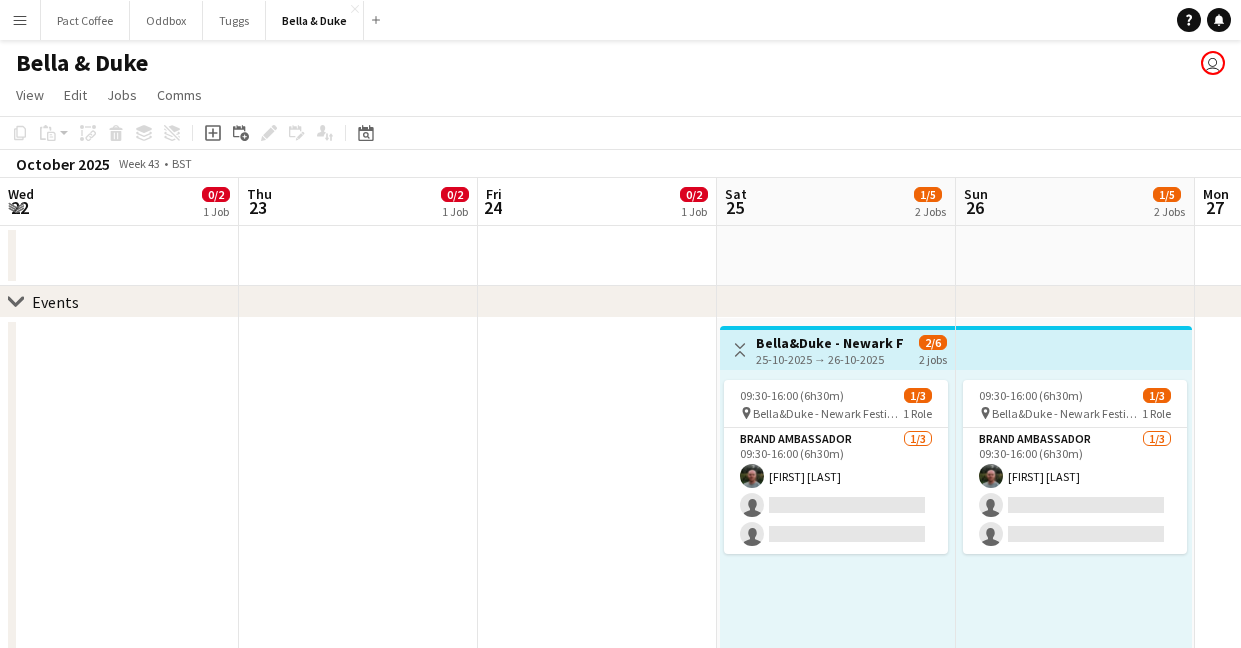 scroll, scrollTop: 0, scrollLeft: 0, axis: both 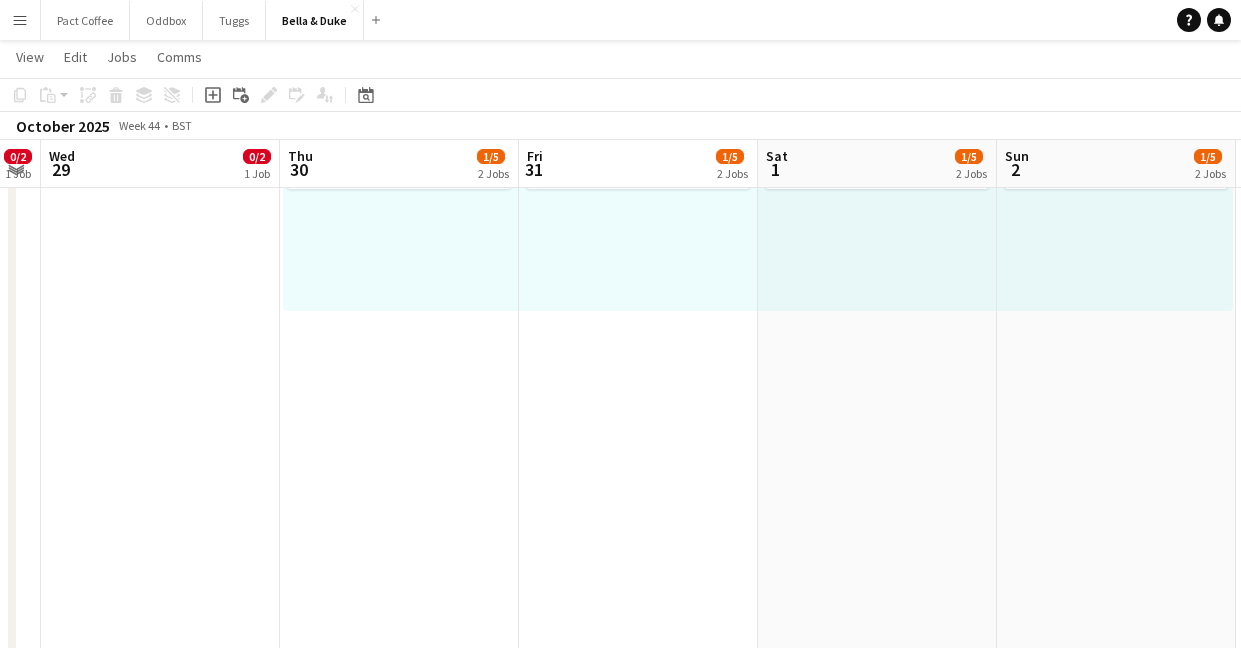click on "Copy
Paste
Paste
Command
V Paste with crew
Command
Shift
V
Paste linked Job
Delete
Group
Ungroup" 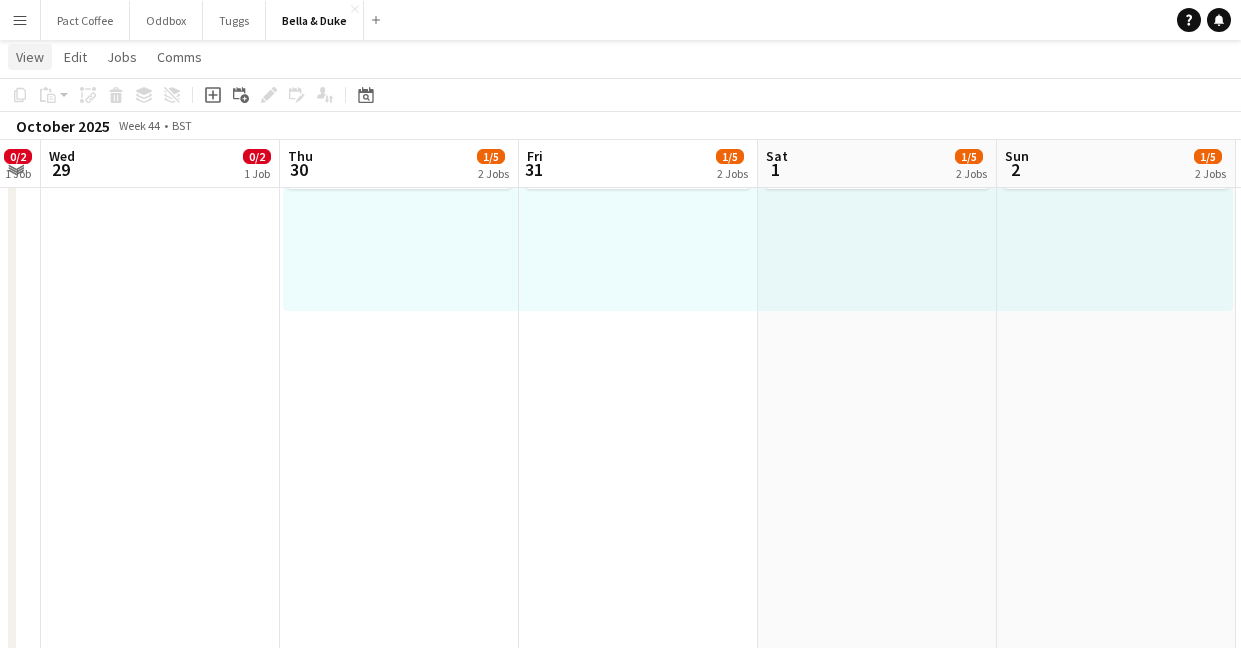 click on "View" 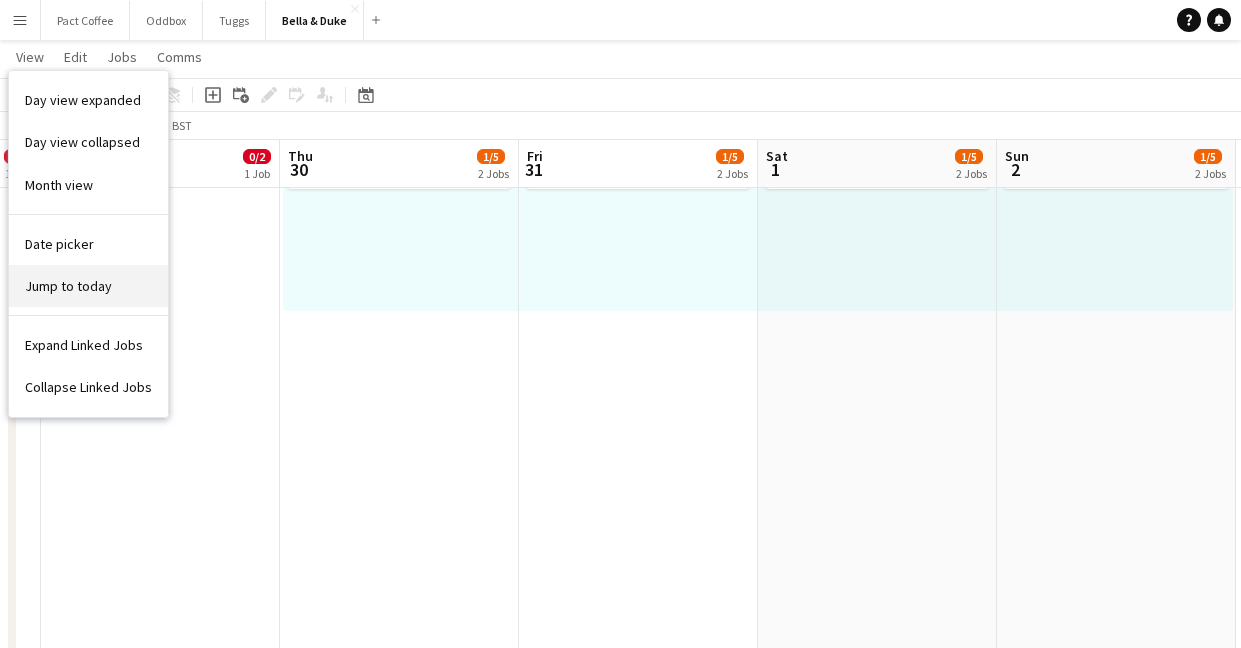 click on "Jump to today" at bounding box center [88, 286] 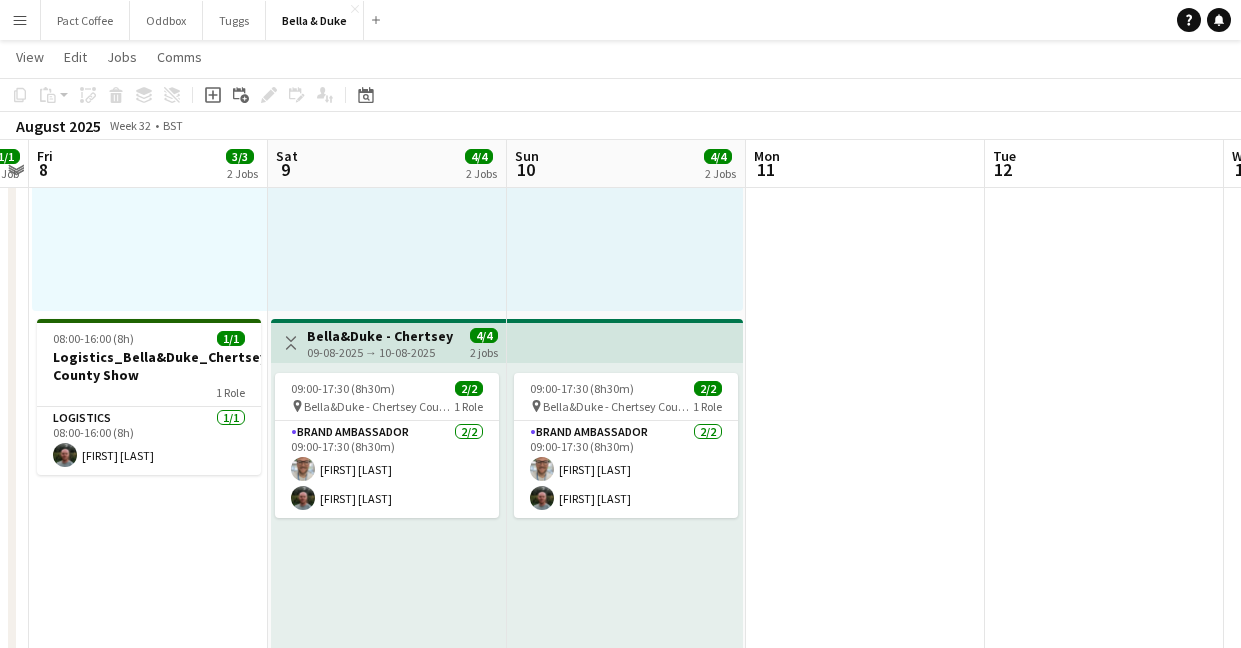 scroll, scrollTop: 0, scrollLeft: 871, axis: horizontal 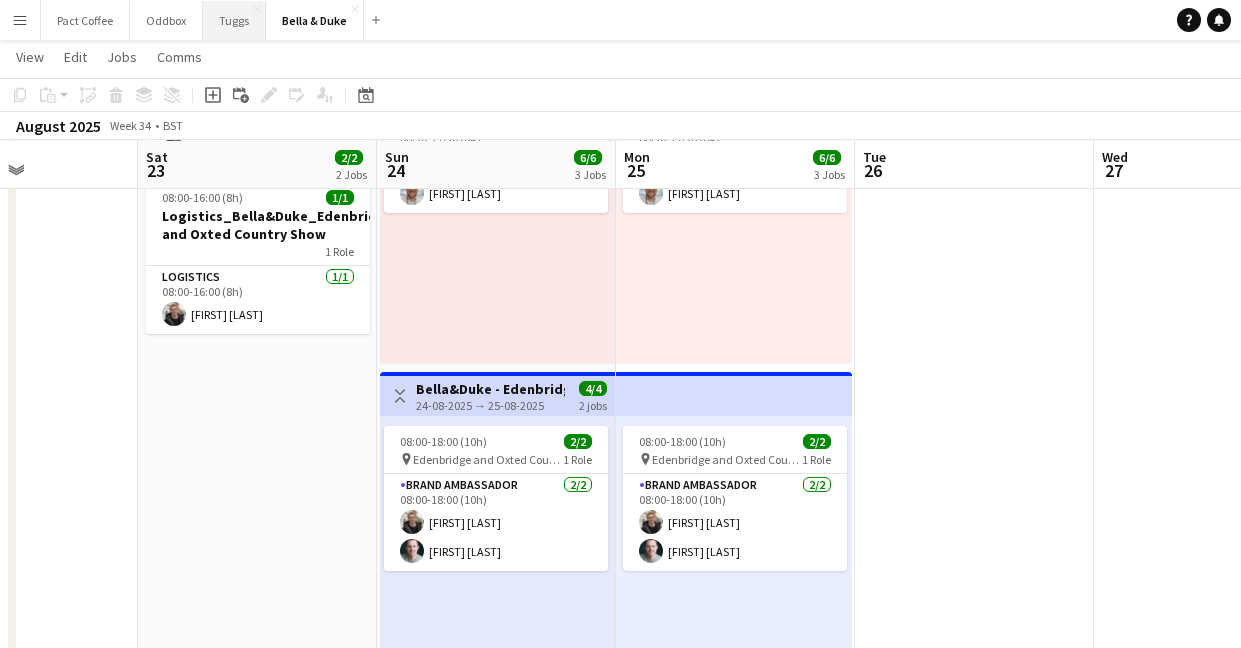 click on "[BRAND]
Close" at bounding box center (234, 20) 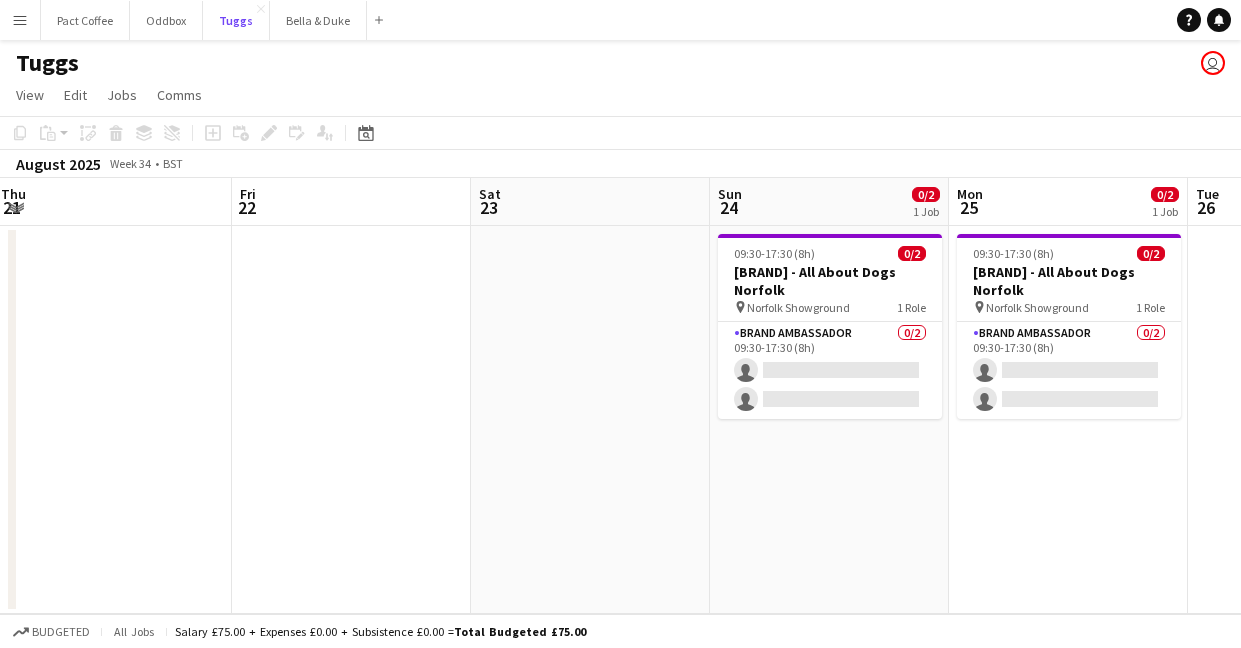 scroll, scrollTop: 0, scrollLeft: 560, axis: horizontal 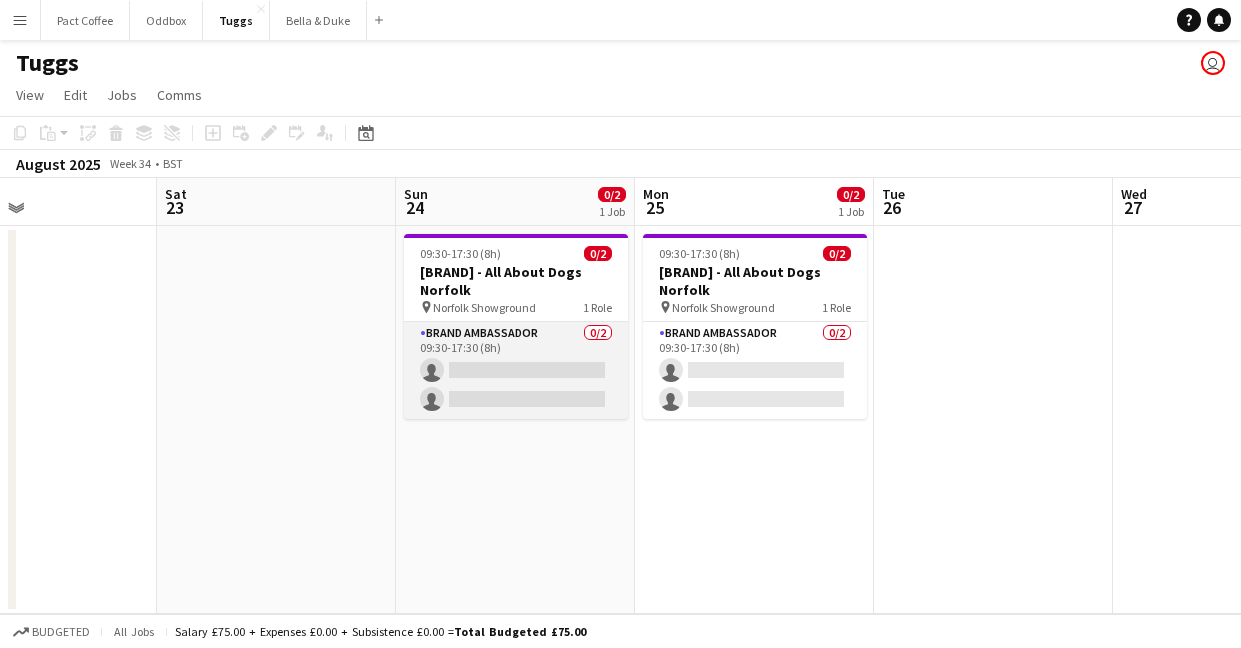 click on "Brand Ambassador   0/2   [TIME]-[TIME] ([DURATION])
single-neutral-actions
single-neutral-actions" at bounding box center [516, 370] 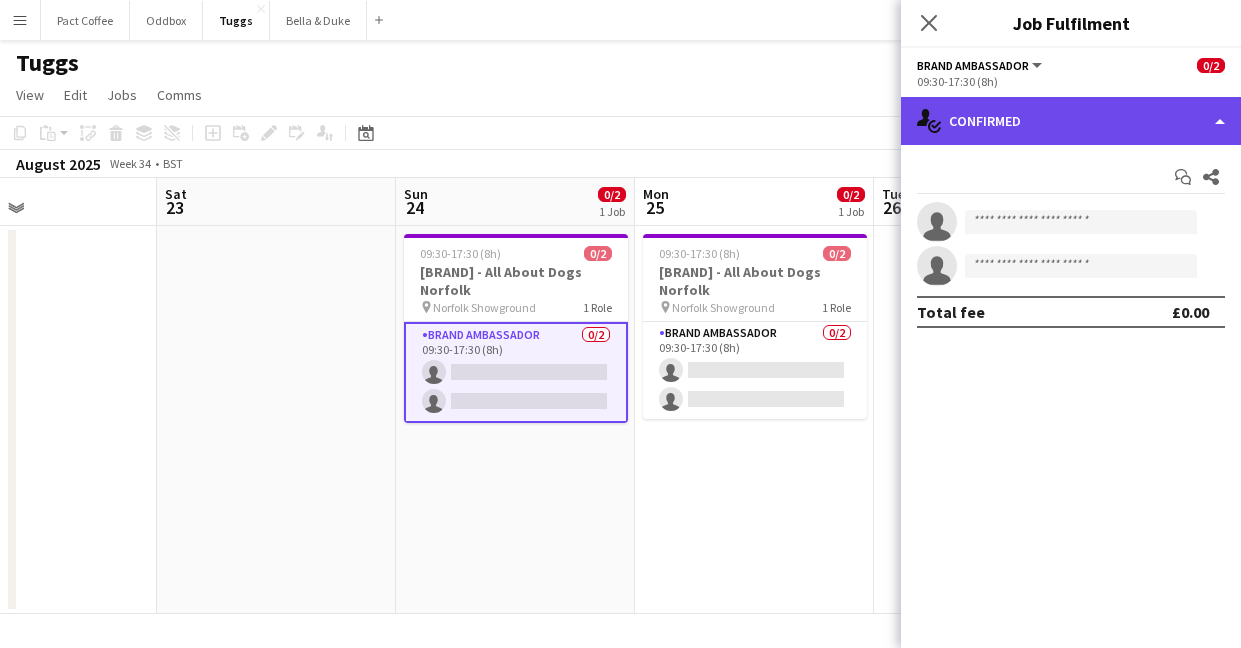 click on "single-neutral-actions-check-2
Confirmed" 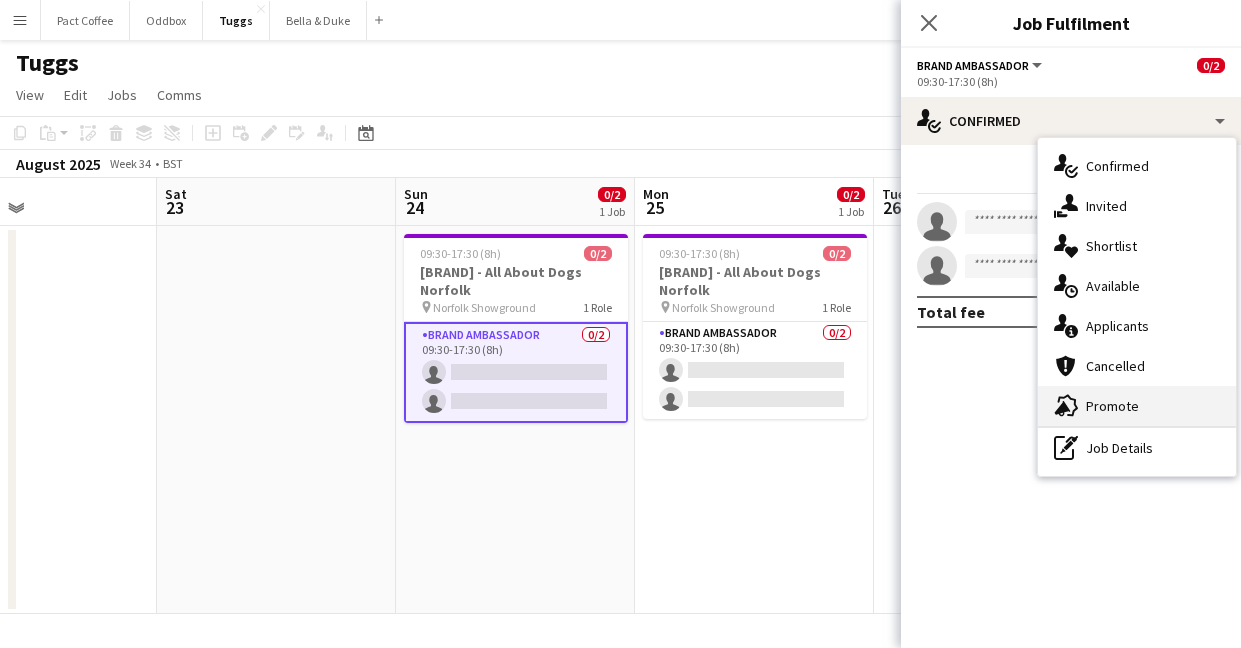 click on "advertising-megaphone
Promote" at bounding box center [1137, 406] 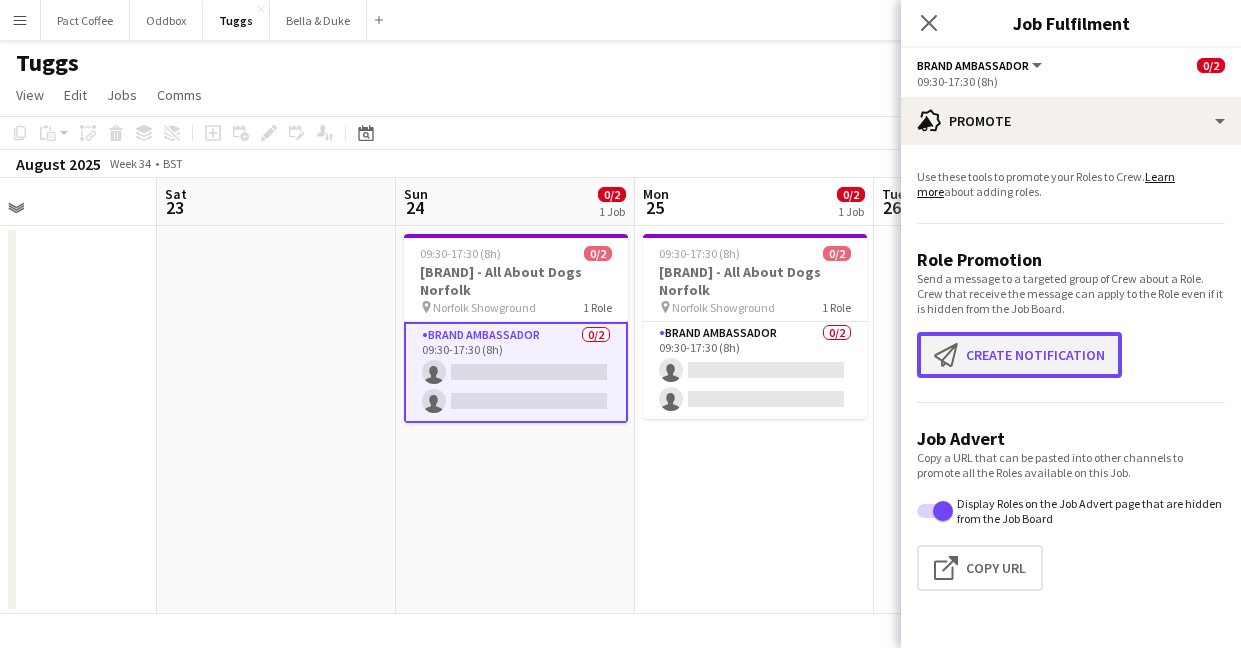 click on "Create notification
Create notification" at bounding box center (1019, 355) 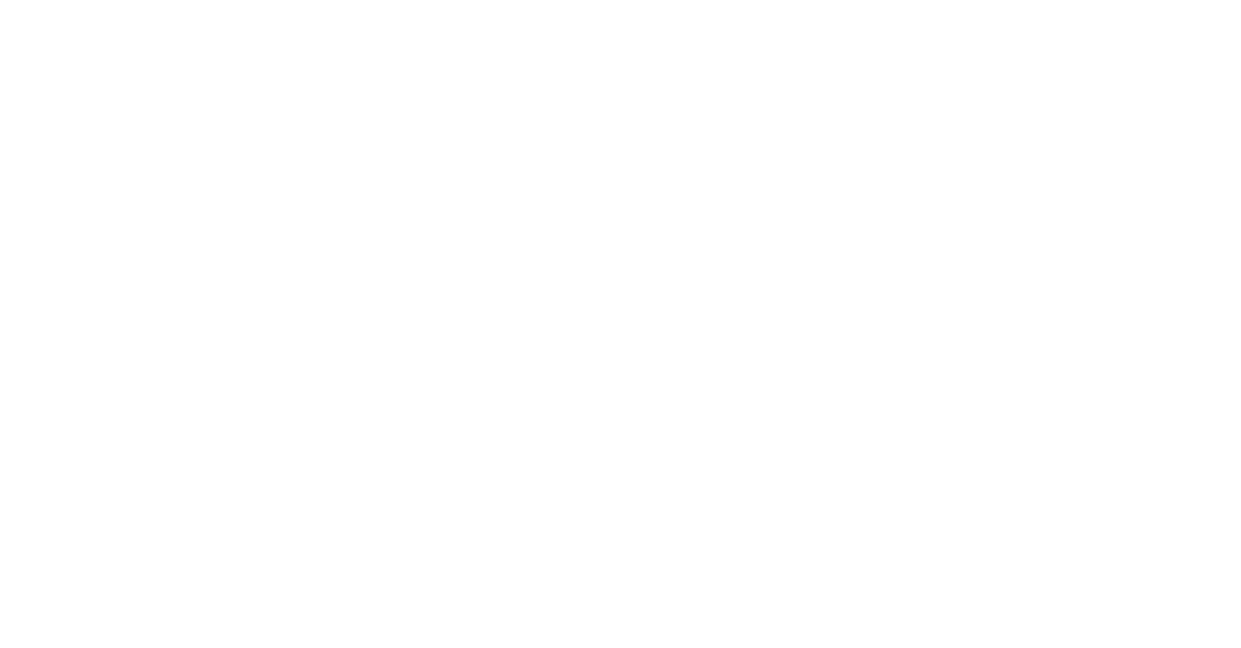 scroll, scrollTop: 0, scrollLeft: 0, axis: both 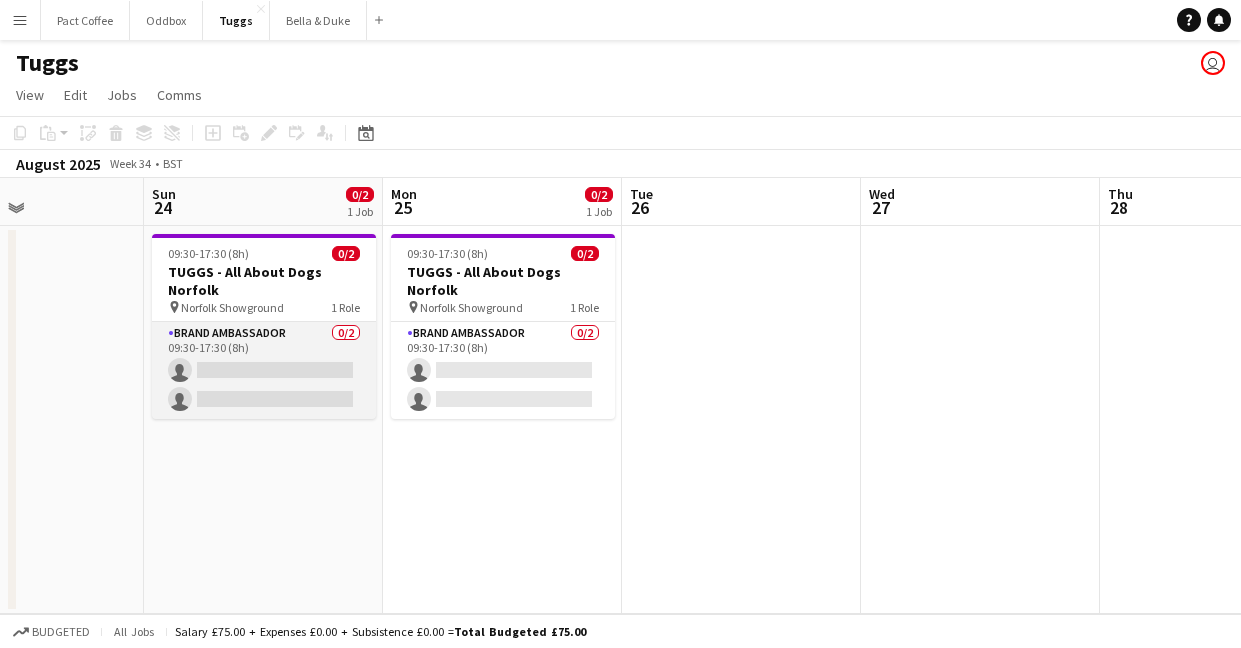 click on "Brand Ambassador   0/2   [TIME]-[TIME] ([DURATION])
single-neutral-actions
single-neutral-actions" at bounding box center (264, 370) 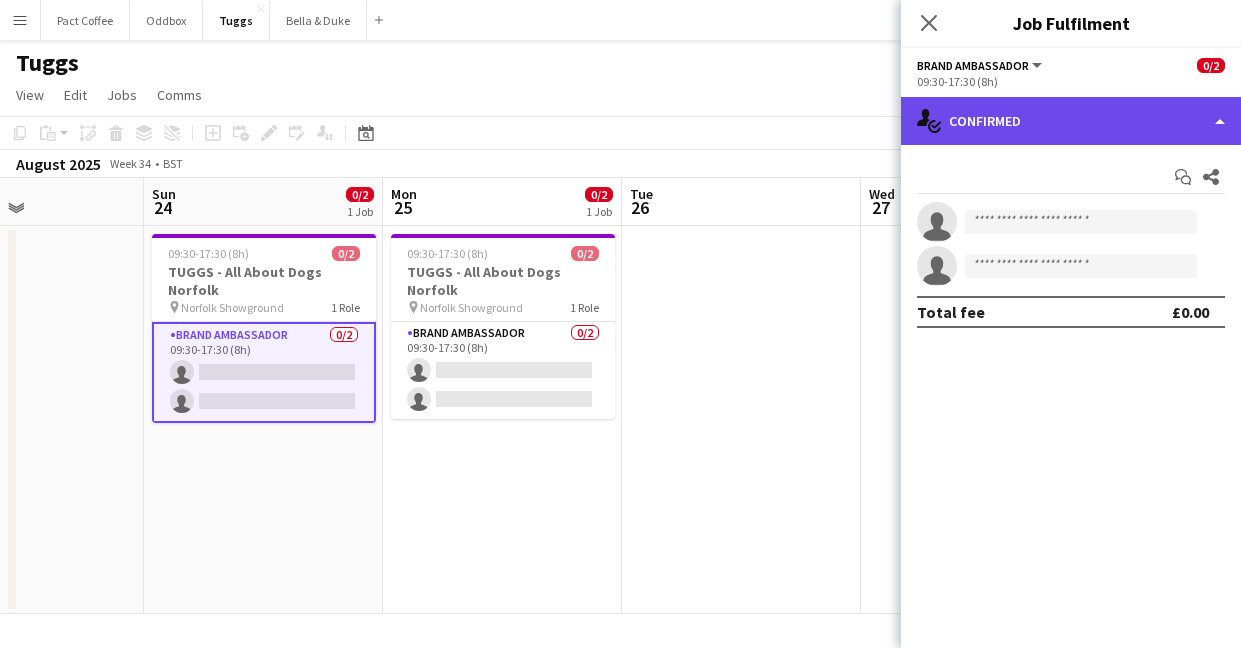 click on "single-neutral-actions-check-2
Confirmed" 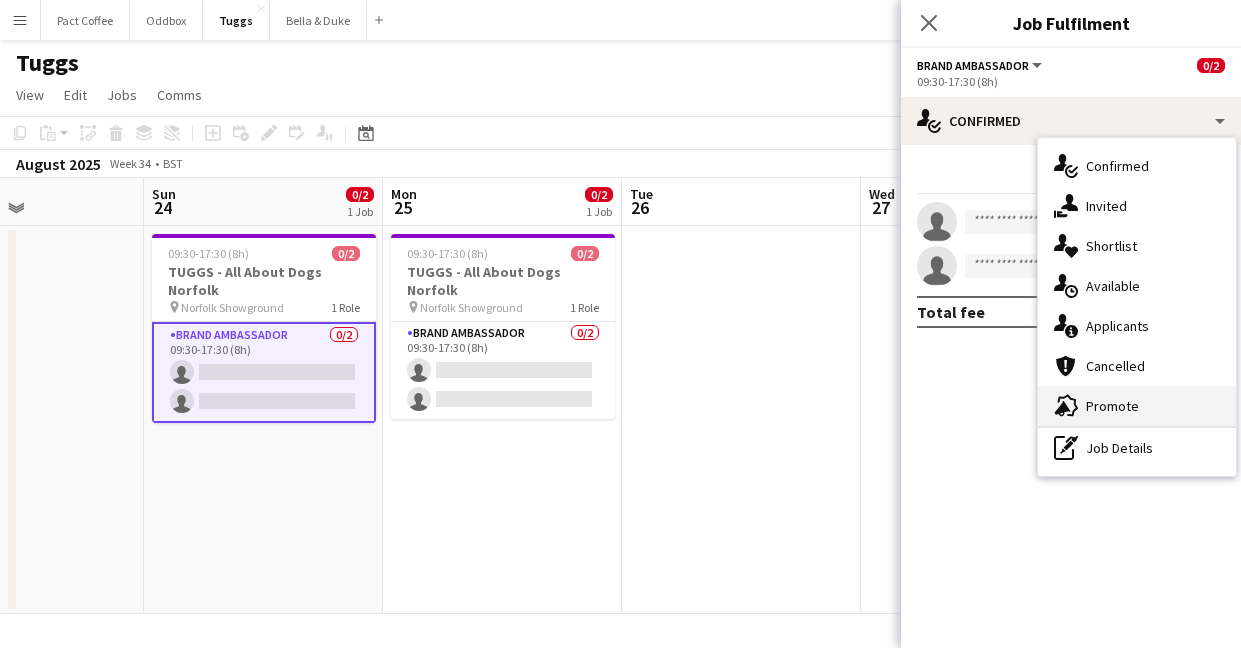 click on "advertising-megaphone
Promote" at bounding box center (1137, 406) 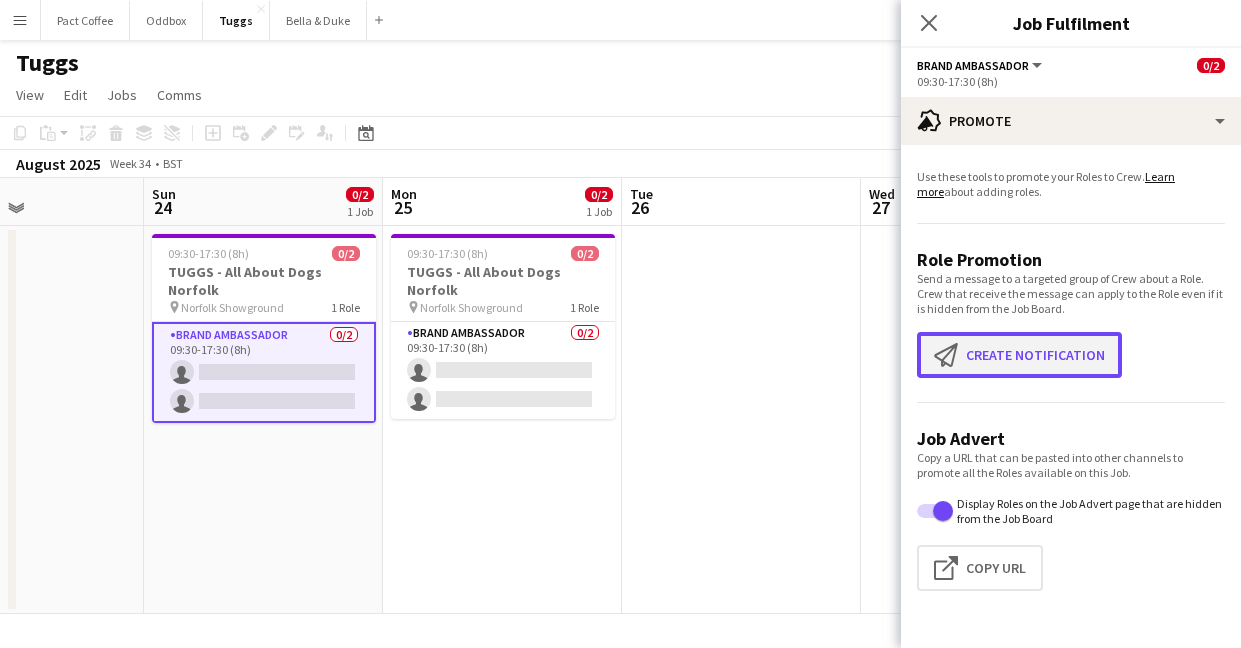 click on "Create notification
Create notification" at bounding box center [1019, 355] 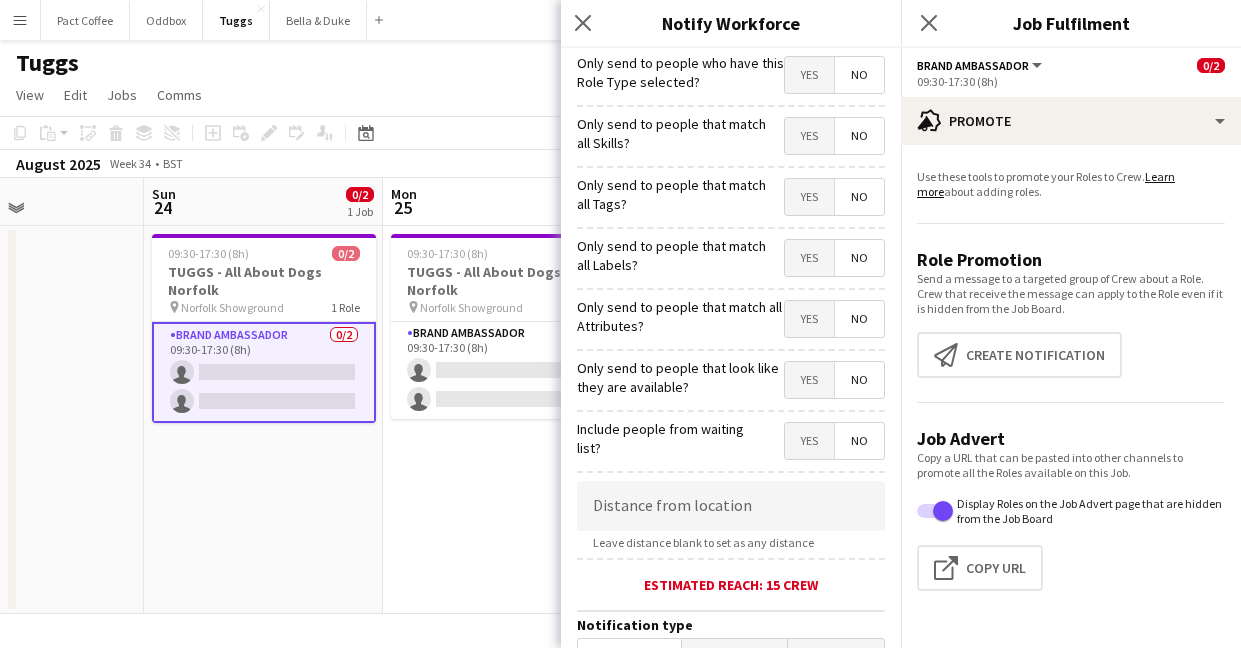 click on "Yes" at bounding box center (809, 380) 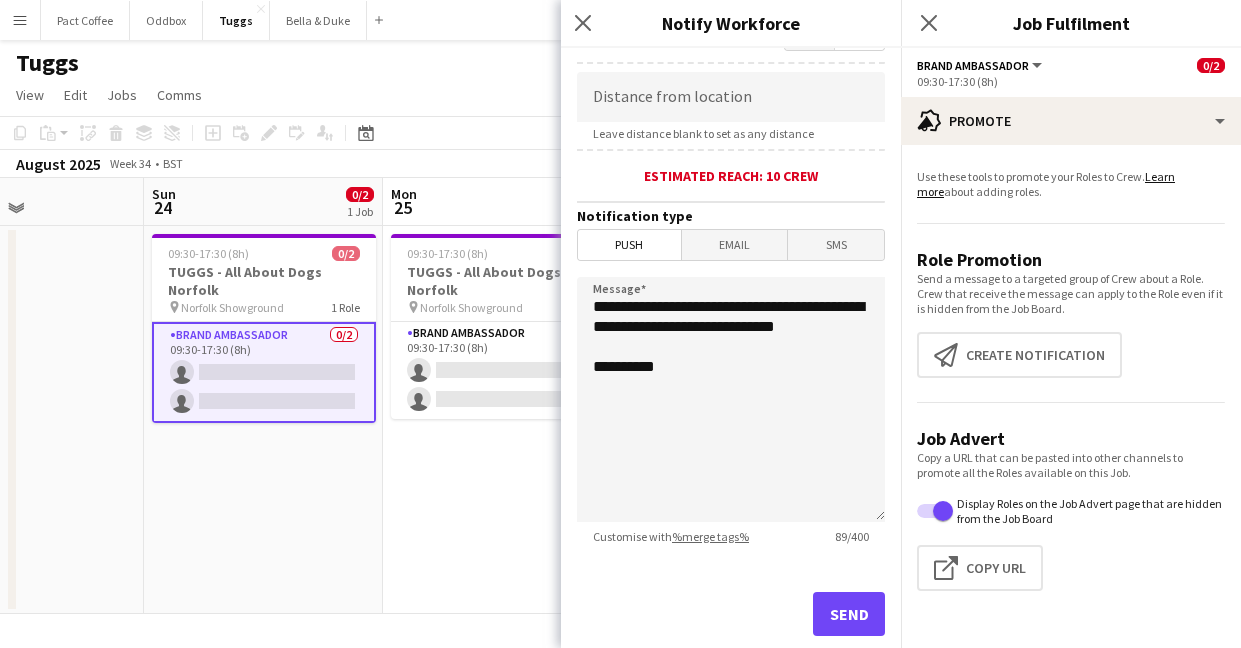 scroll, scrollTop: 457, scrollLeft: 0, axis: vertical 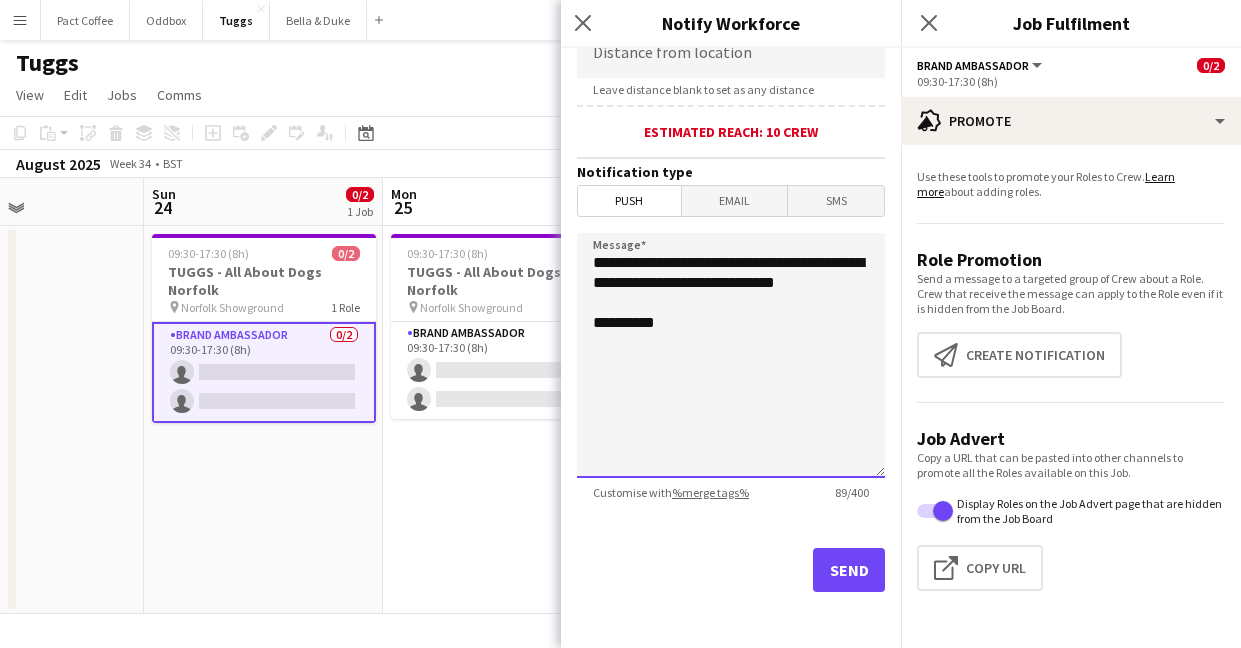 click on "**********" at bounding box center [731, 355] 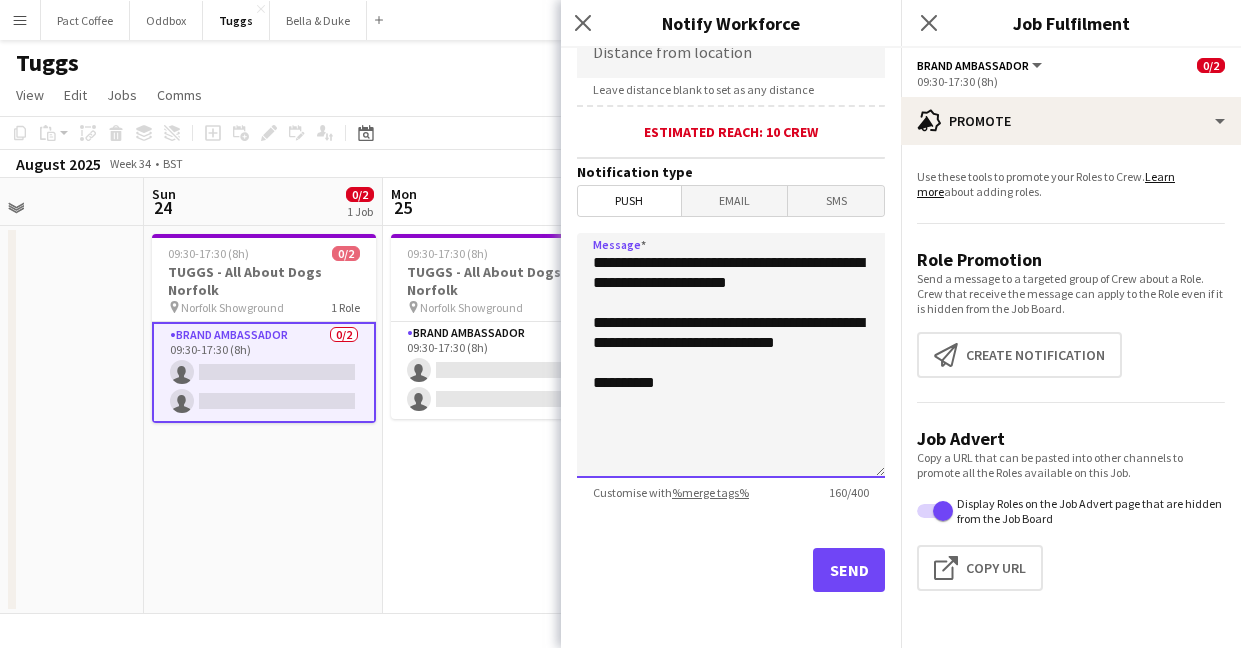 click on "**********" at bounding box center [731, 355] 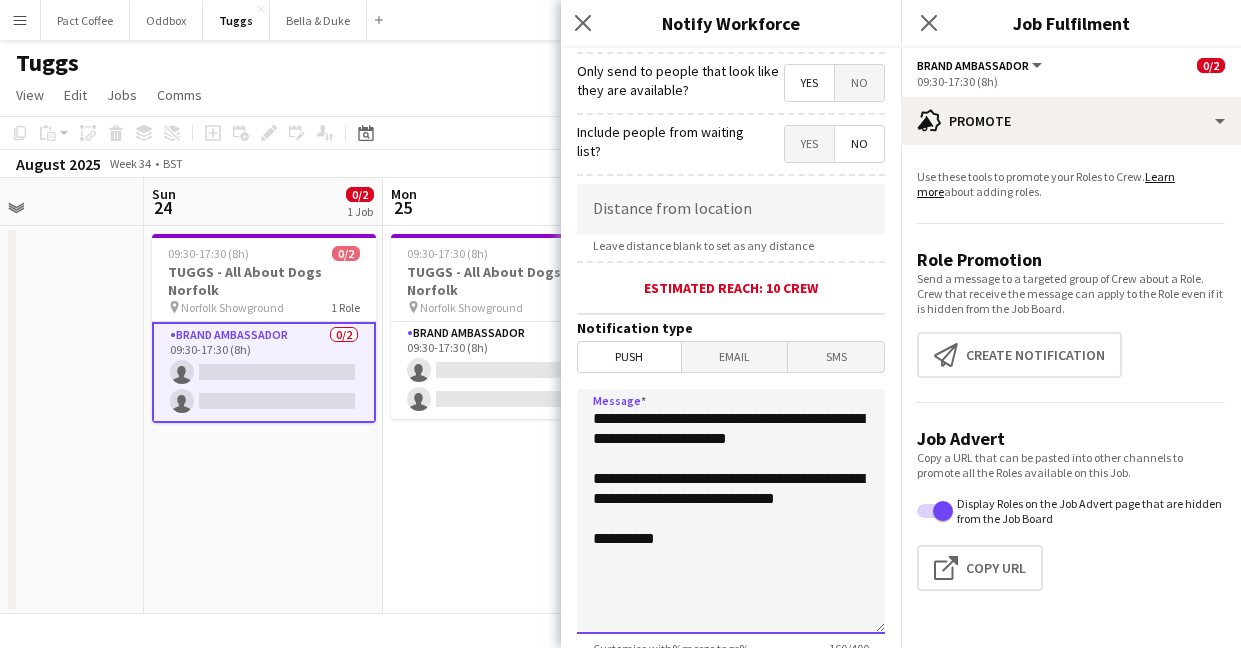 scroll, scrollTop: 0, scrollLeft: 0, axis: both 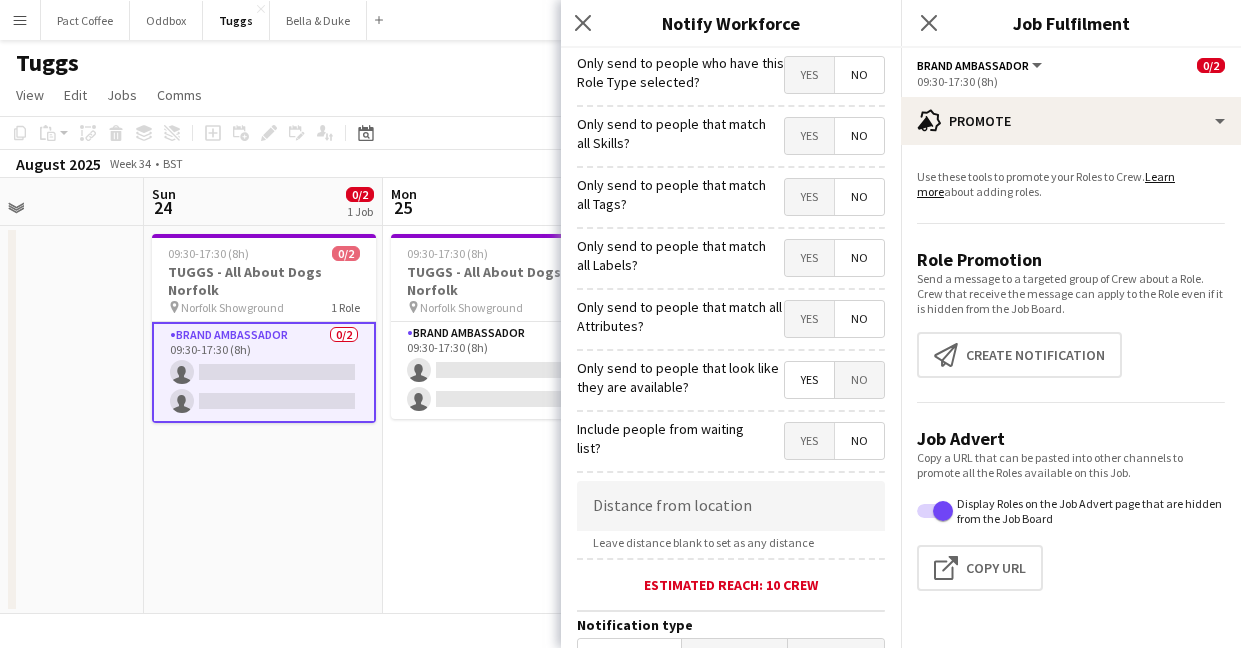 type on "**********" 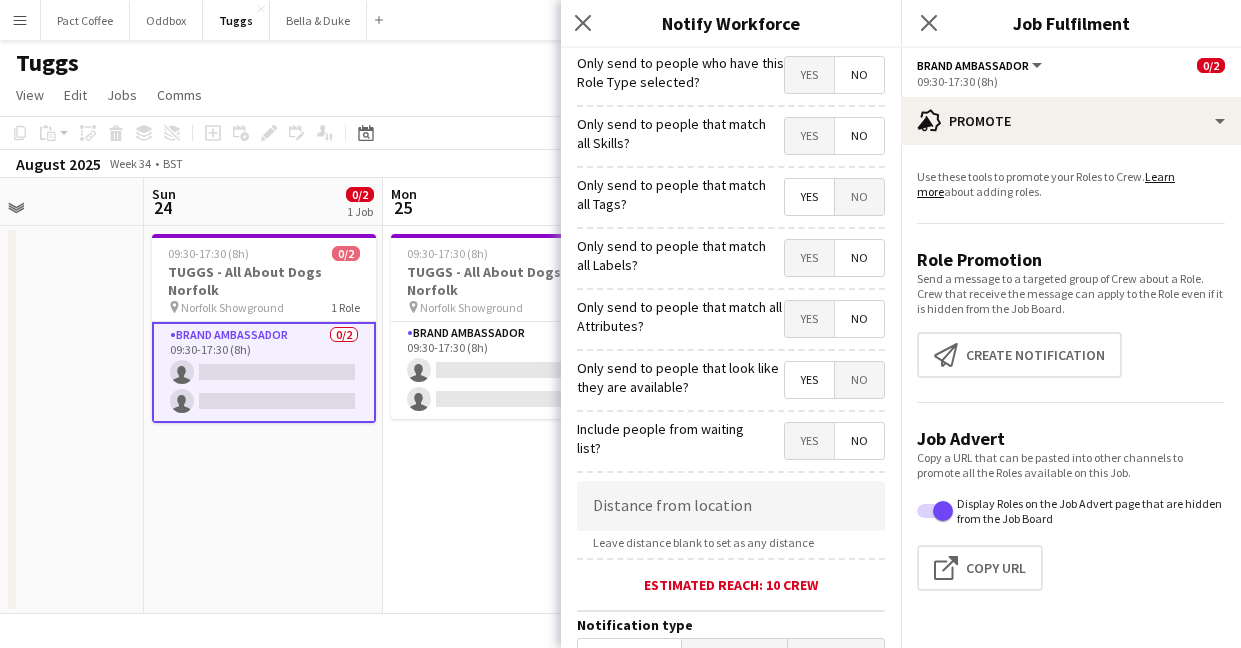 click on "Yes" at bounding box center [809, 197] 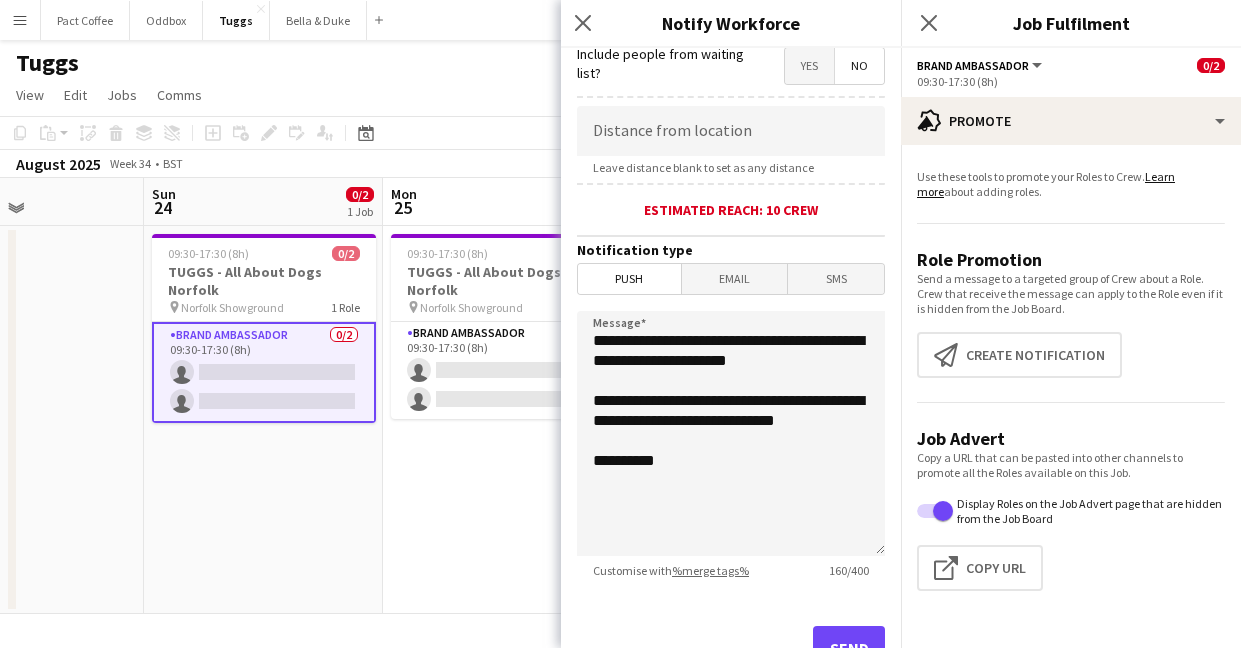 scroll, scrollTop: 386, scrollLeft: 0, axis: vertical 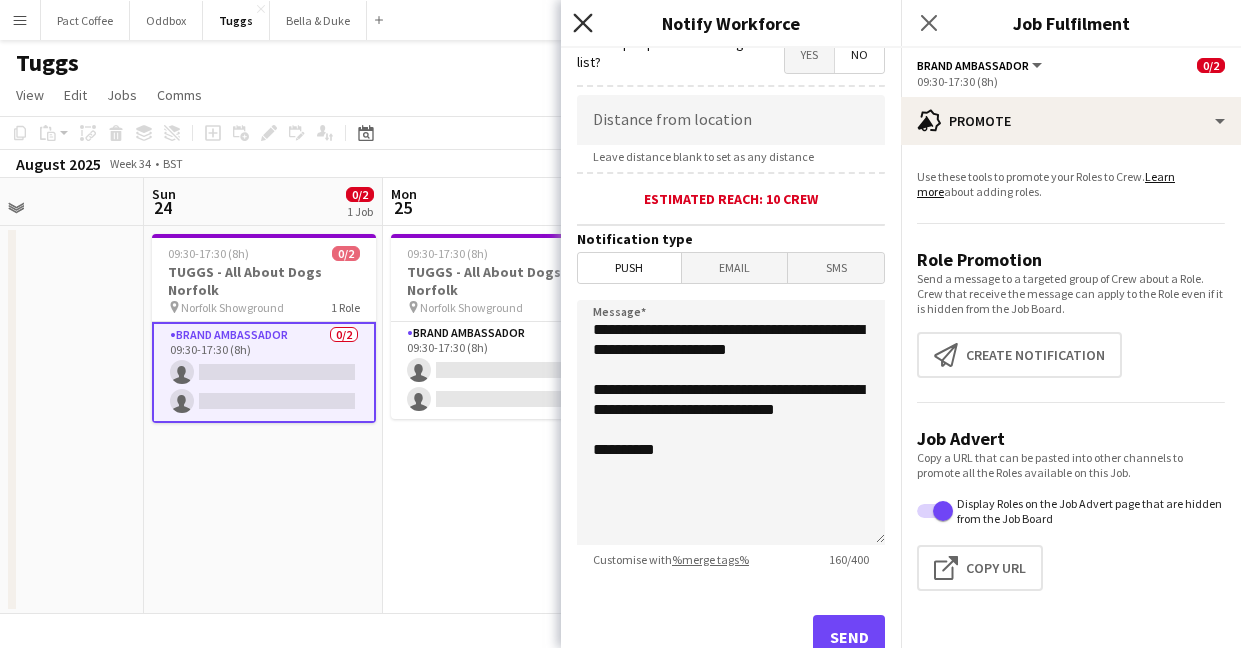click on "Close pop-in" 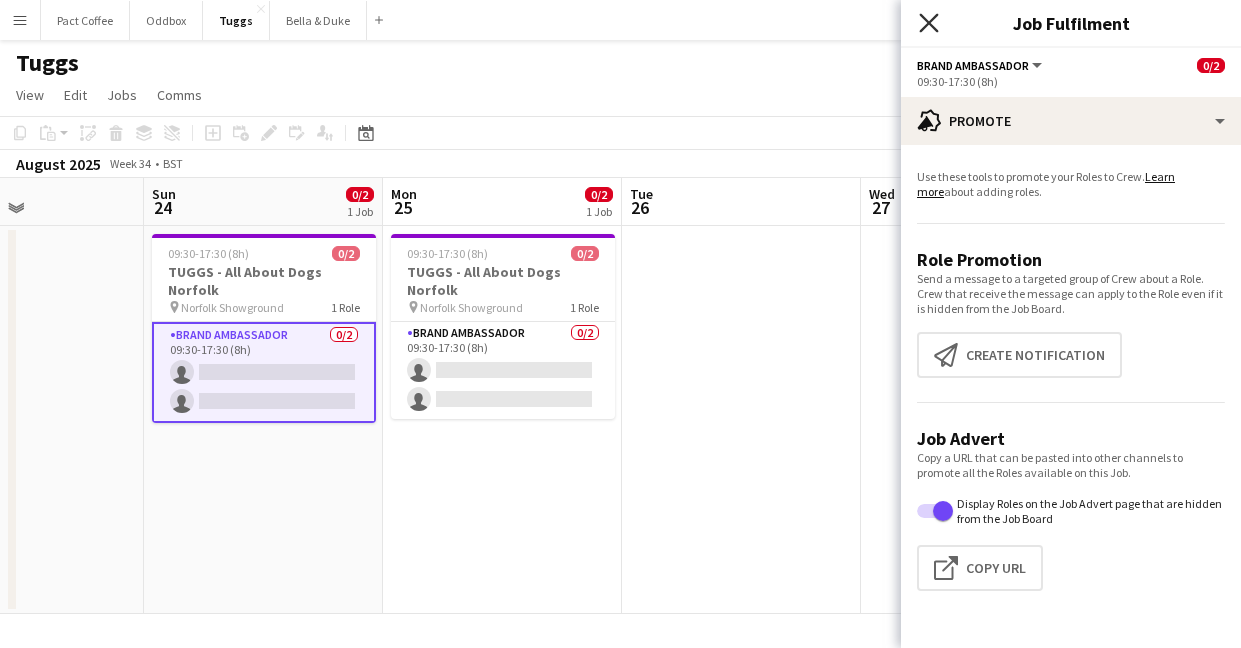 click on "Close pop-in" 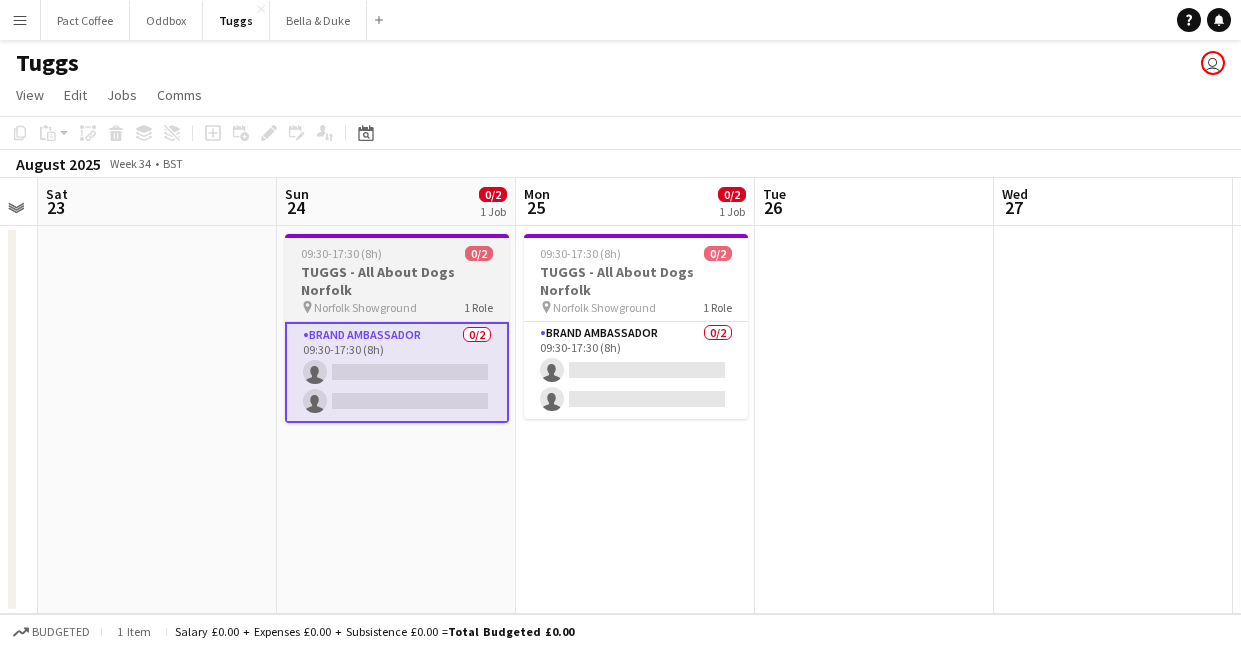 scroll, scrollTop: 0, scrollLeft: 437, axis: horizontal 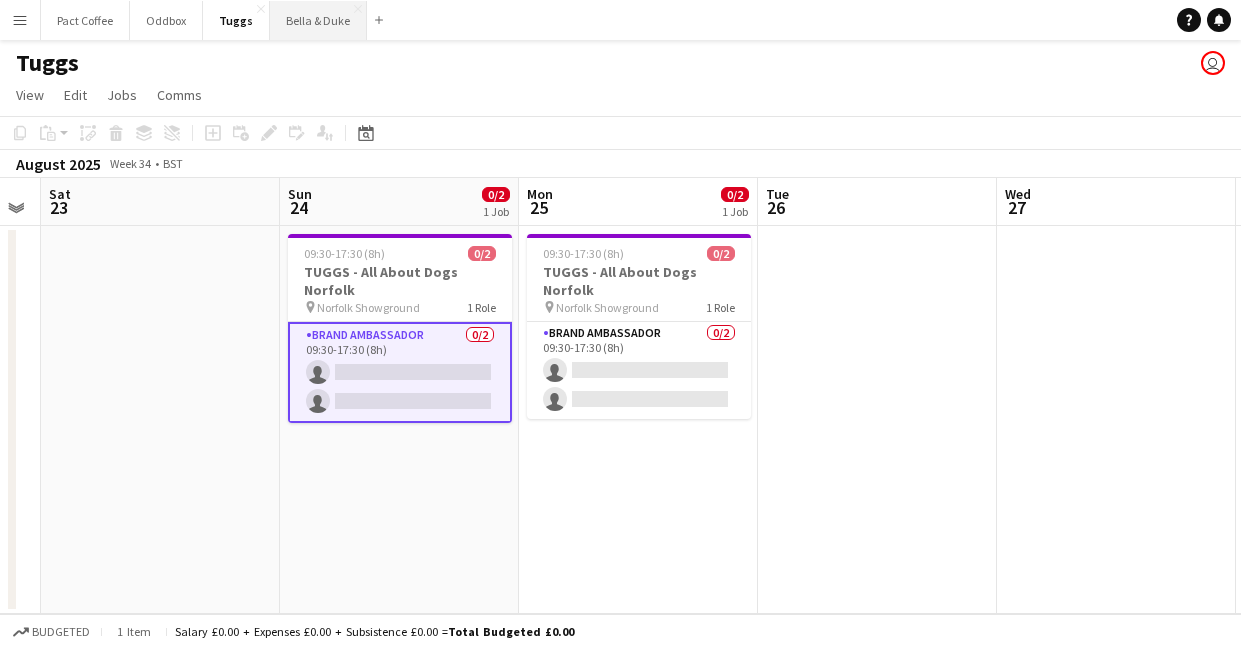 click on "Bella & Duke
Close" at bounding box center [318, 20] 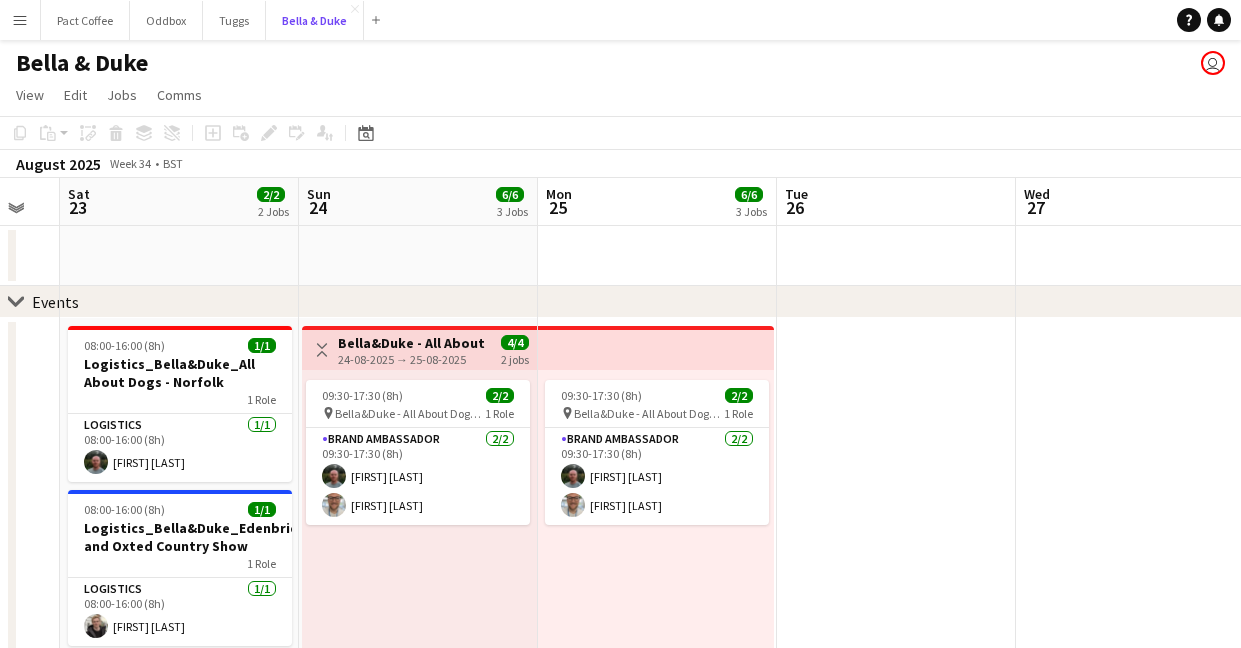 scroll, scrollTop: 0, scrollLeft: 503, axis: horizontal 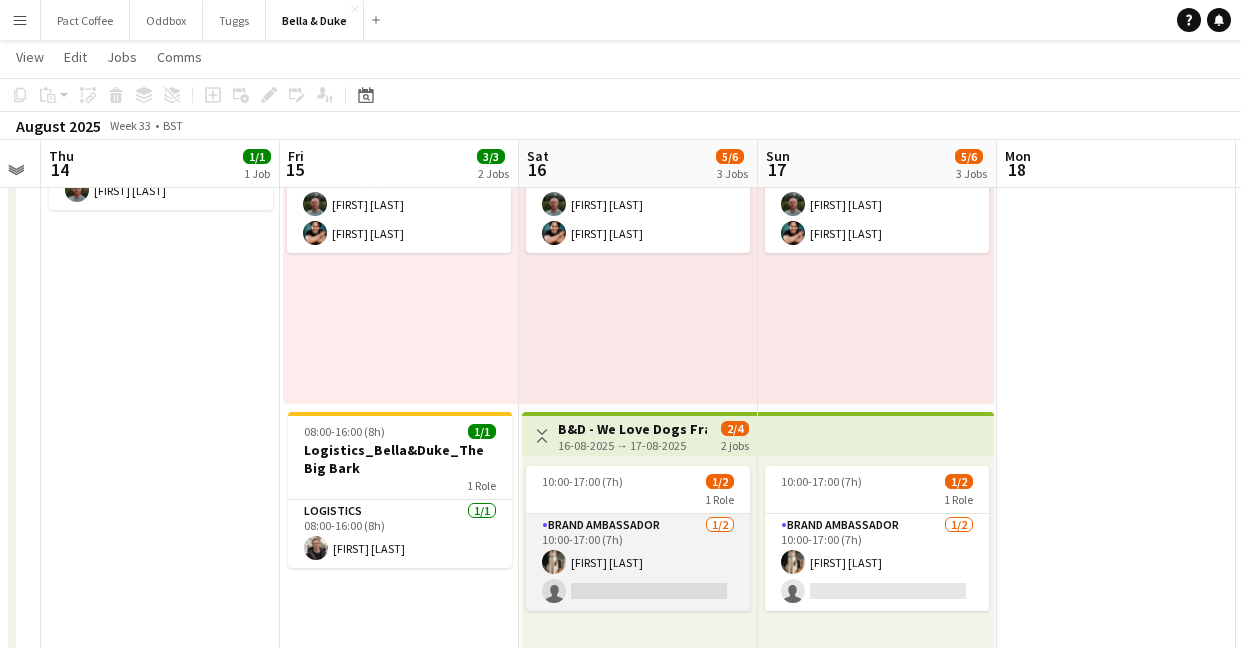 click on "Brand Ambassador   1/2   10:00-17:00 (7h)
Mat Castle
single-neutral-actions" at bounding box center (638, 562) 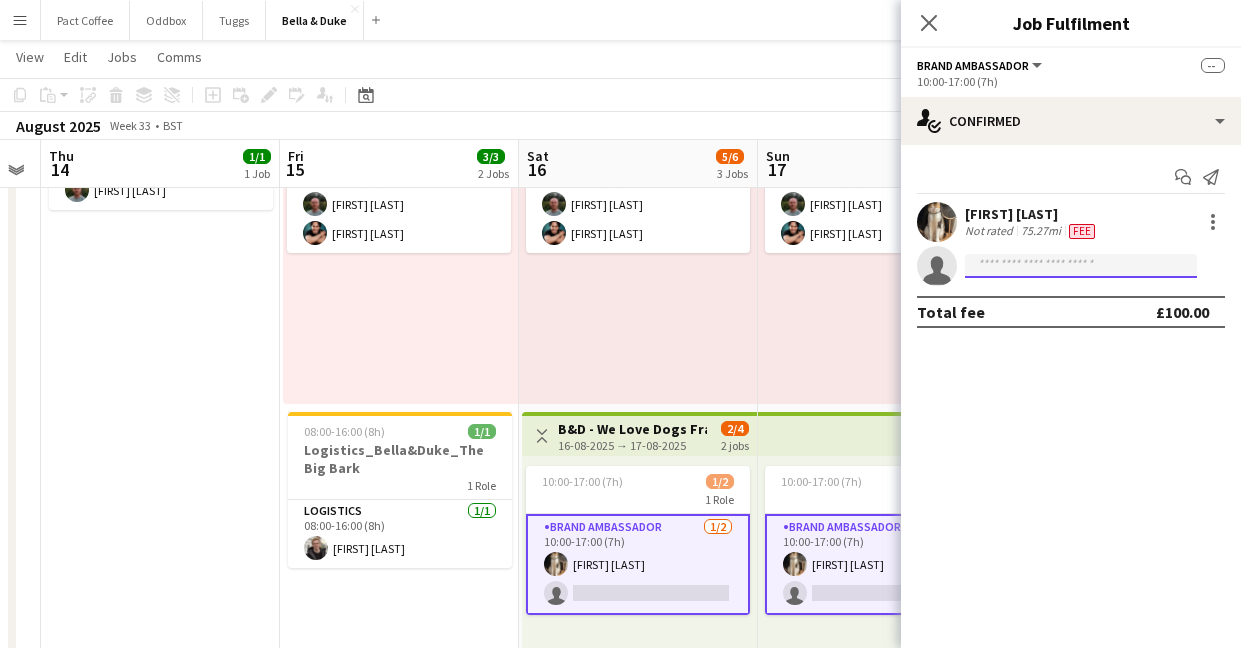 click 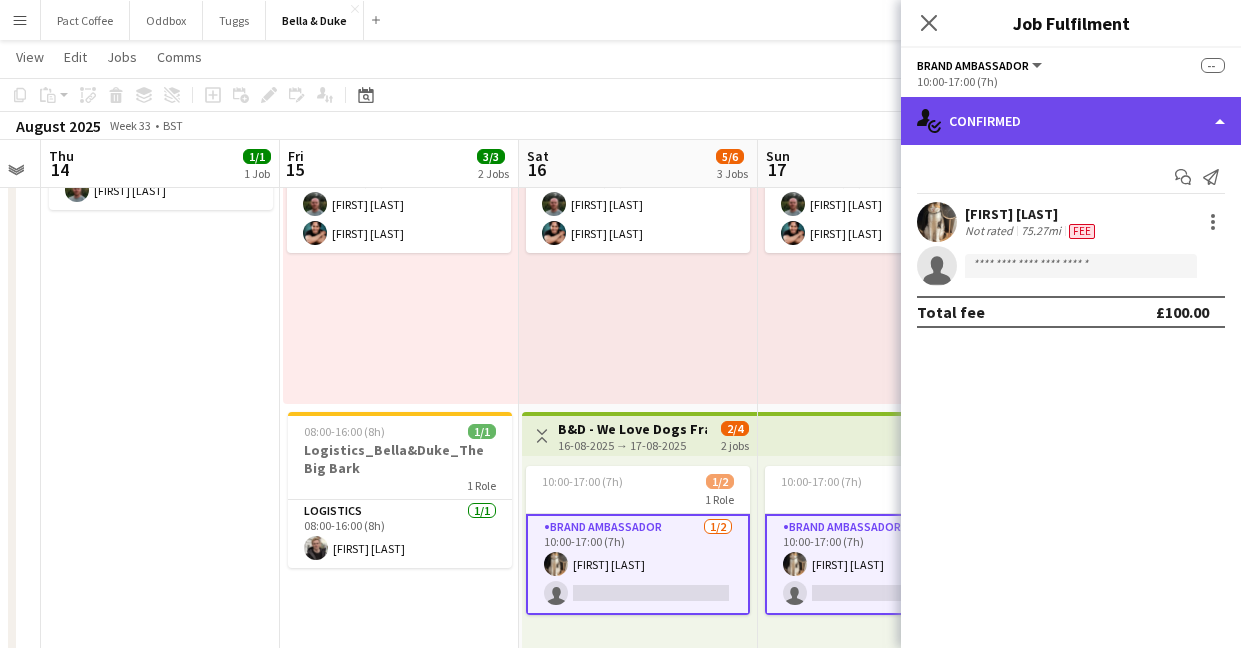 click on "single-neutral-actions-check-2
Confirmed" 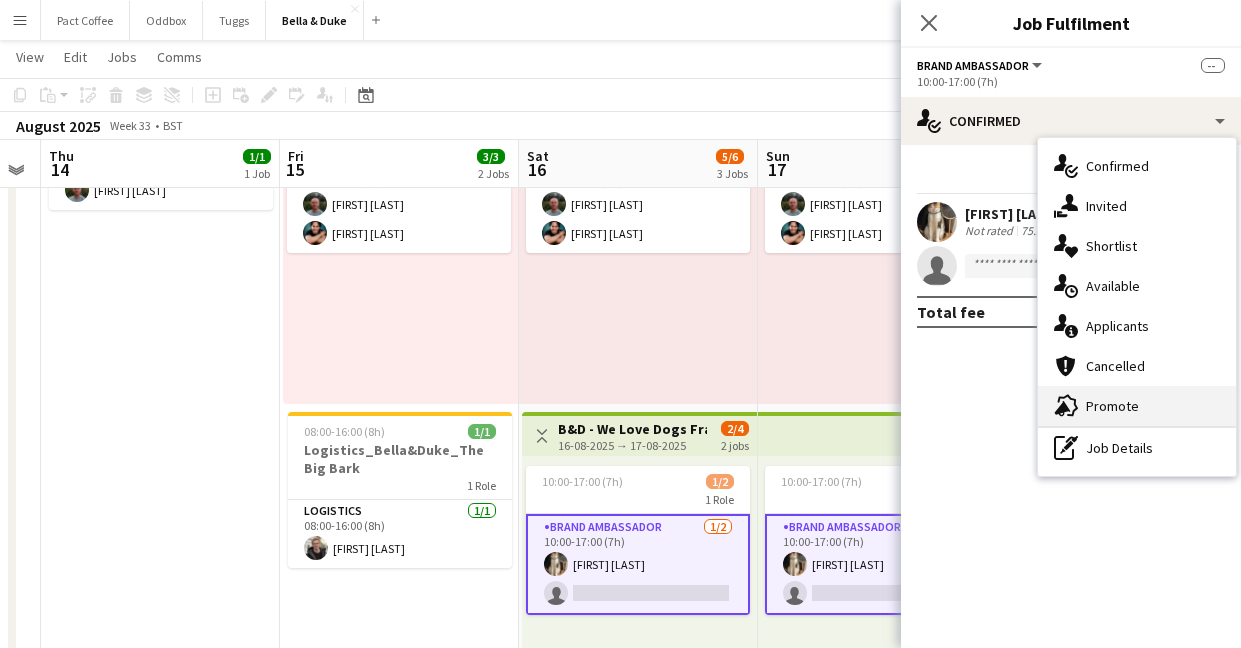 click on "advertising-megaphone
Promote" at bounding box center (1137, 406) 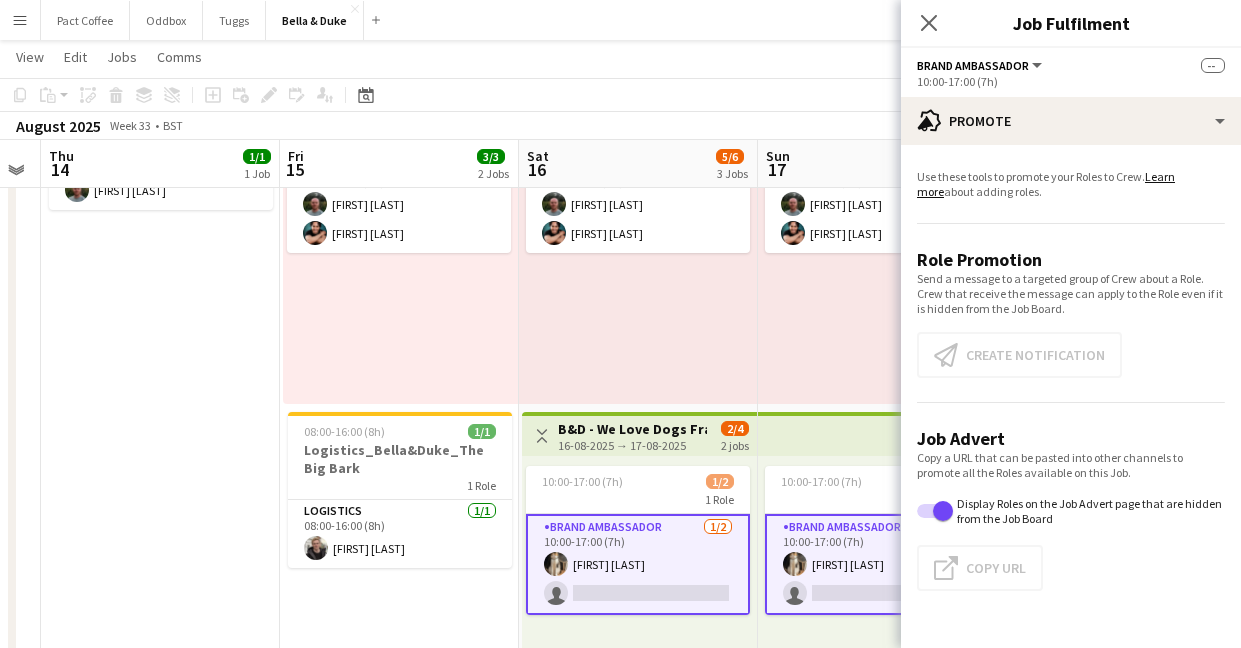 click on "Brand Ambassador   1/2   10:00-17:00 (7h)
Mat Castle
single-neutral-actions" at bounding box center (638, 564) 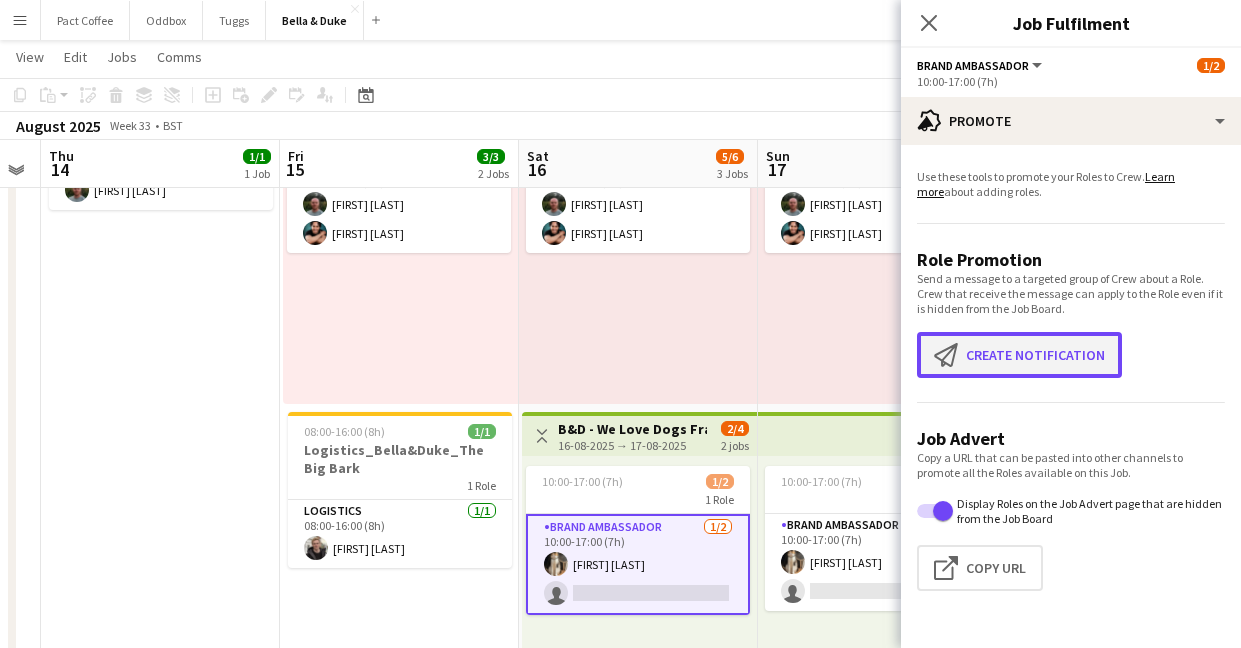click on "Create notification
Create notification" at bounding box center [1019, 355] 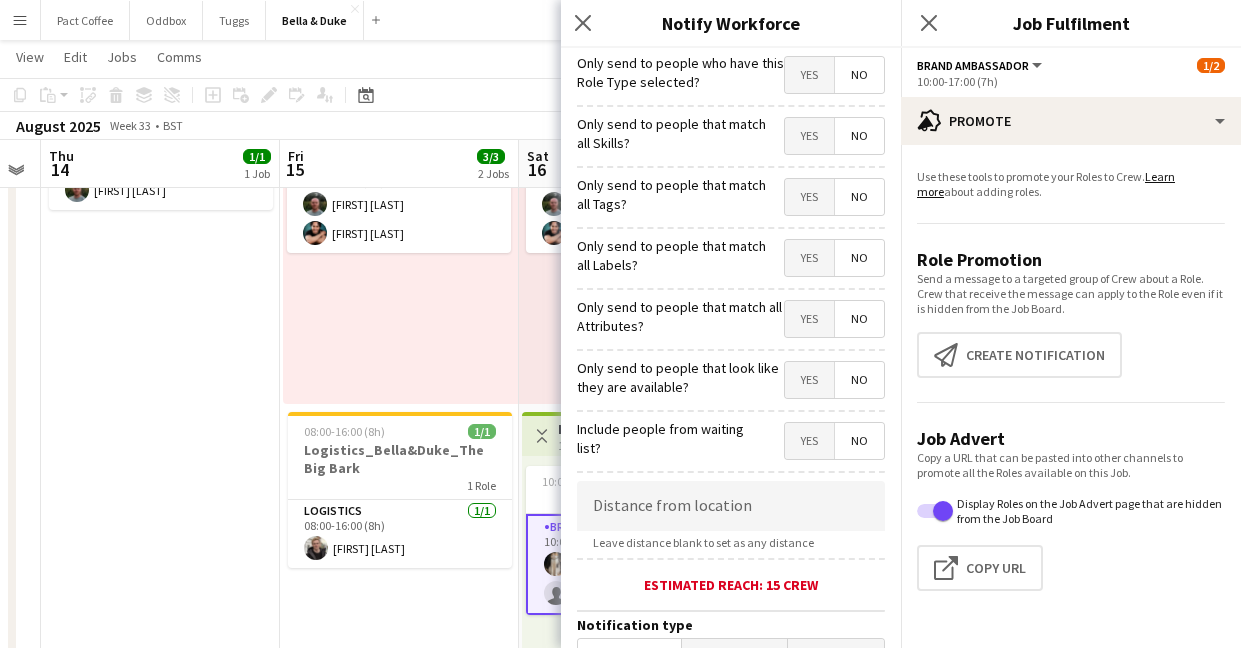 click on "Yes" at bounding box center (809, 319) 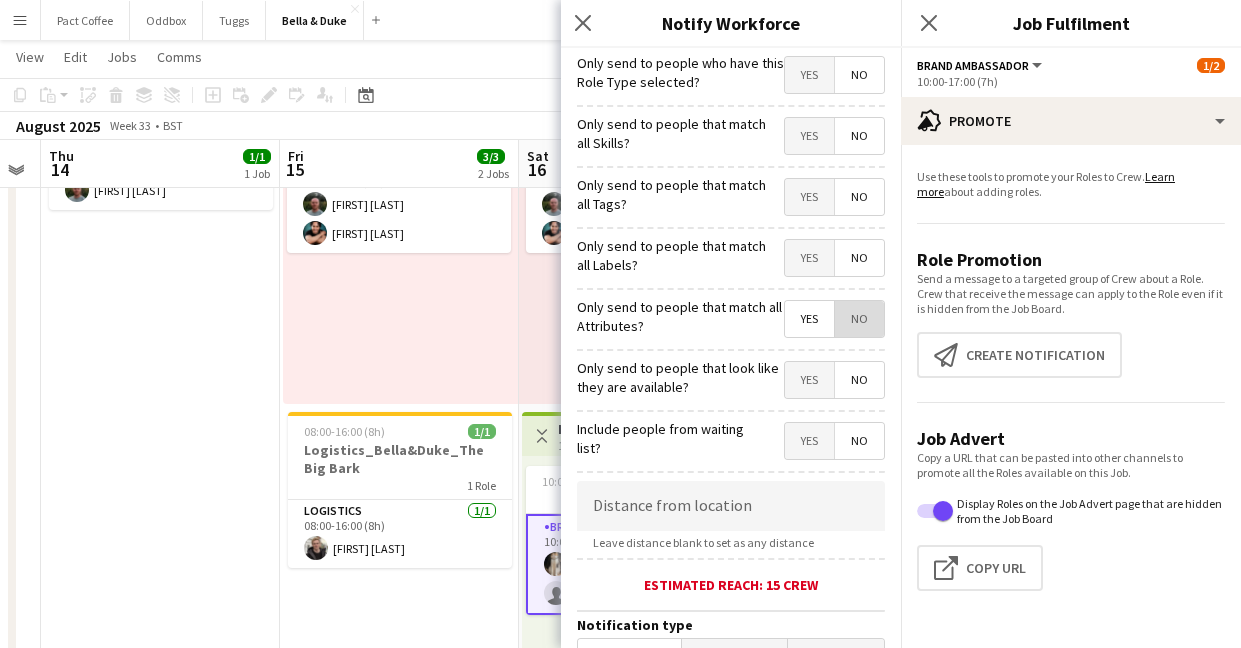 click on "No" at bounding box center [859, 319] 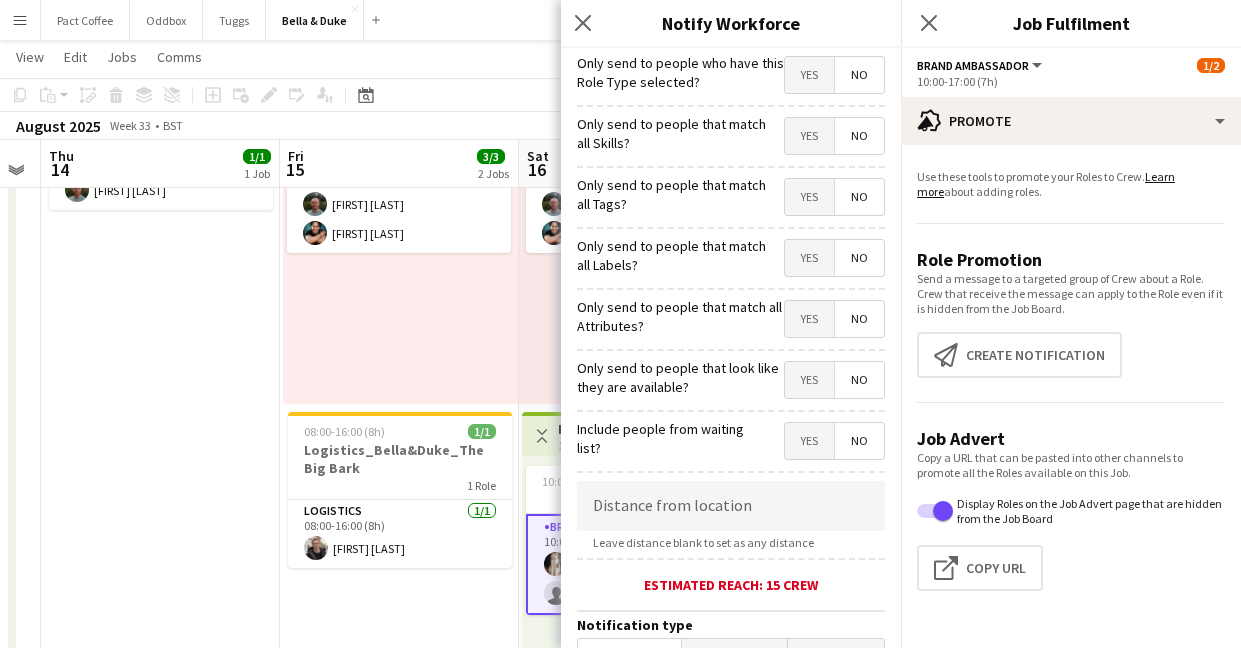 click on "Yes" at bounding box center (809, 380) 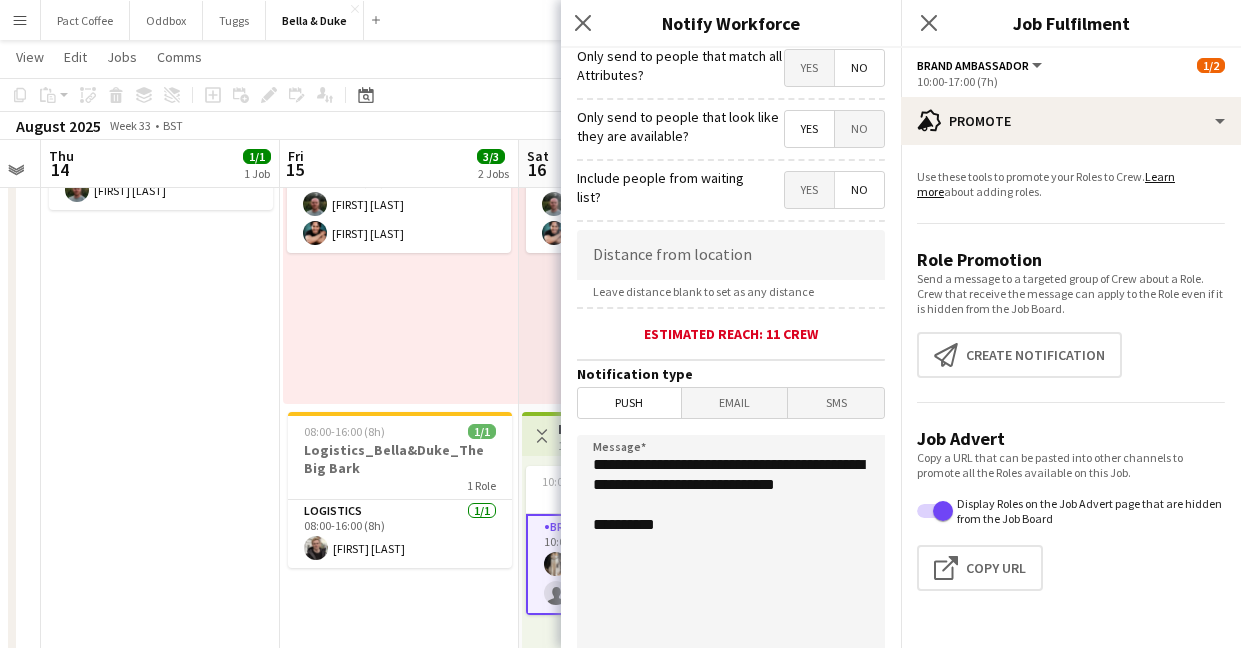scroll, scrollTop: 276, scrollLeft: 0, axis: vertical 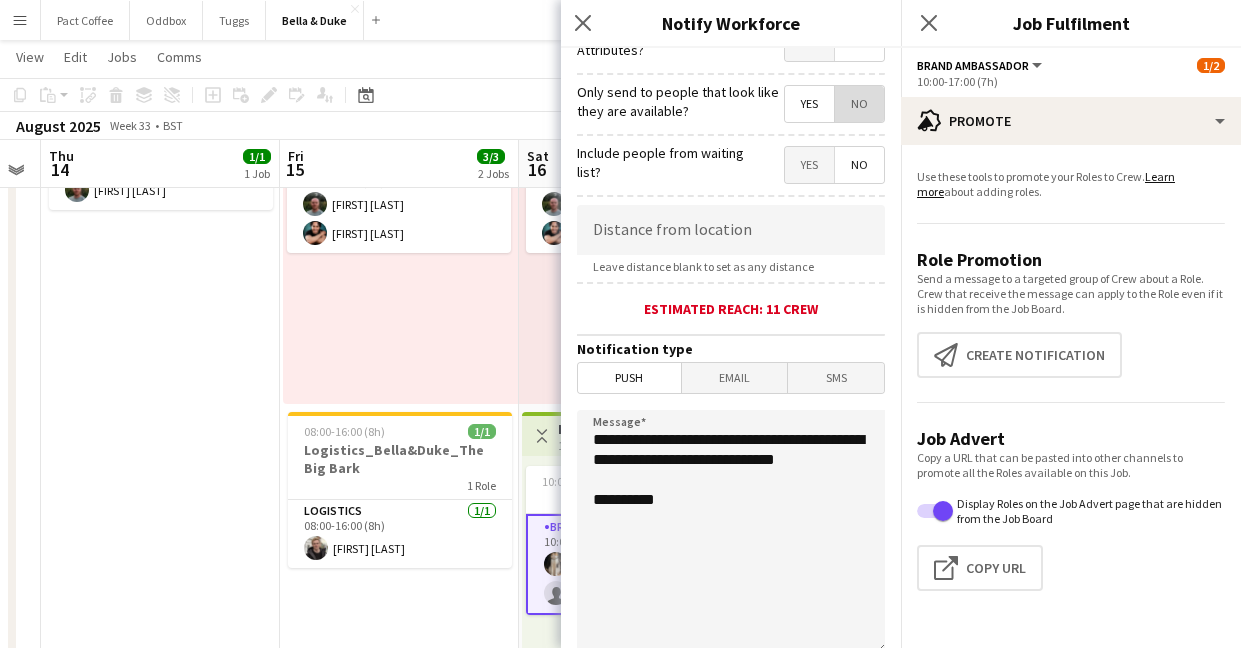 click on "No" at bounding box center (859, 104) 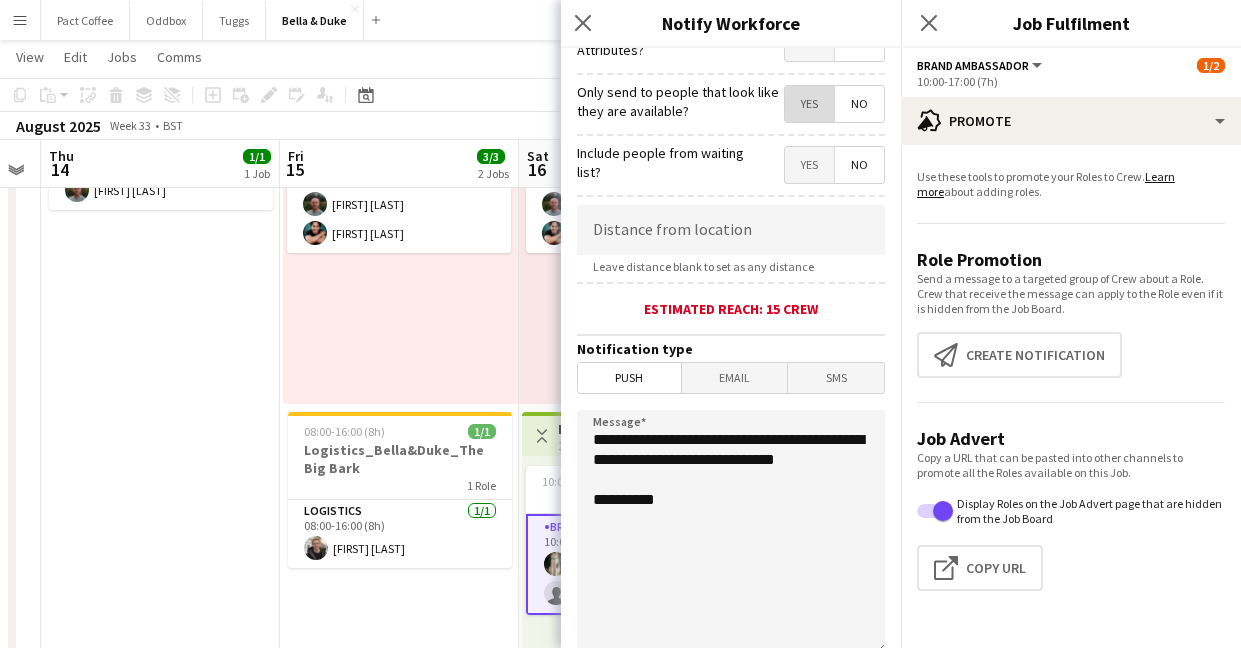 click on "Yes" at bounding box center [809, 104] 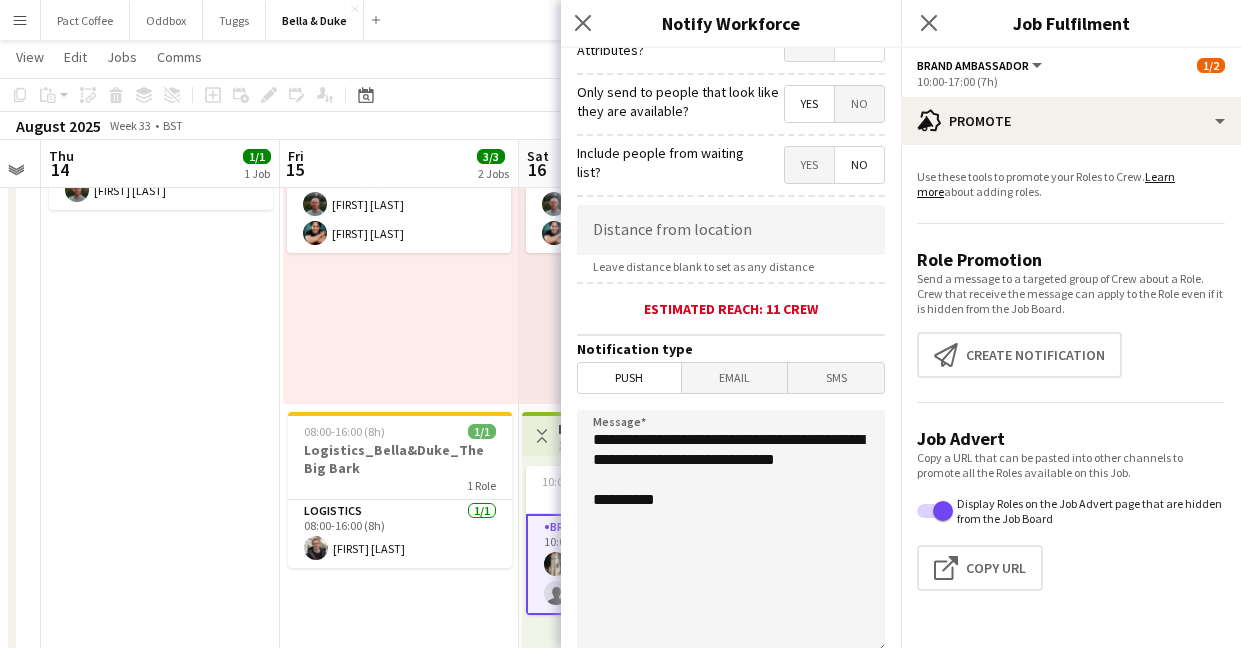 click on "**********" at bounding box center (731, 532) 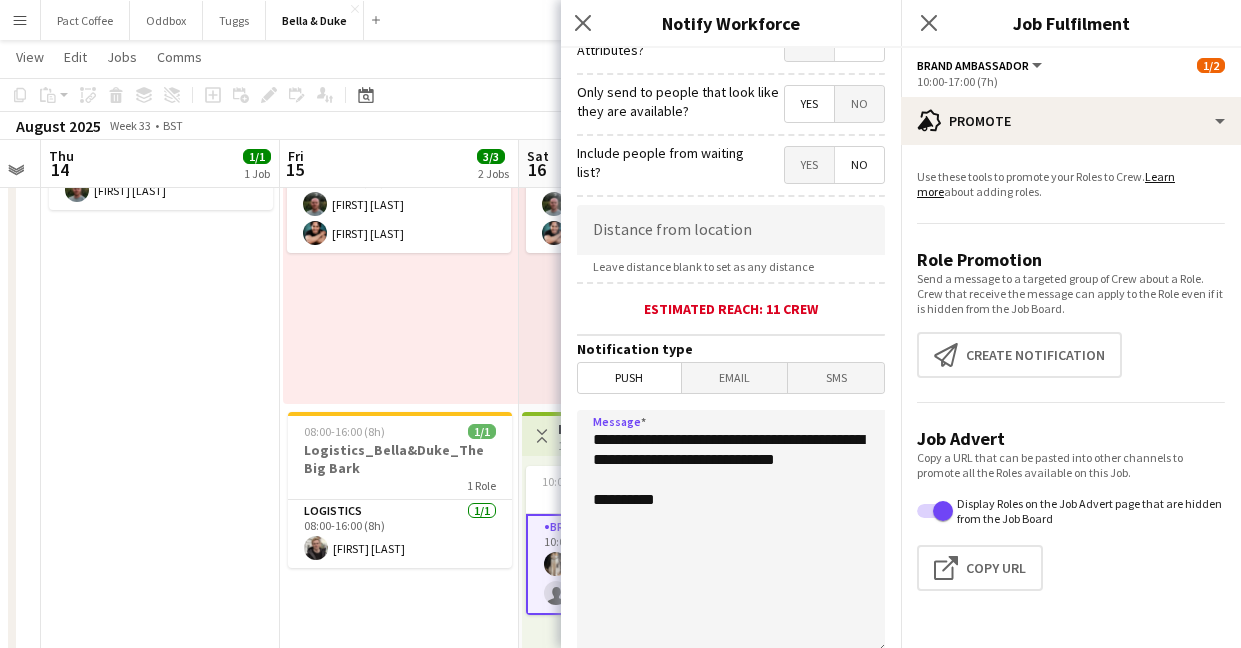 click on "**********" at bounding box center [731, 532] 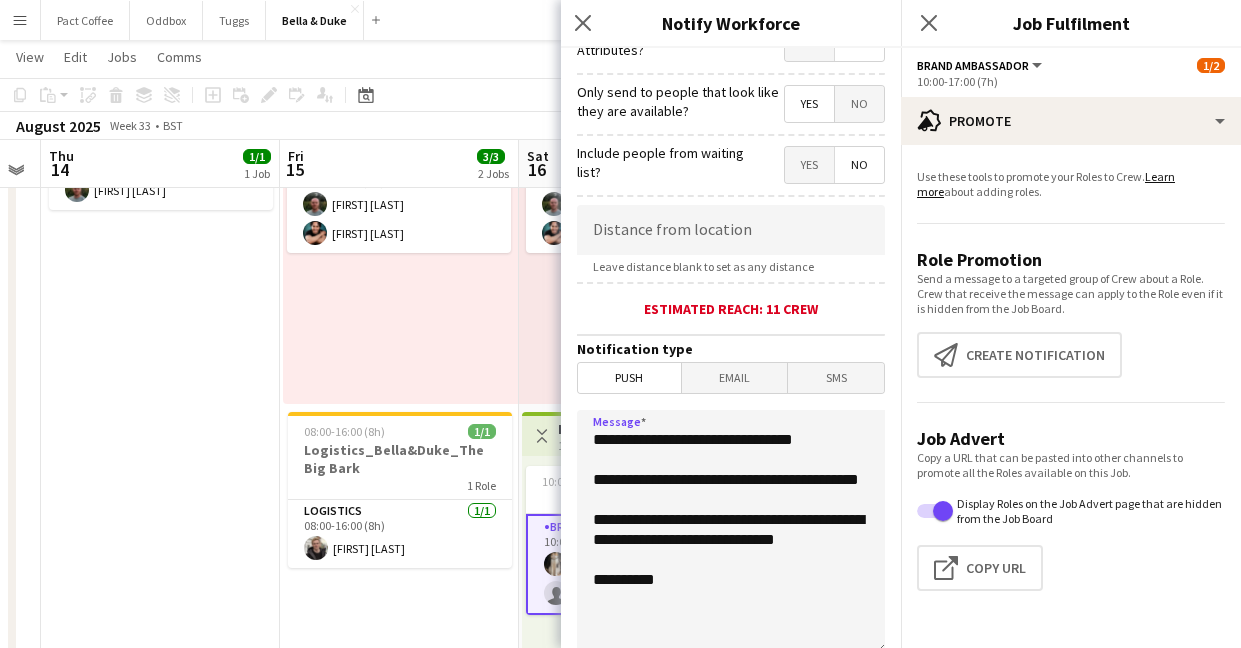 click on "**********" at bounding box center (731, 532) 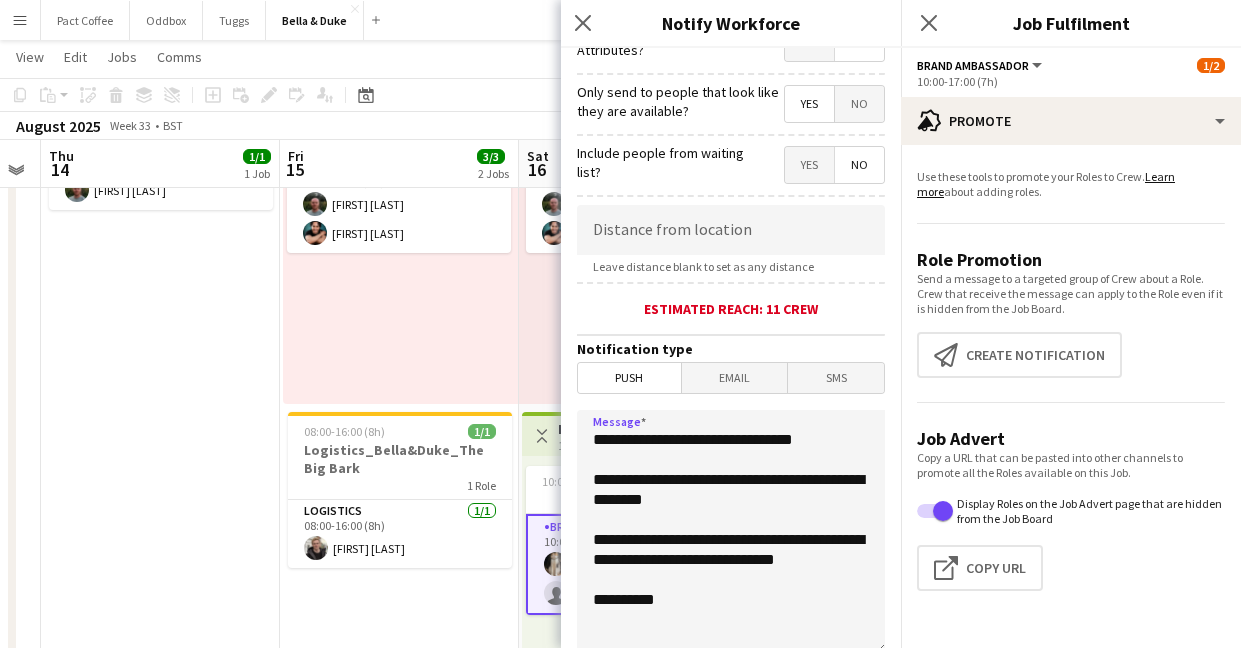 click on "**********" at bounding box center [731, 532] 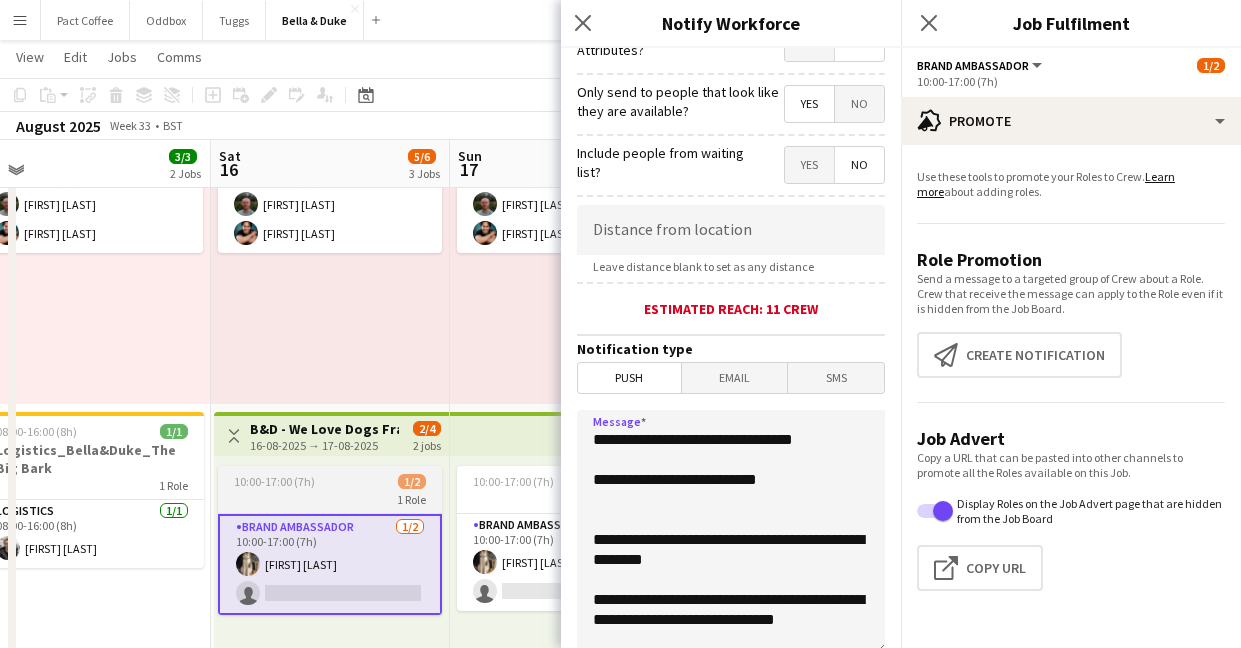 scroll, scrollTop: 0, scrollLeft: 850, axis: horizontal 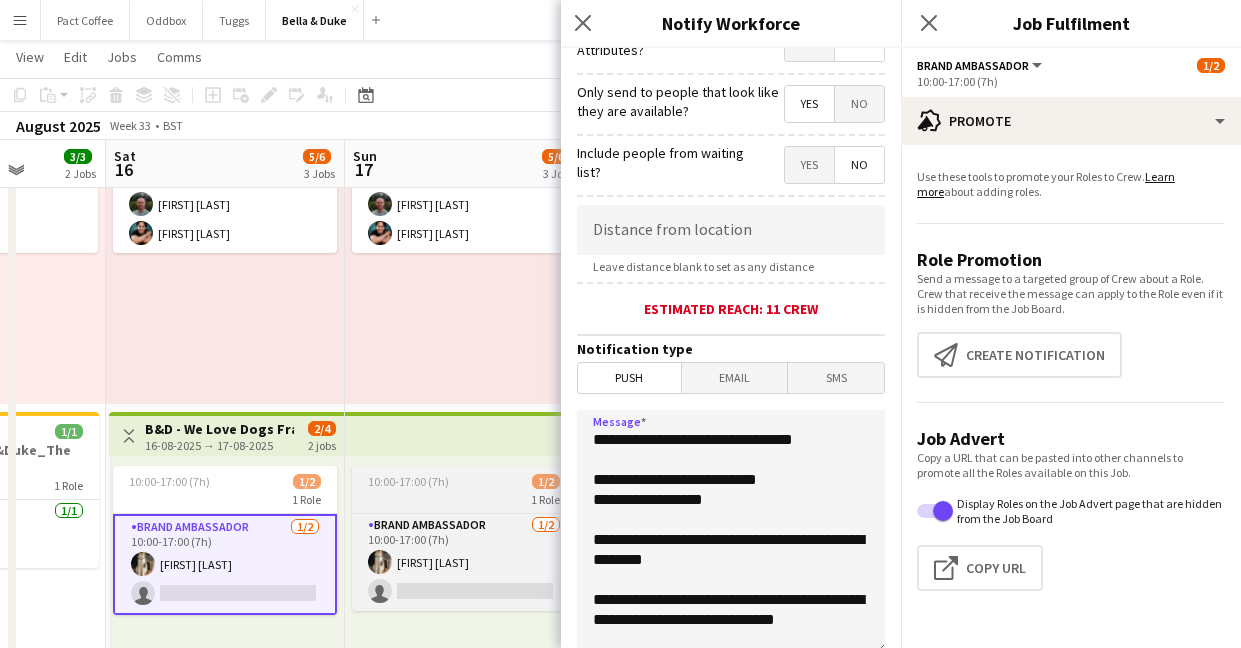 drag, startPoint x: 732, startPoint y: 505, endPoint x: 559, endPoint y: 489, distance: 173.73831 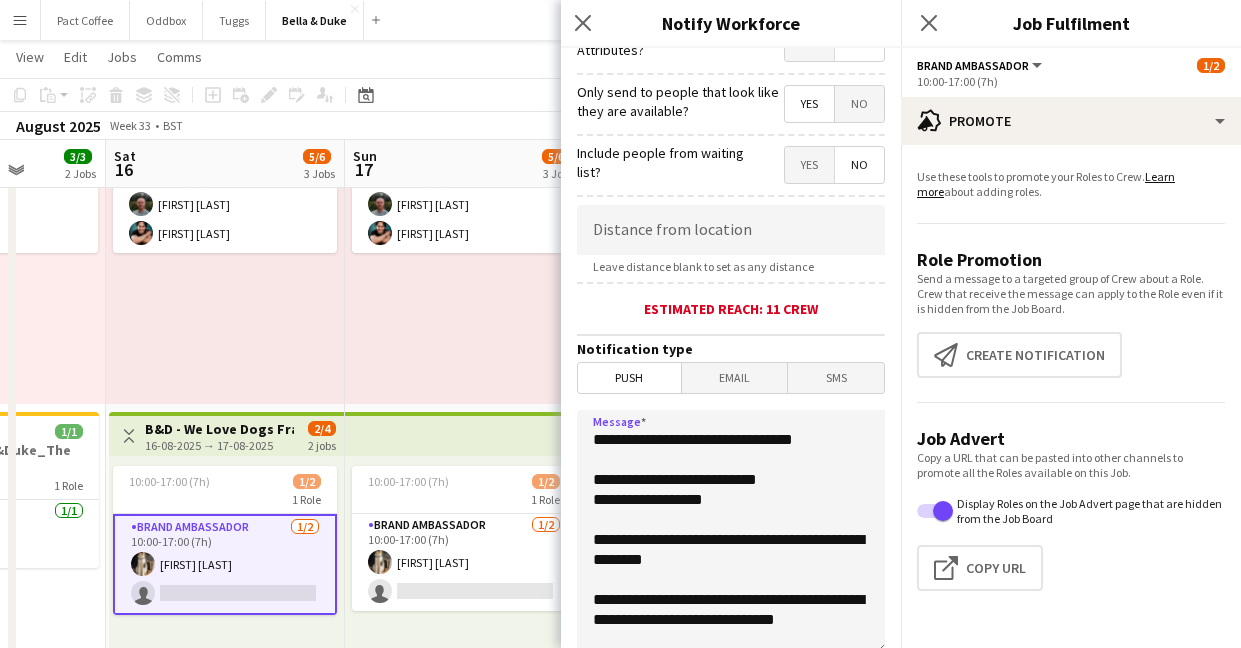 click on "**********" at bounding box center (731, 532) 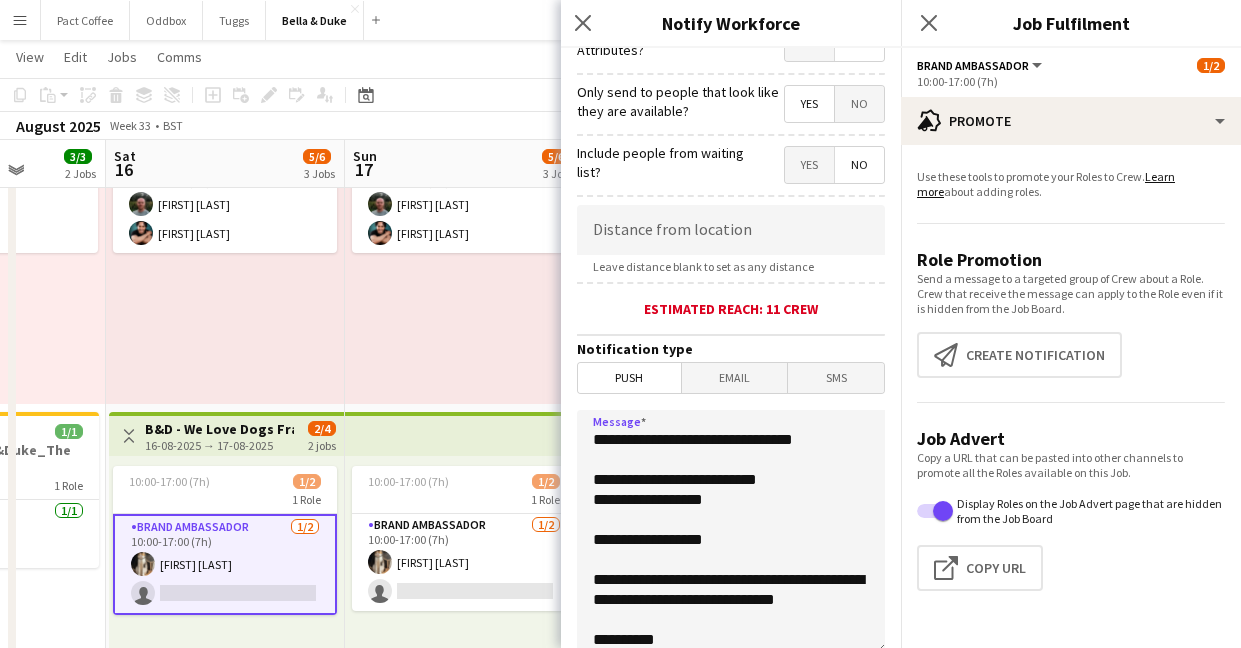 click on "**********" at bounding box center (731, 532) 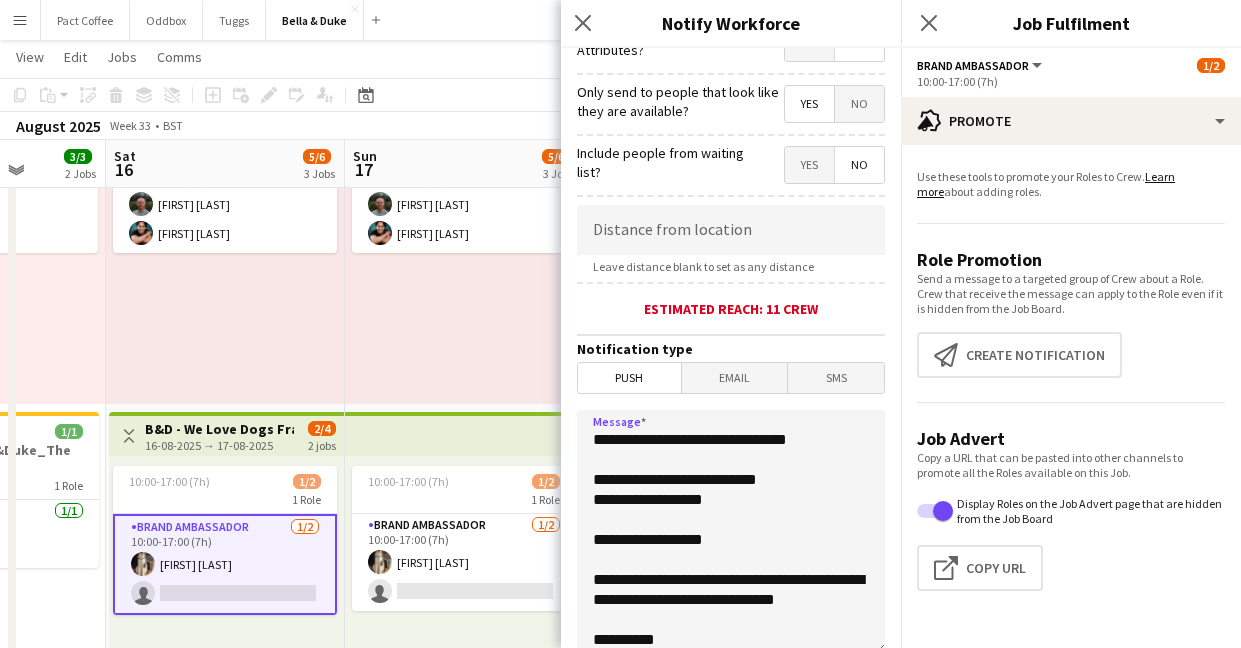 scroll, scrollTop: 25, scrollLeft: 0, axis: vertical 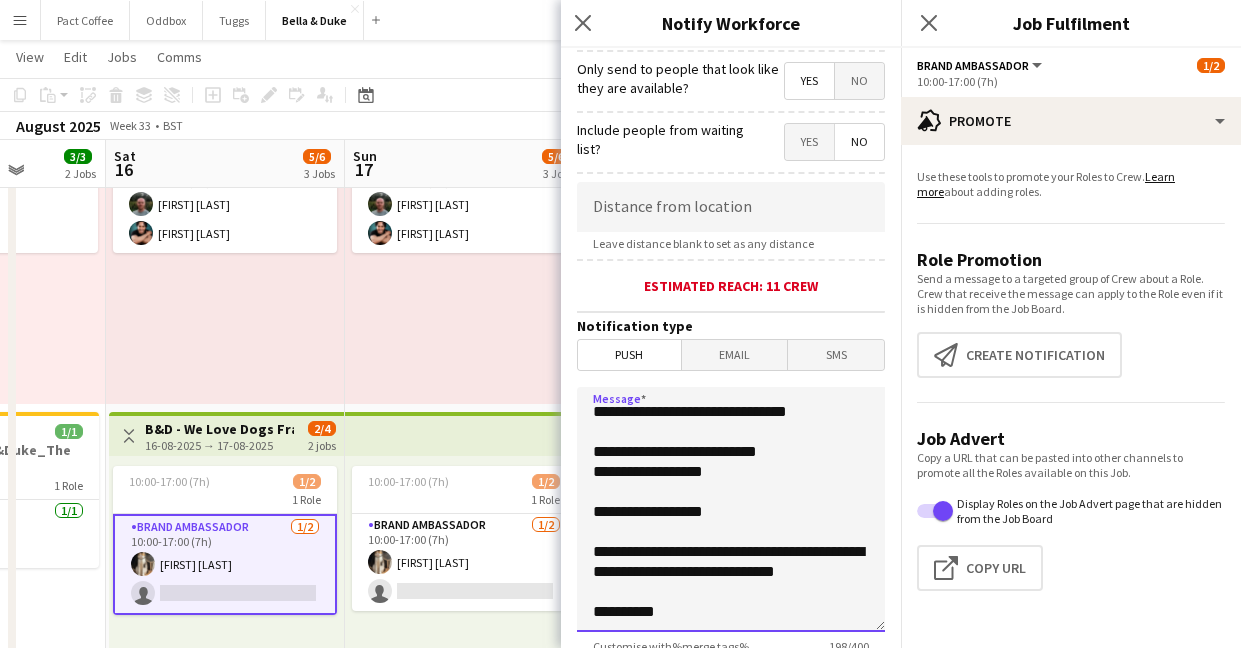 click on "**********" at bounding box center (731, 509) 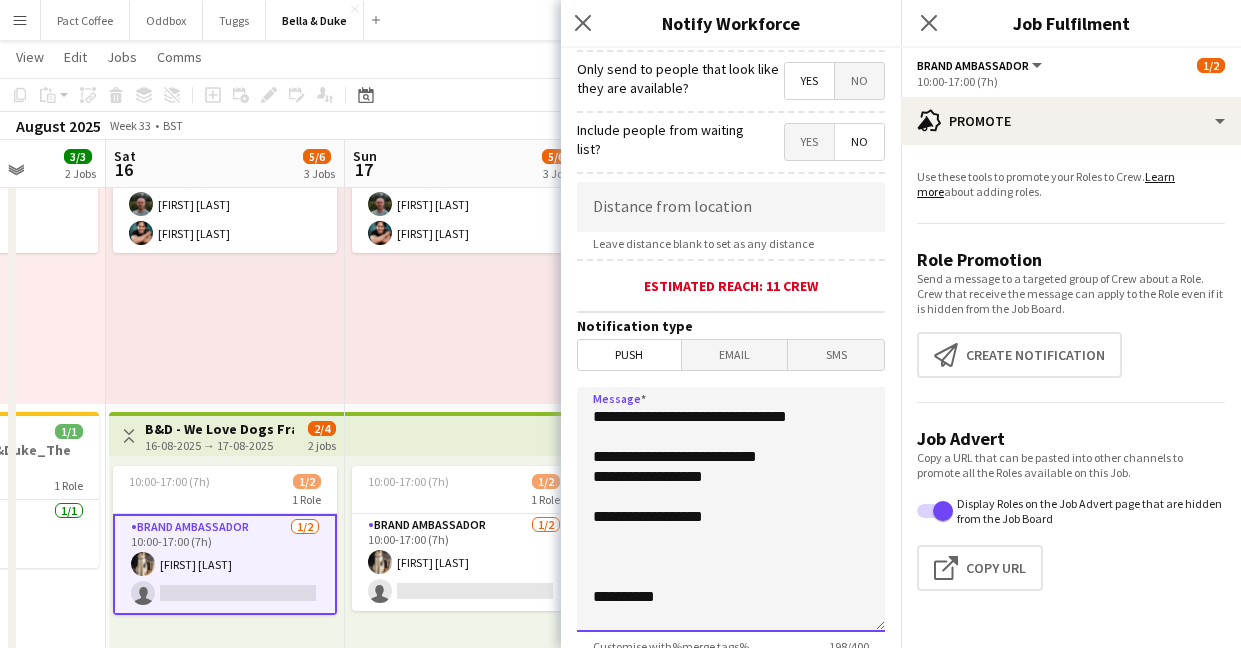 scroll, scrollTop: 0, scrollLeft: 0, axis: both 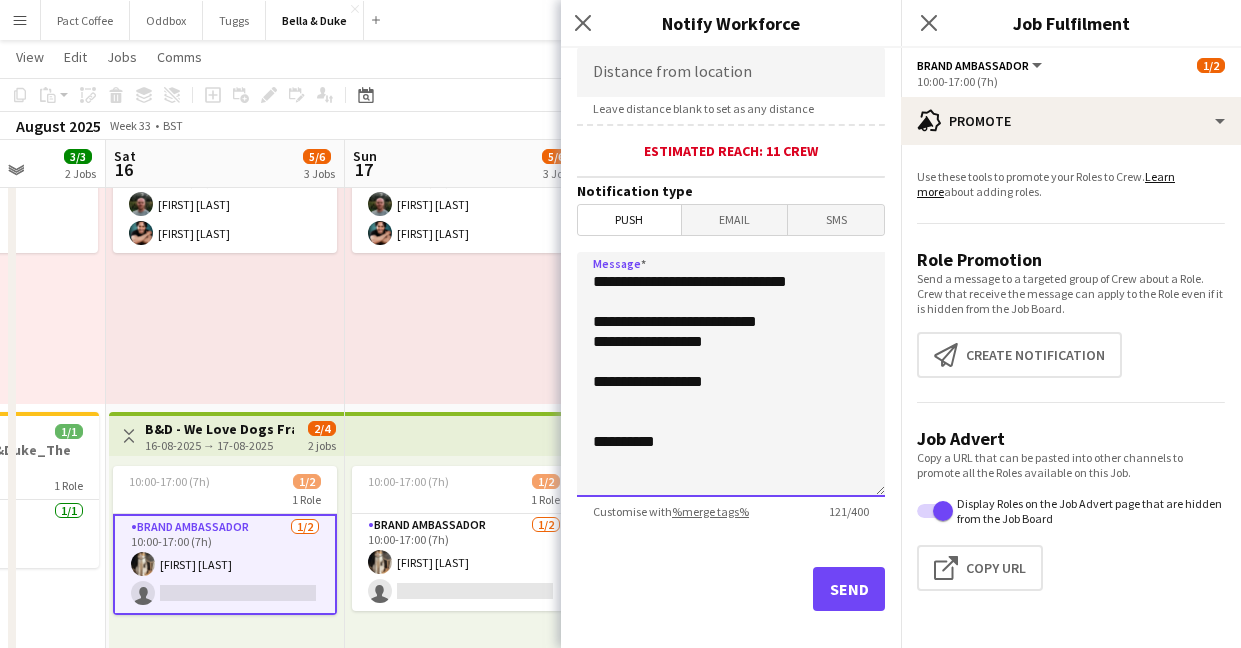 type on "**********" 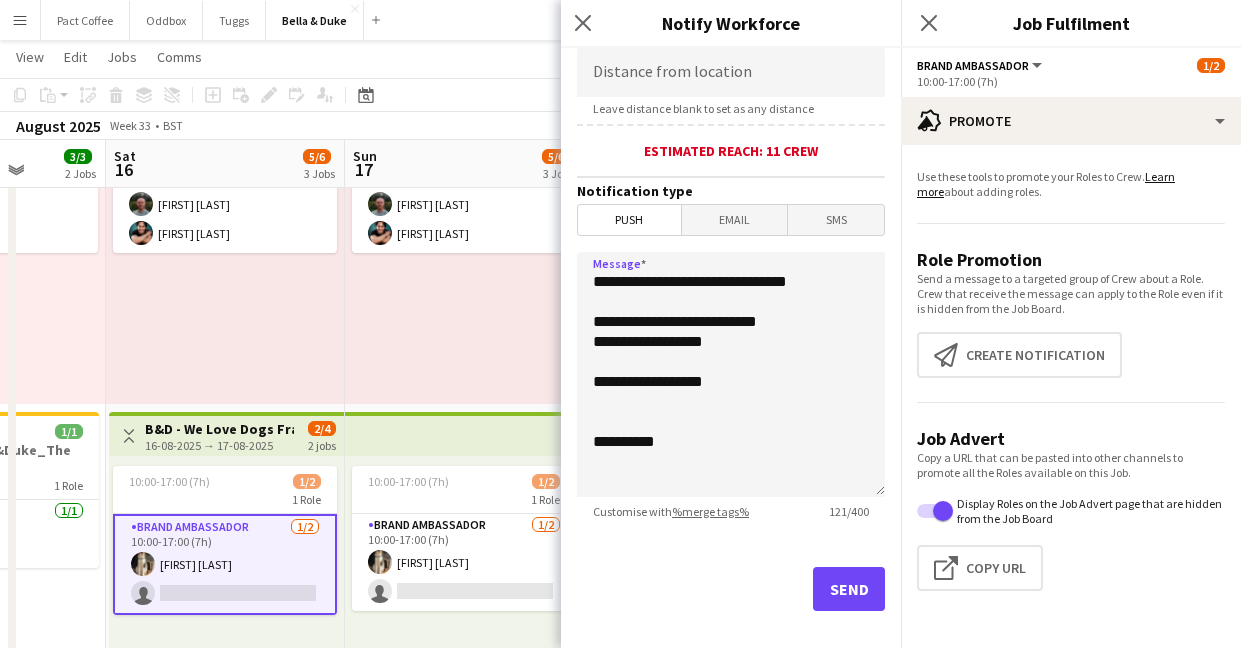 click on "Email" at bounding box center [735, 220] 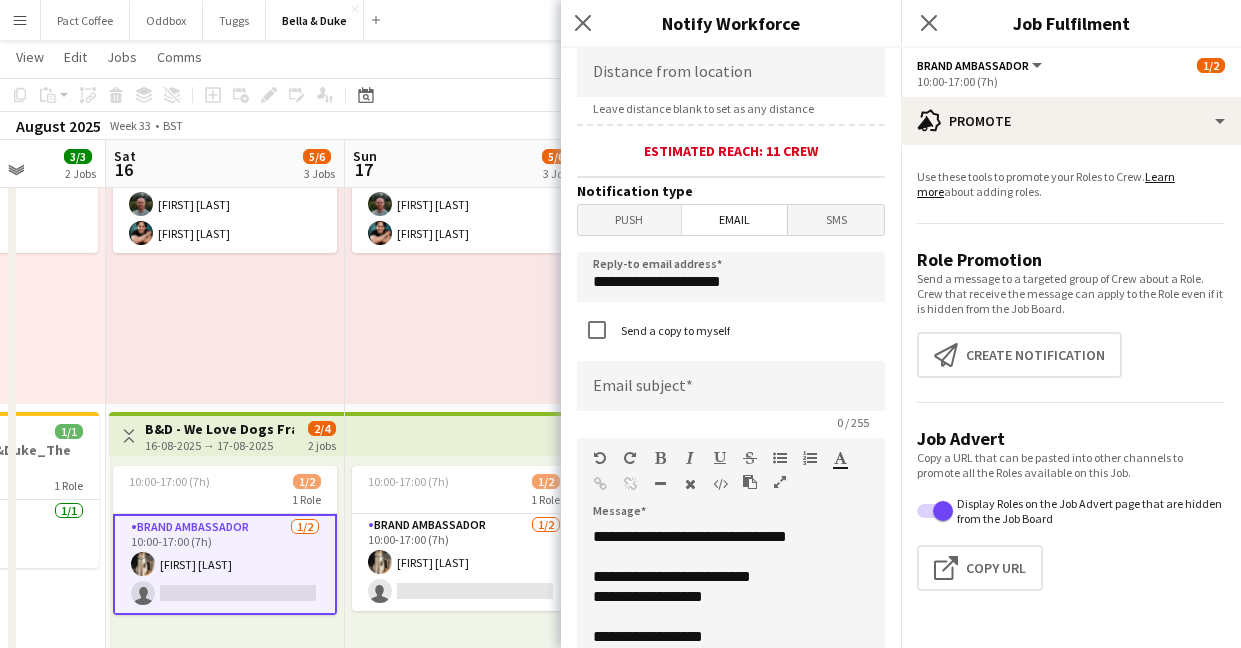 click on "**********" 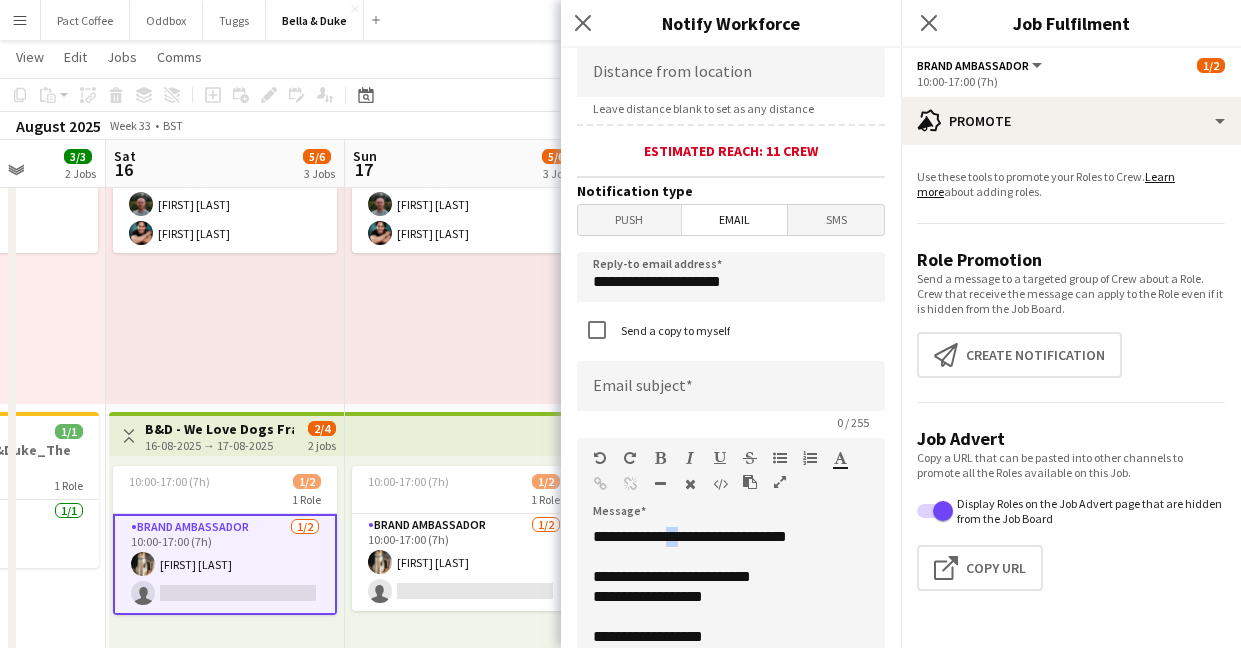 click on "**********" 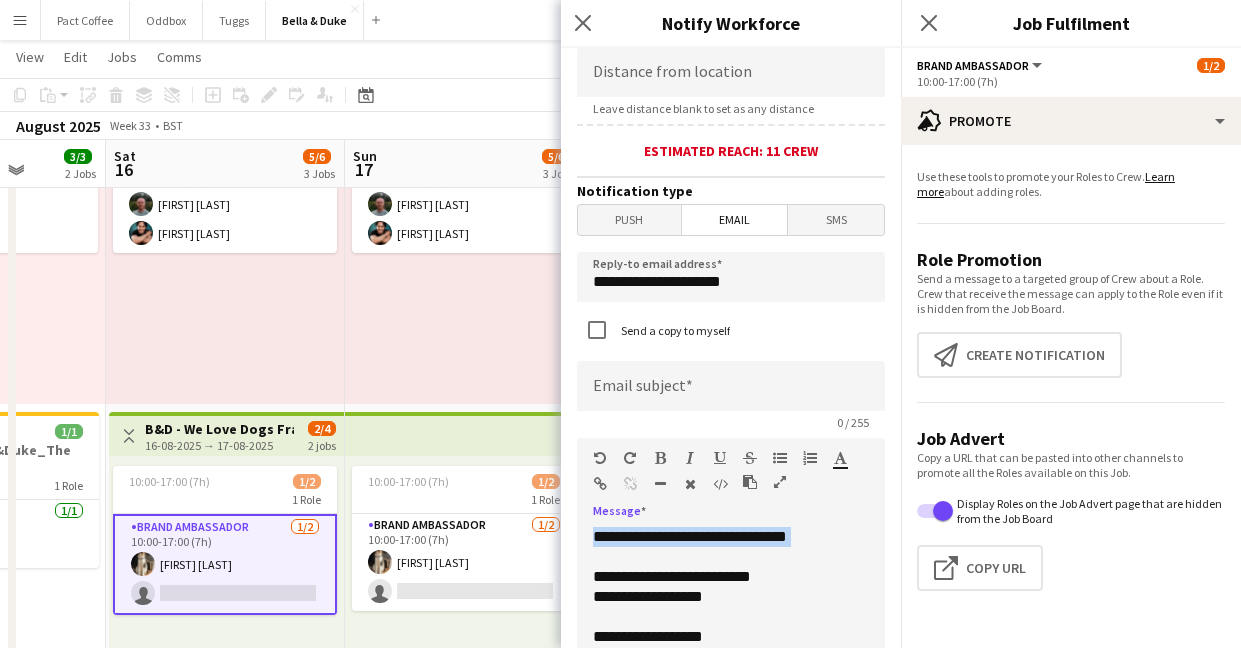 click on "**********" 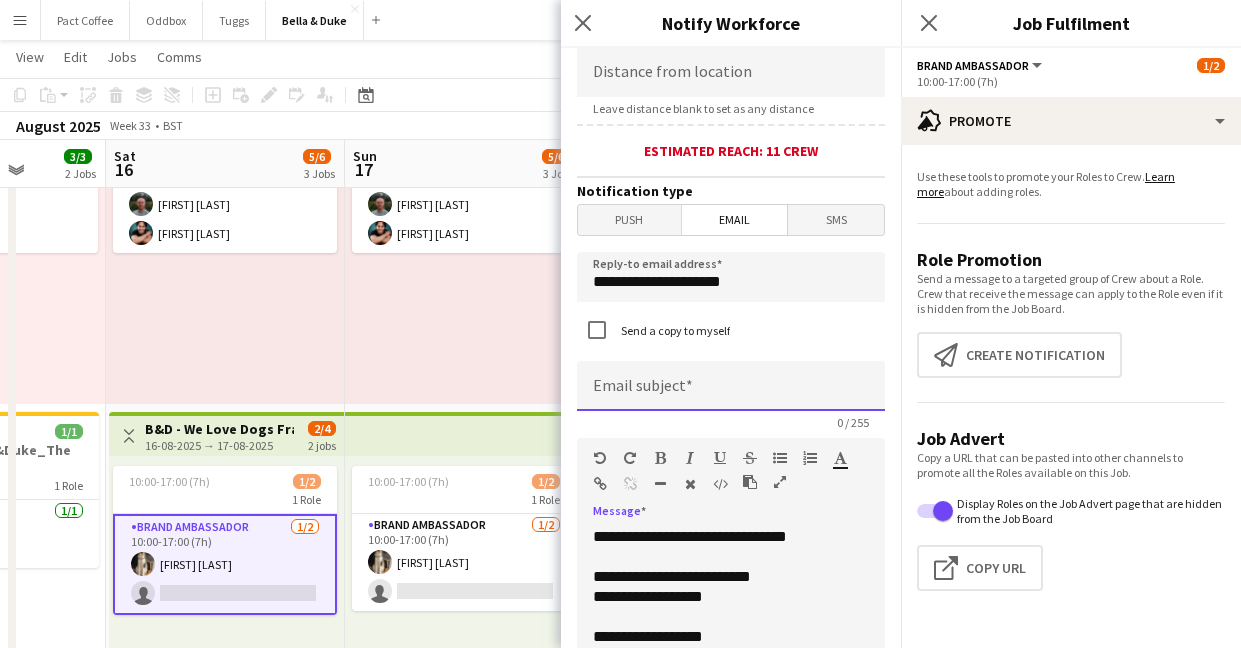 click 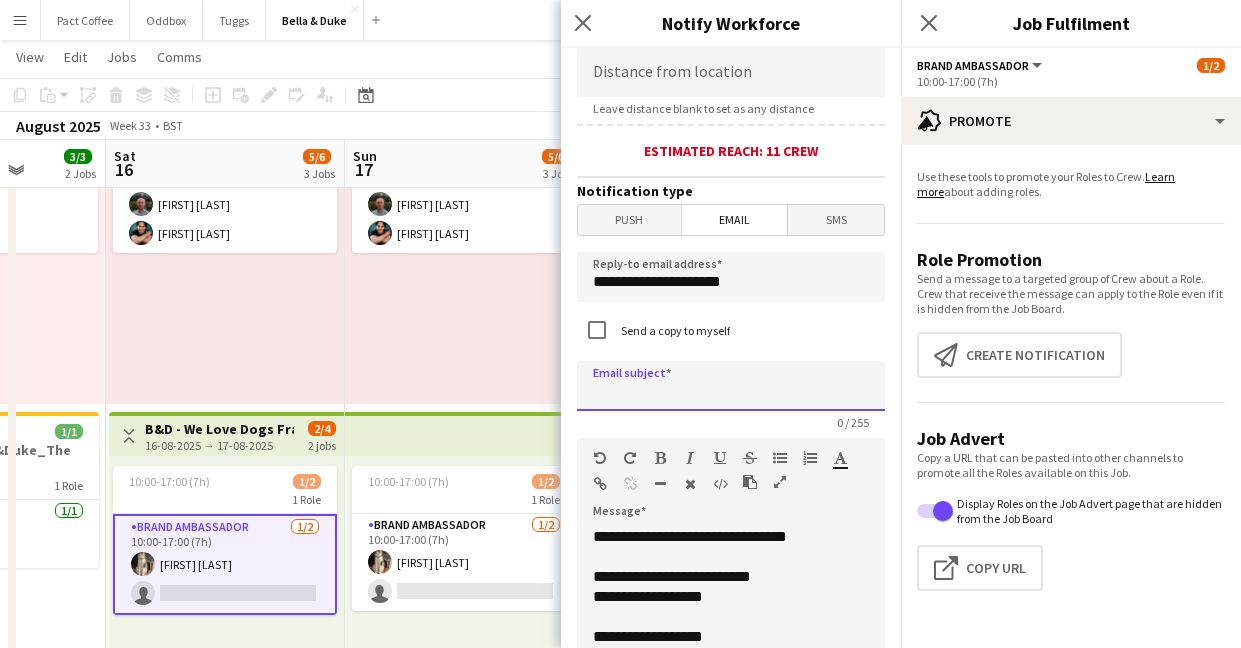 paste on "**********" 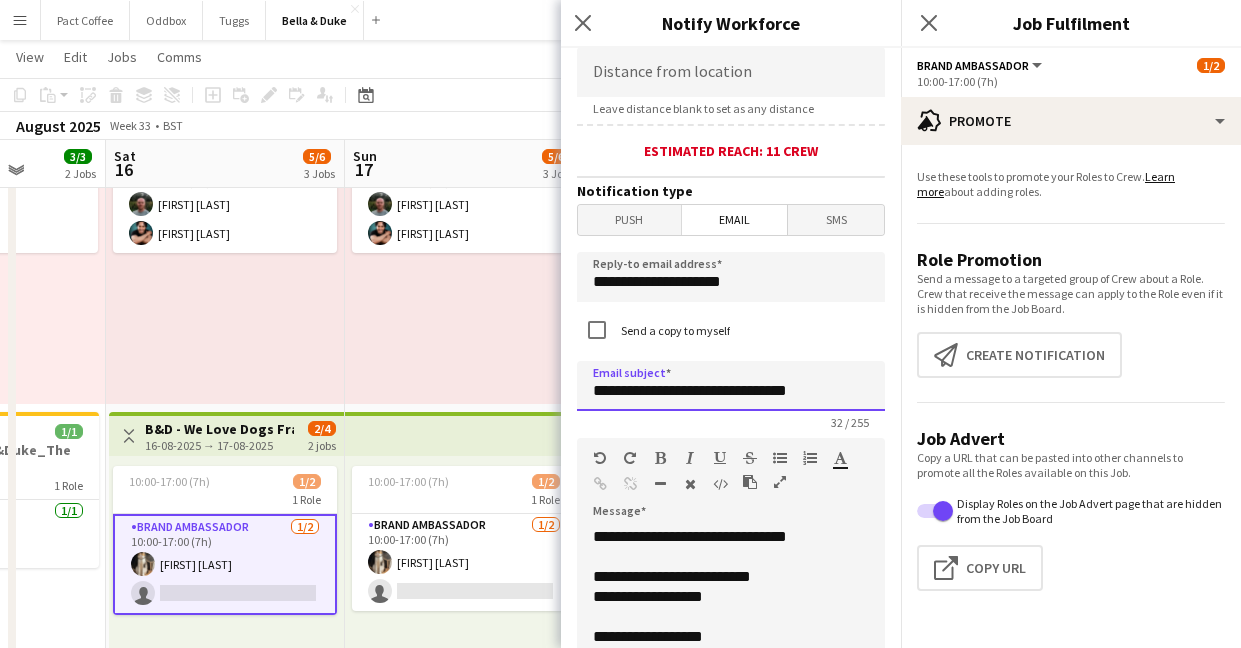 drag, startPoint x: 600, startPoint y: 396, endPoint x: 761, endPoint y: 396, distance: 161 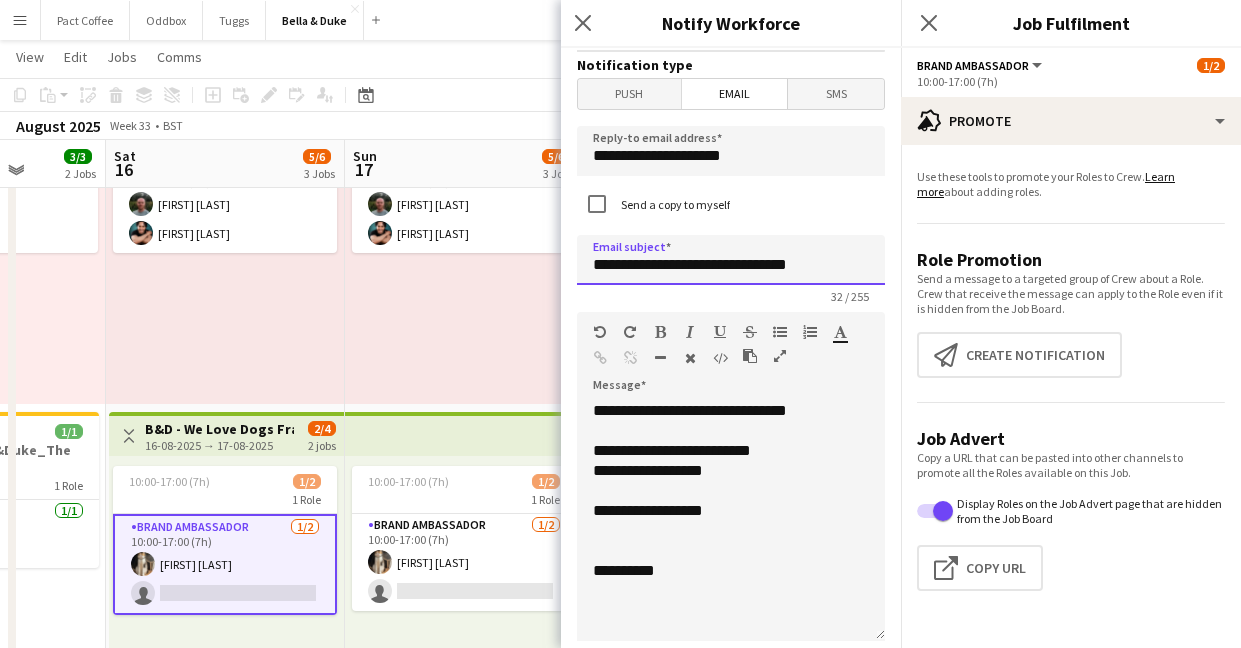 scroll, scrollTop: 563, scrollLeft: 0, axis: vertical 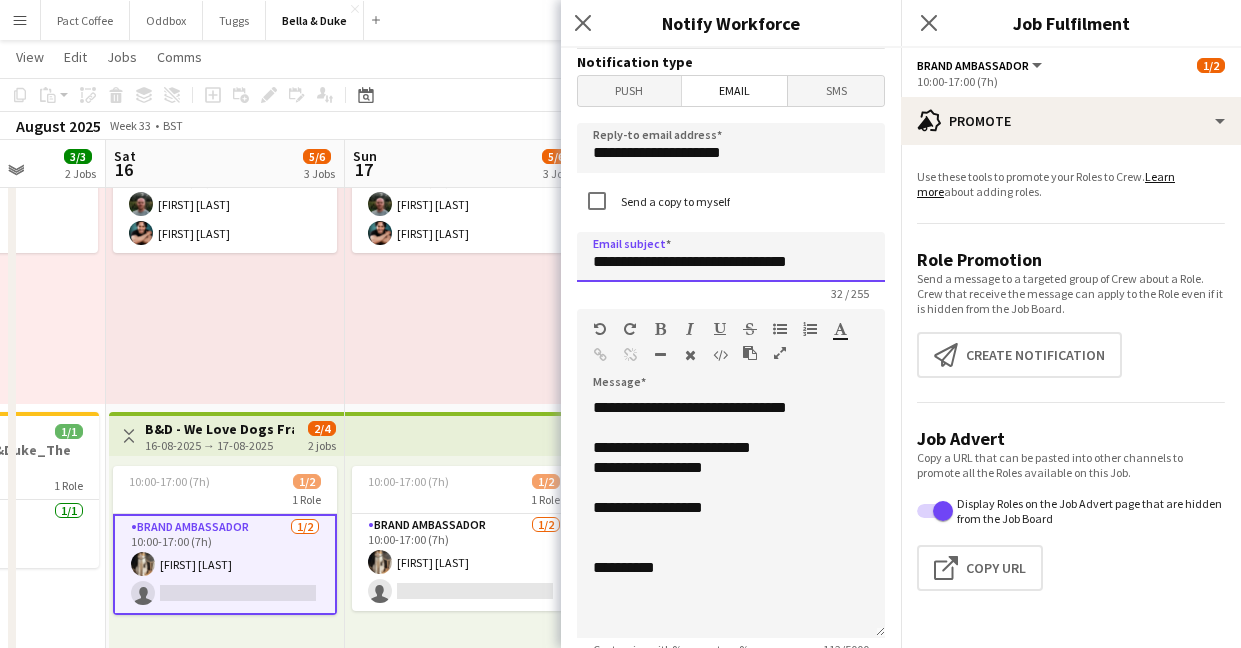 drag, startPoint x: 626, startPoint y: 265, endPoint x: 759, endPoint y: 267, distance: 133.01503 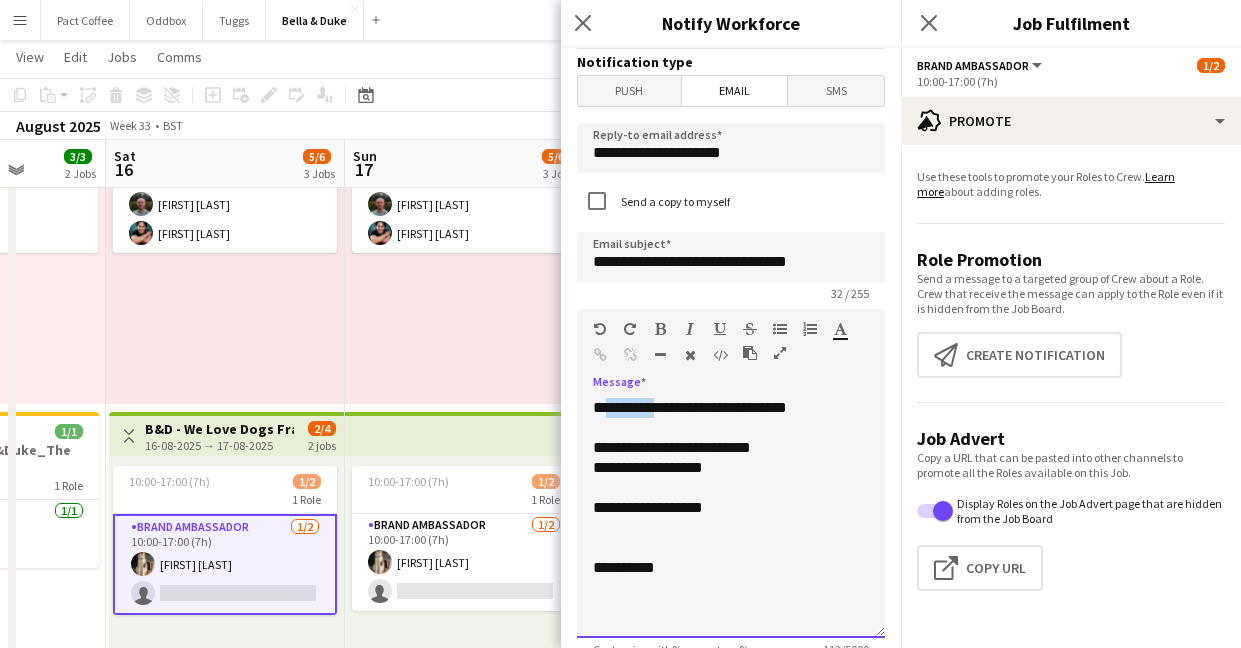 drag, startPoint x: 611, startPoint y: 418, endPoint x: 678, endPoint y: 418, distance: 67 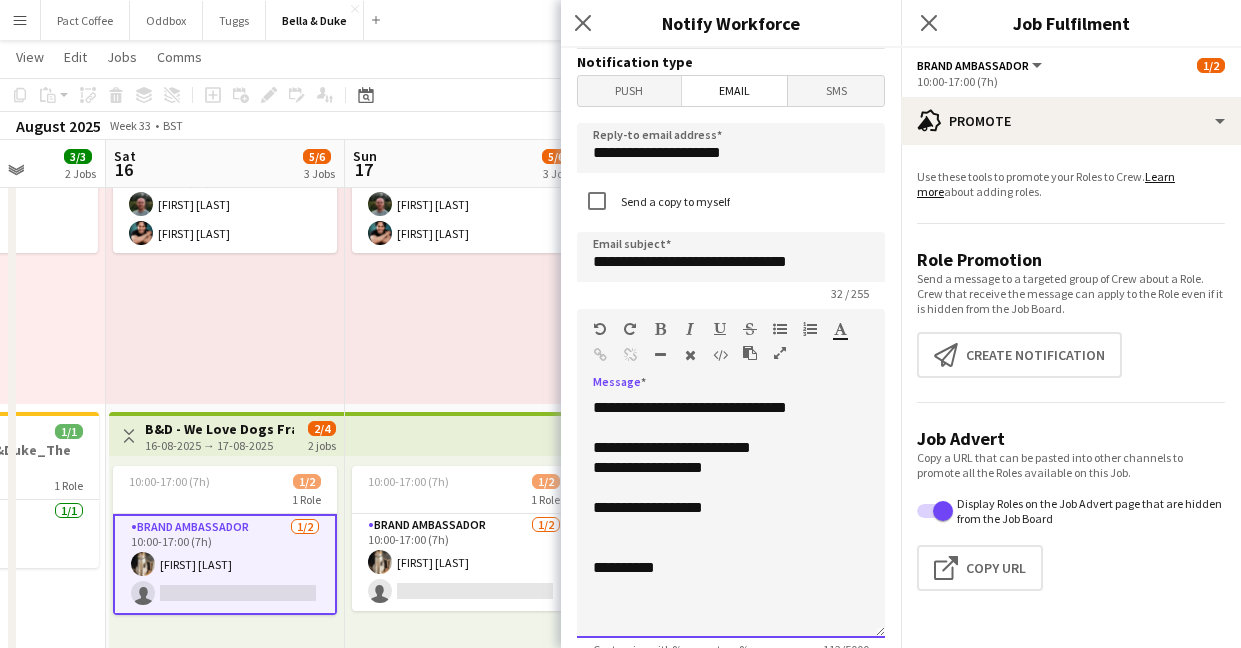 click on "**********" 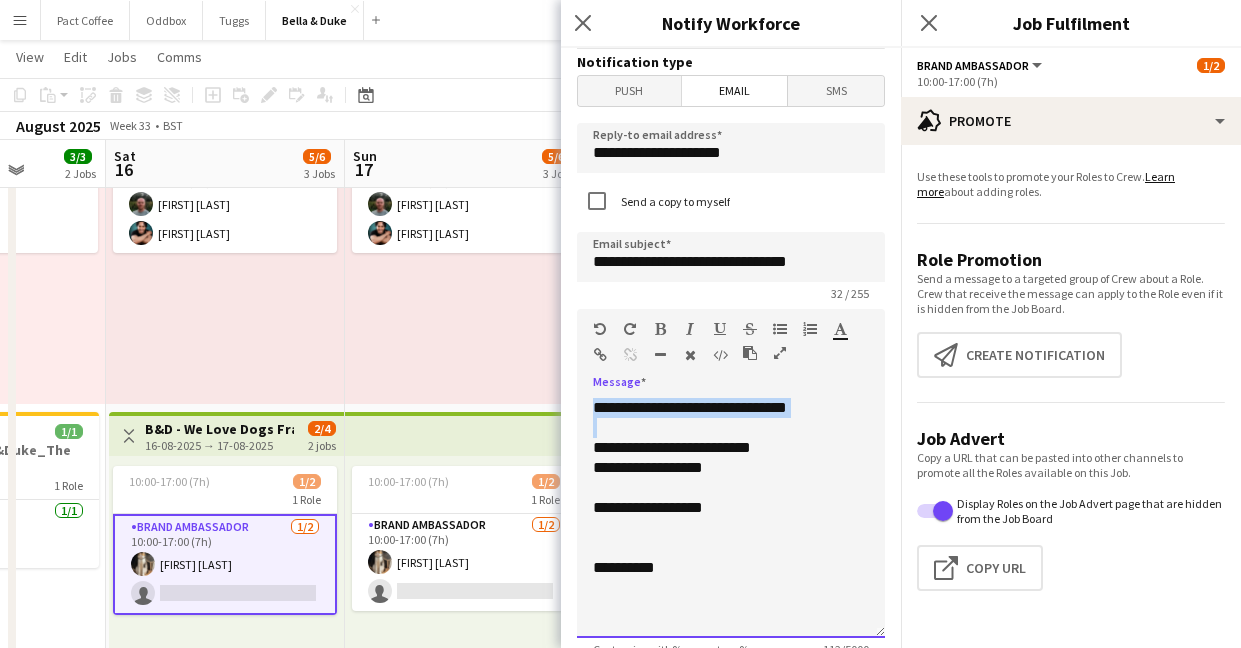 drag, startPoint x: 595, startPoint y: 454, endPoint x: 582, endPoint y: 396, distance: 59.439045 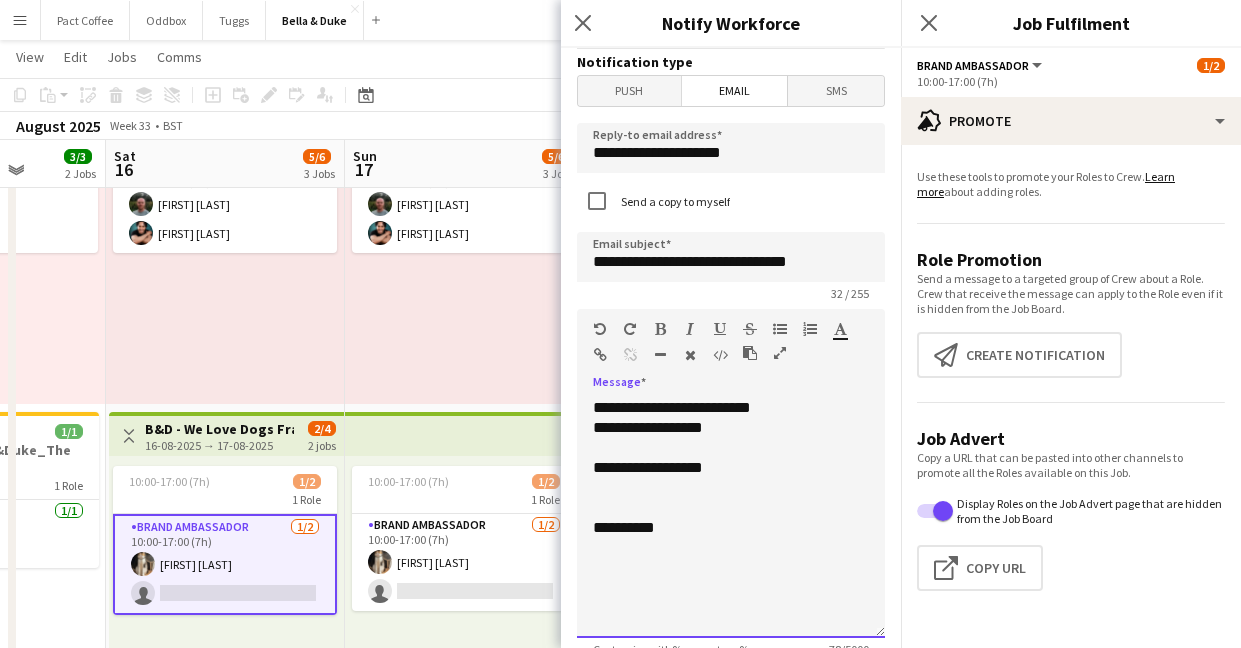 click on "**********" 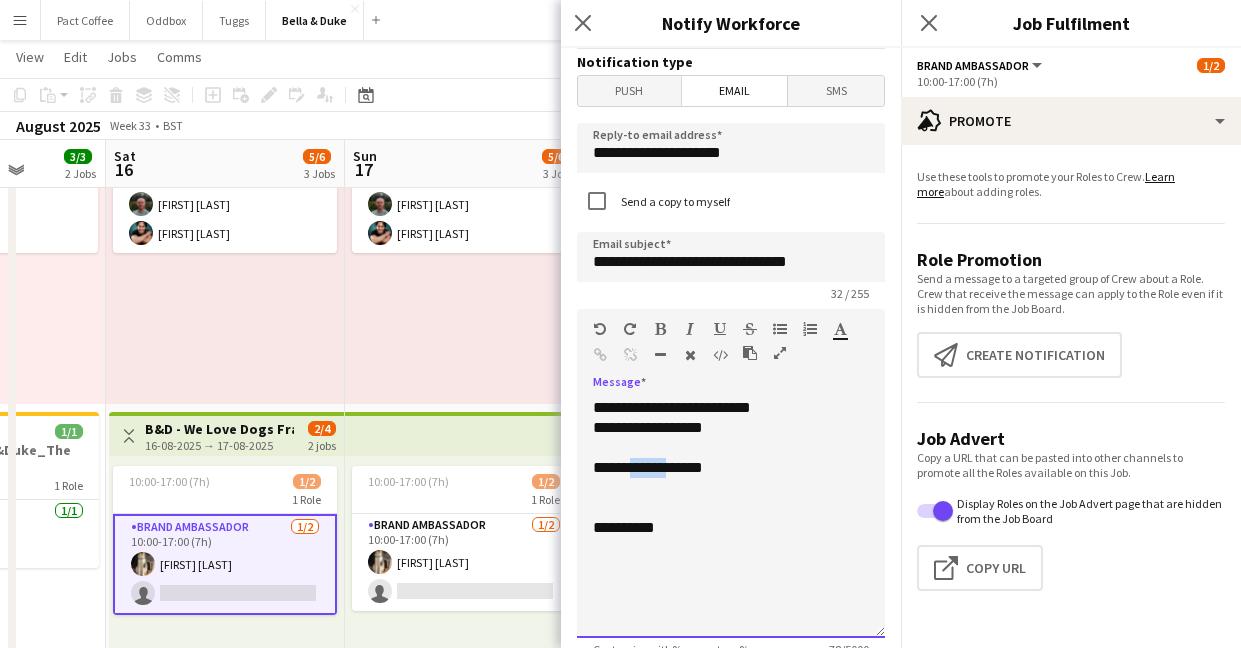 click on "**********" 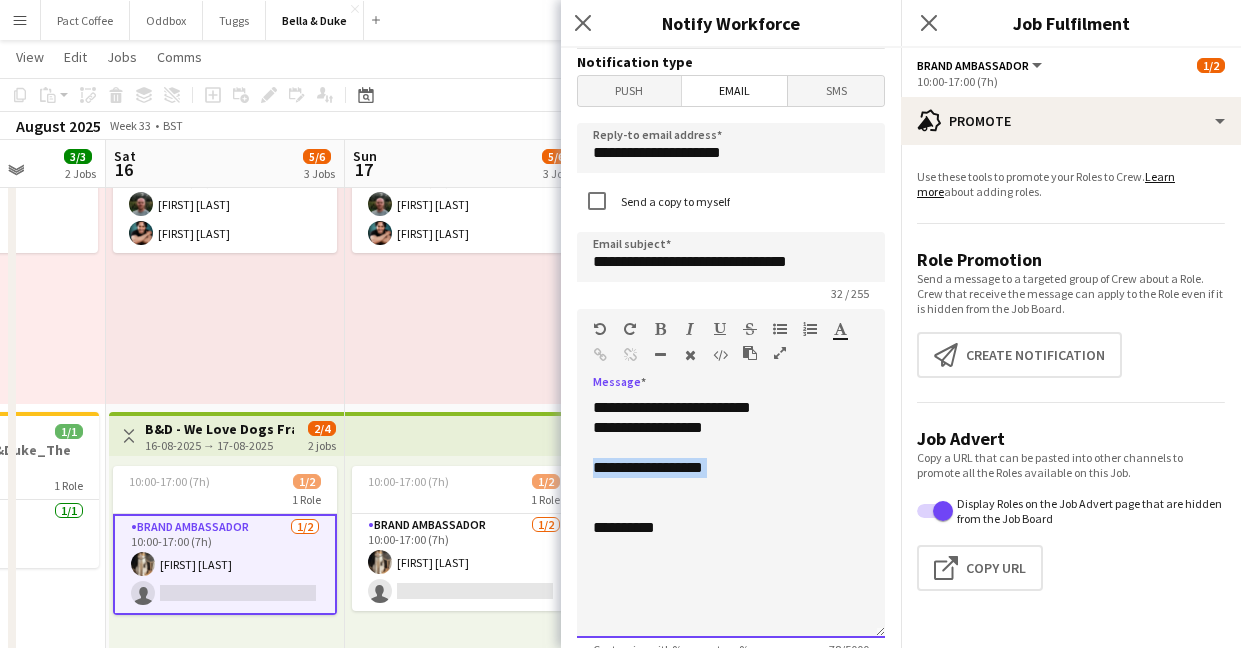 click on "**********" 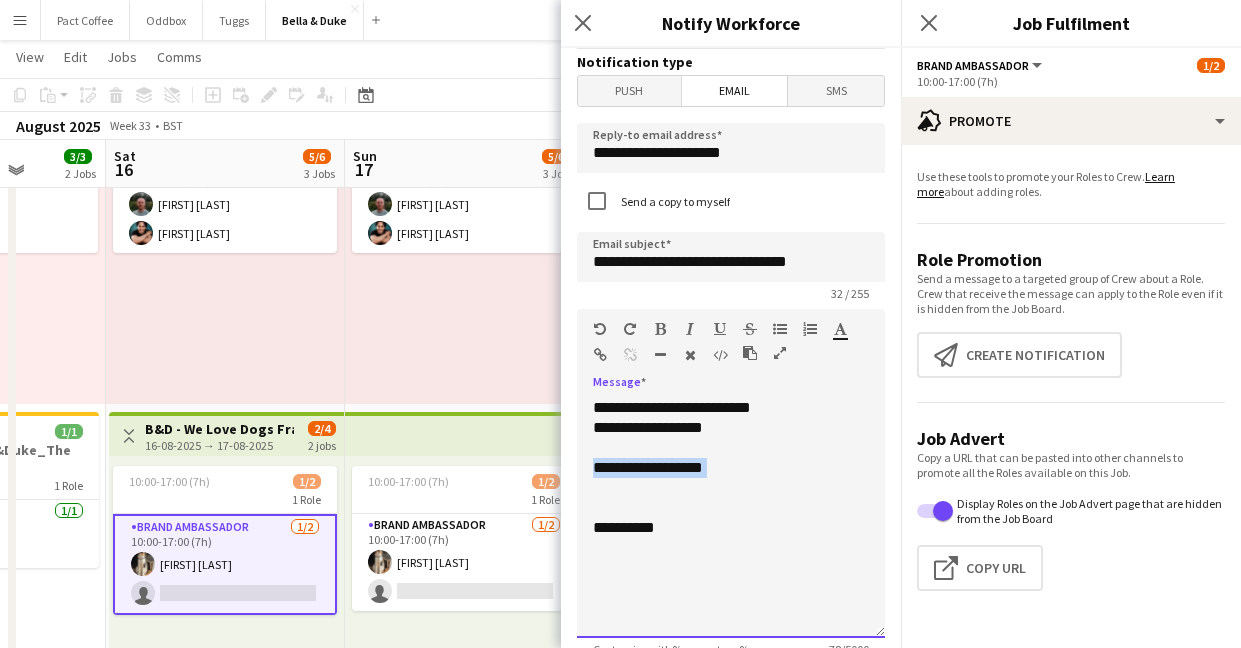 copy on "**********" 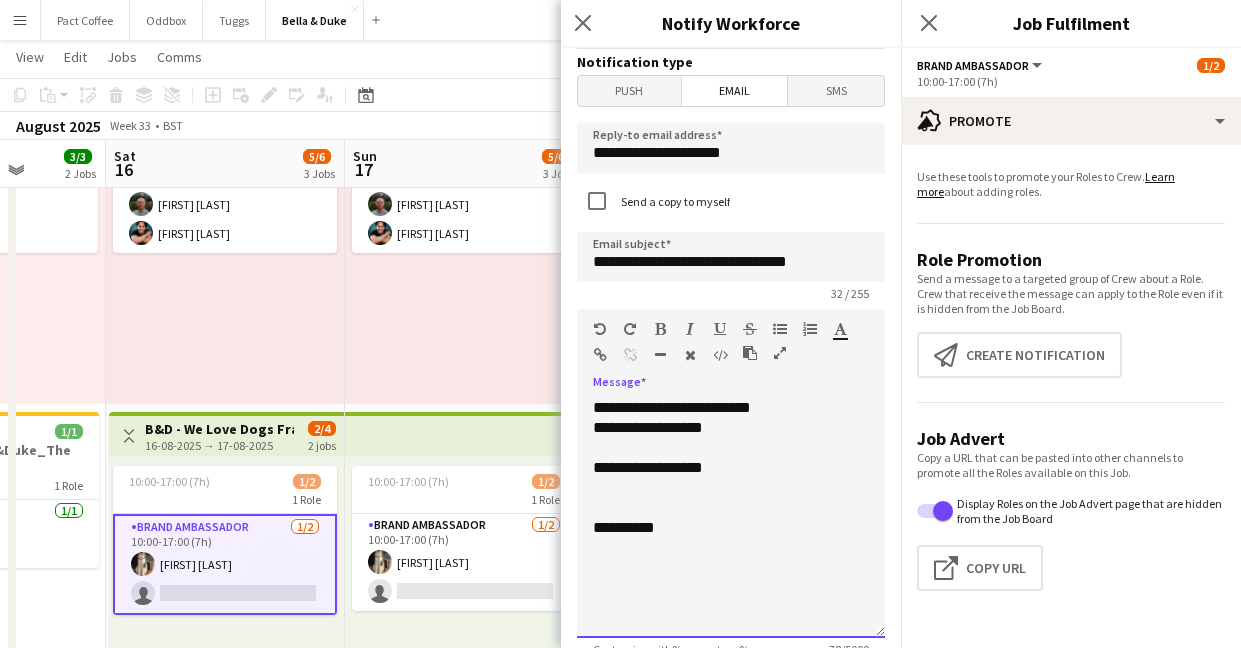 click on "**********" 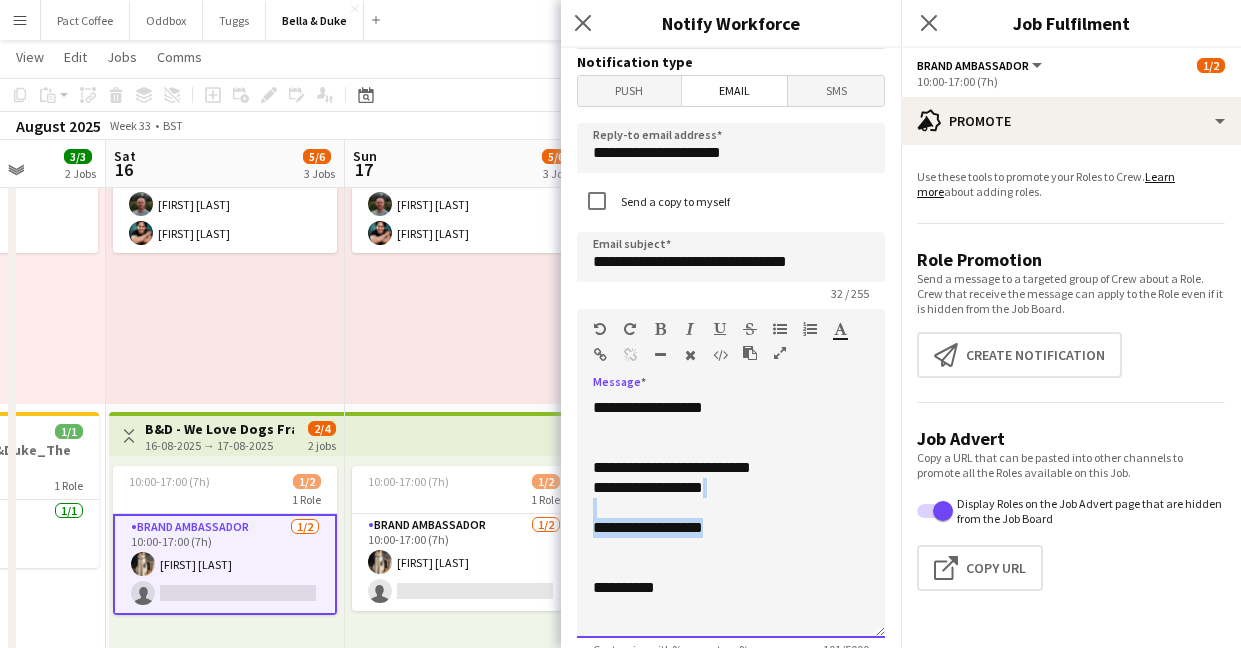 drag, startPoint x: 778, startPoint y: 517, endPoint x: 749, endPoint y: 540, distance: 37.01351 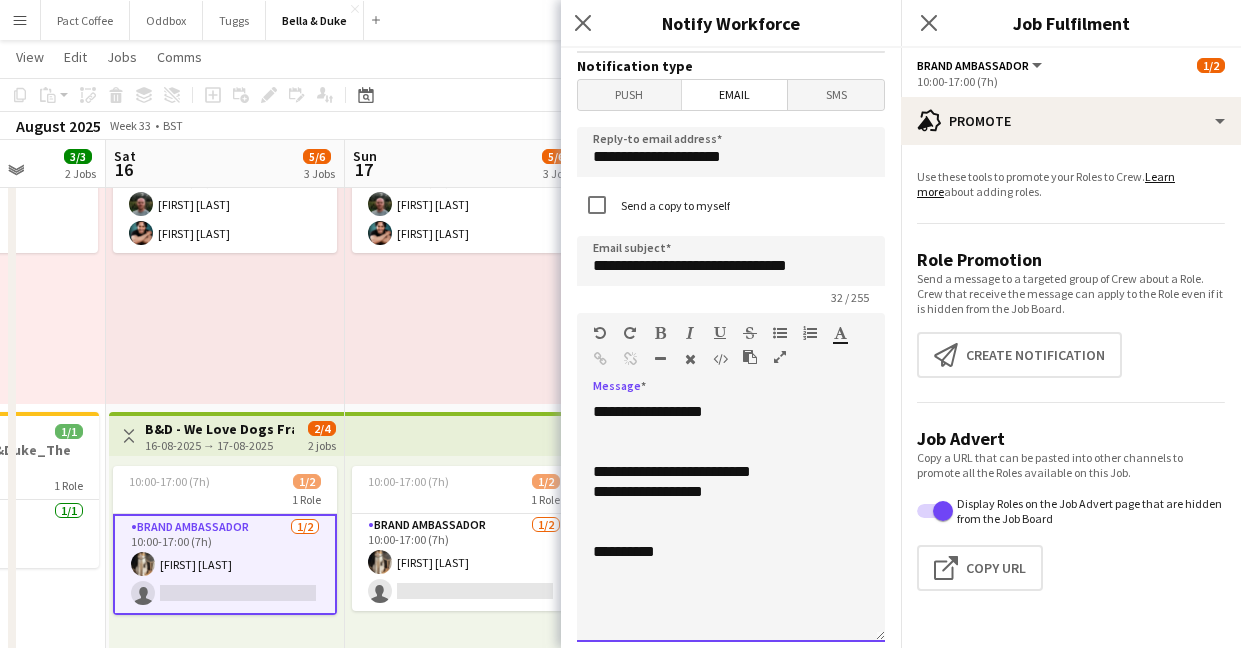 scroll, scrollTop: 557, scrollLeft: 0, axis: vertical 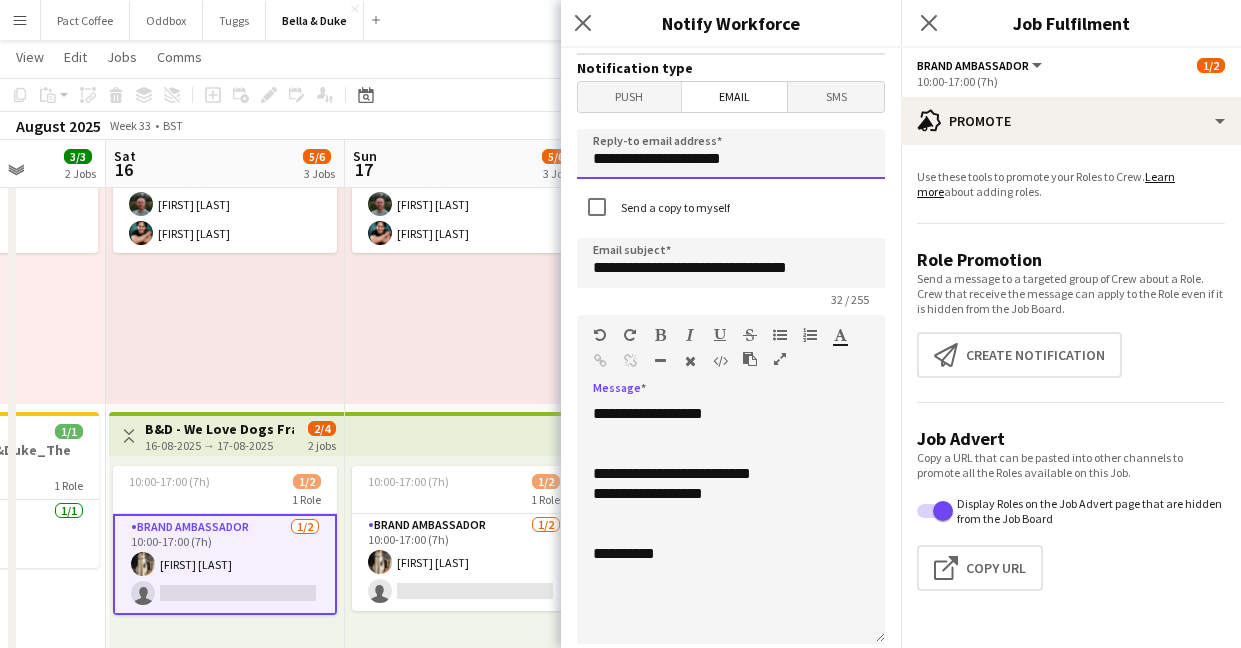 click on "**********" 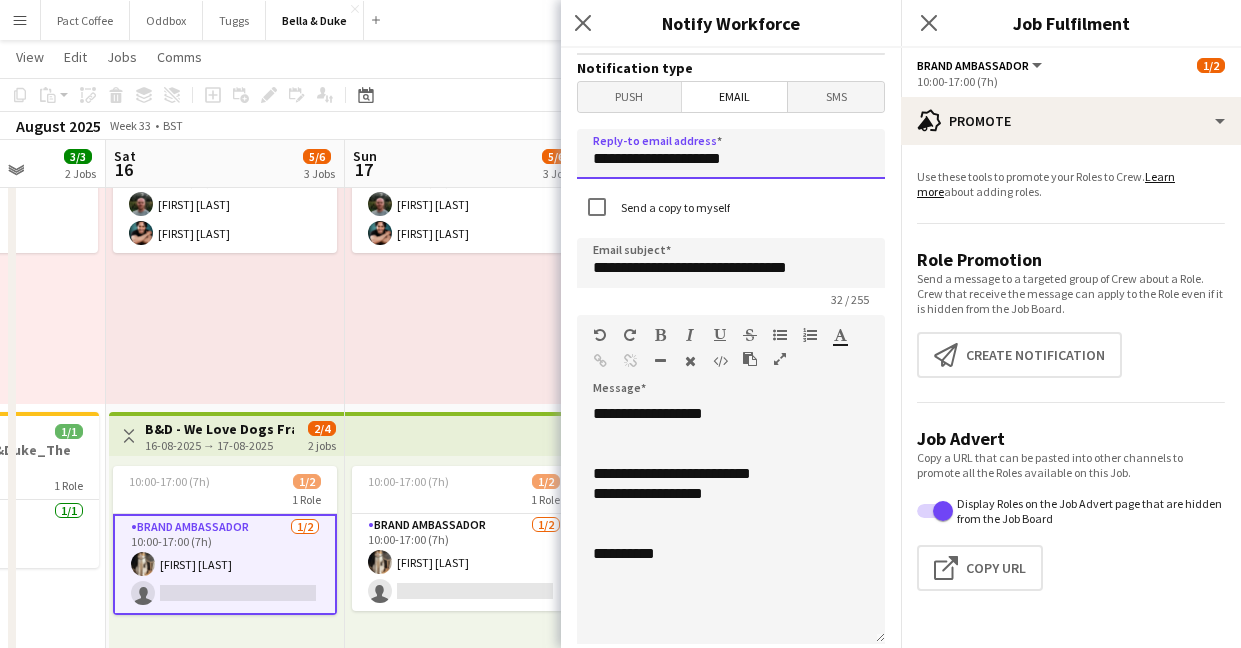 click on "**********" 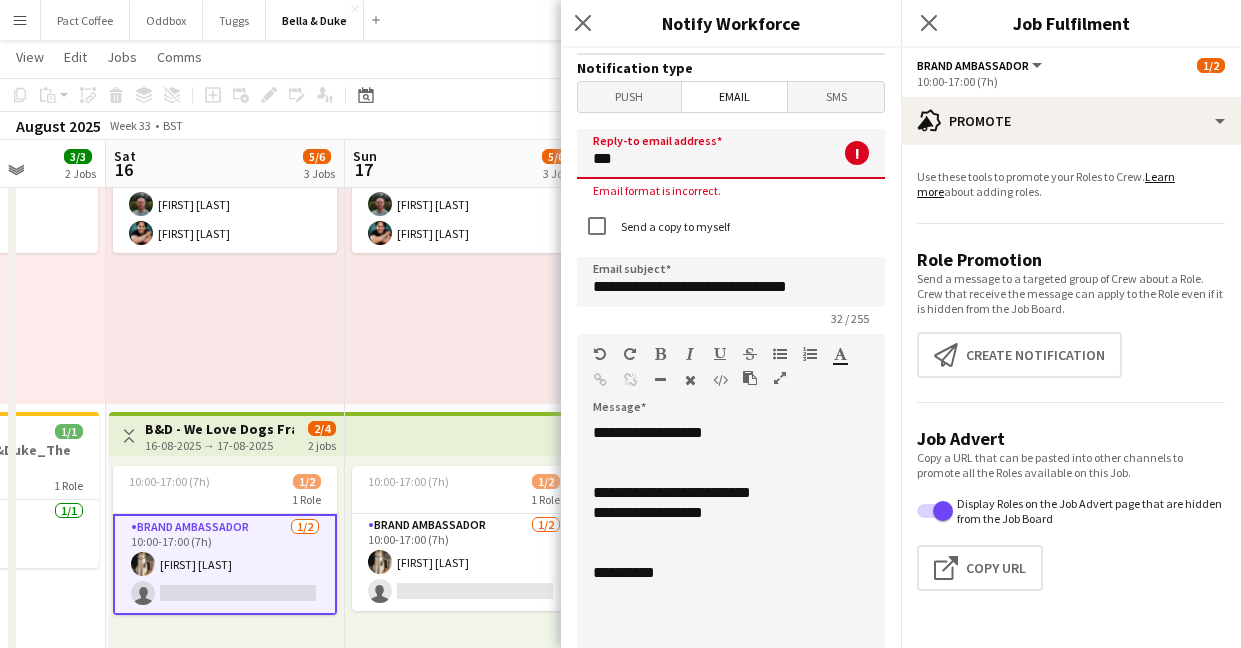 type on "**********" 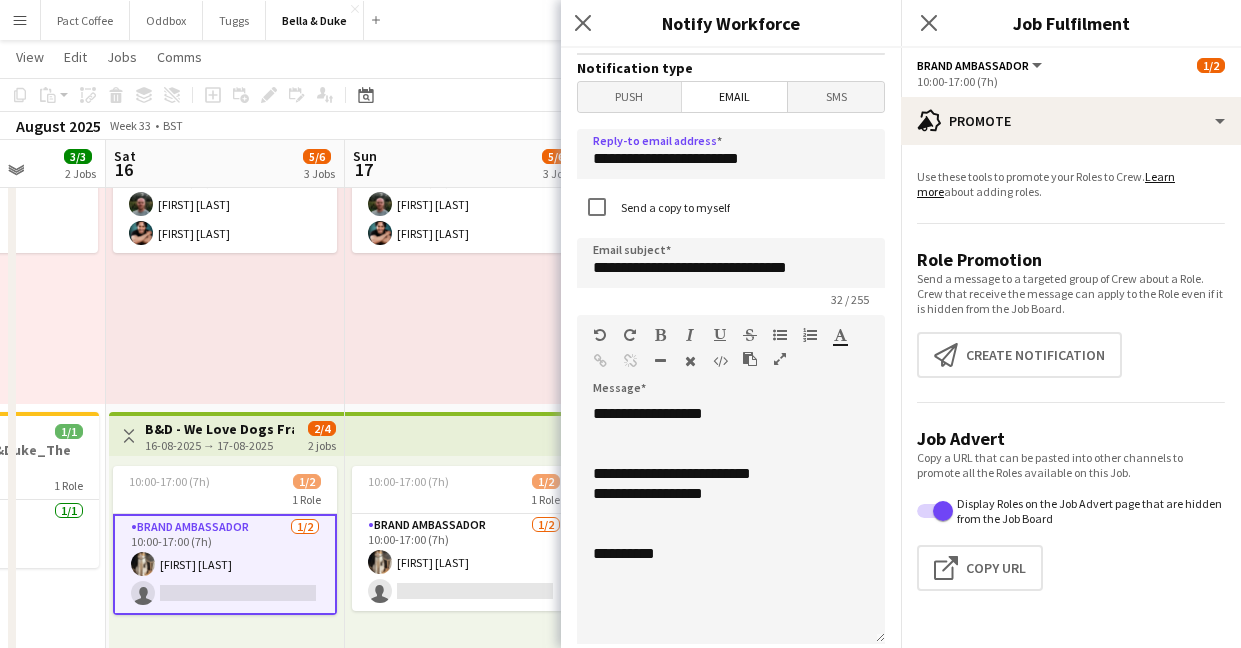 click on "Send a copy to myself" 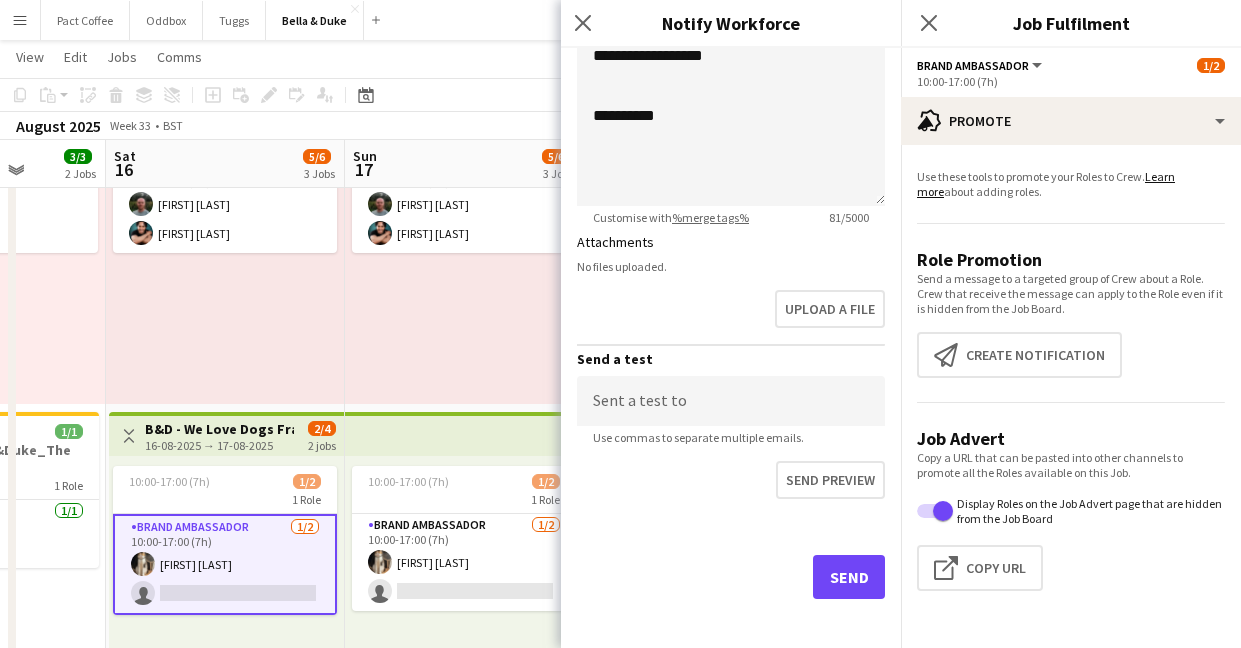 scroll, scrollTop: 994, scrollLeft: 0, axis: vertical 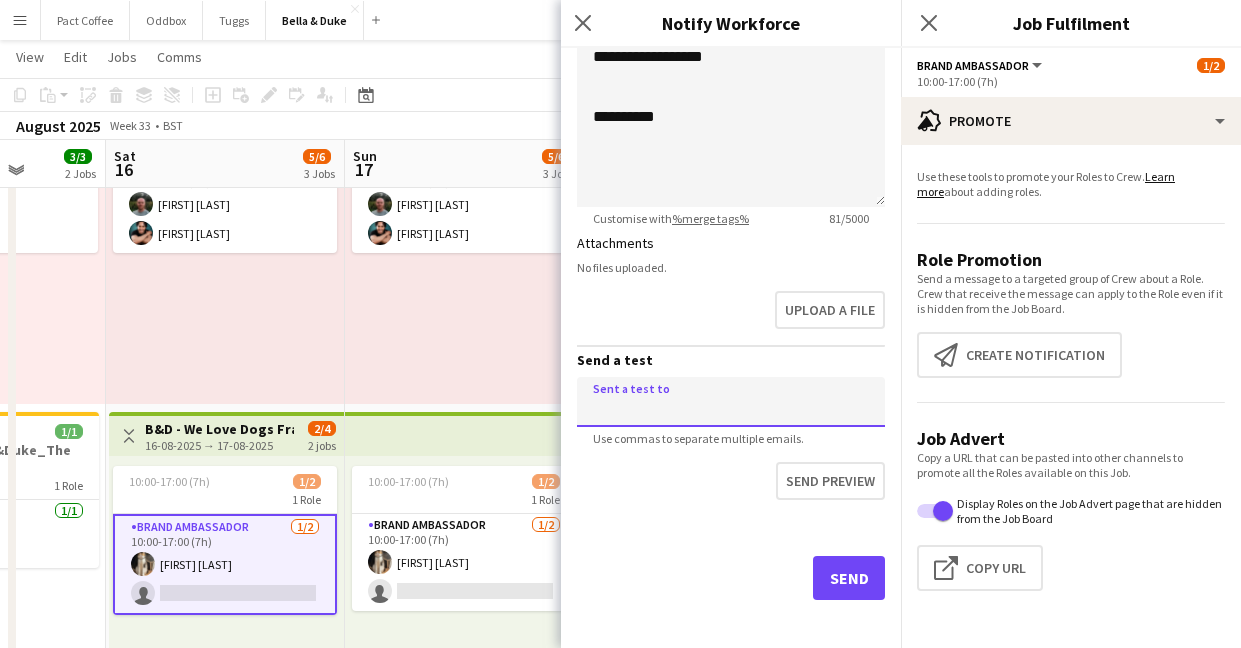 click 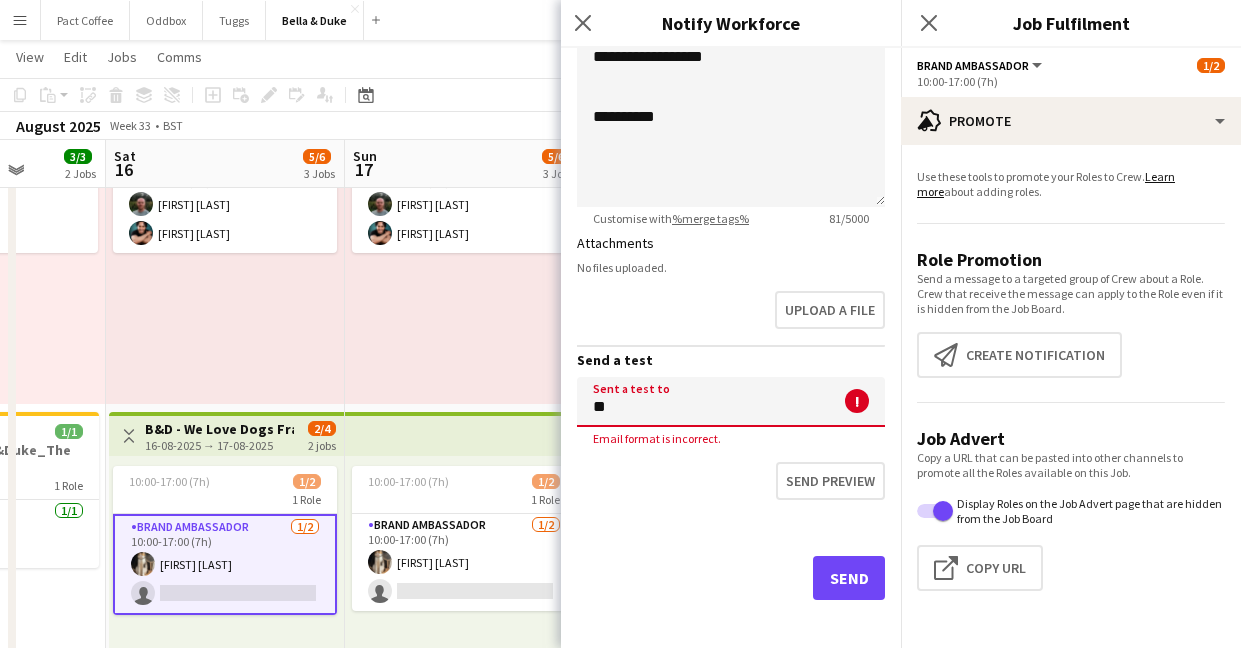 type on "*" 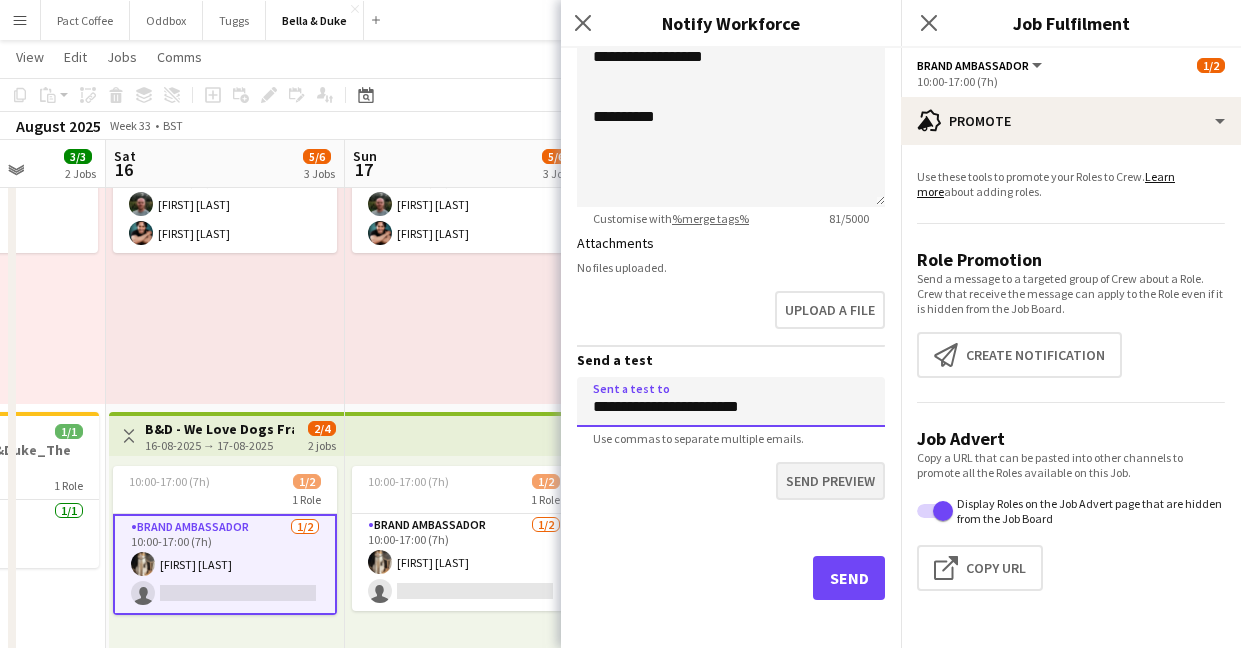 type on "**********" 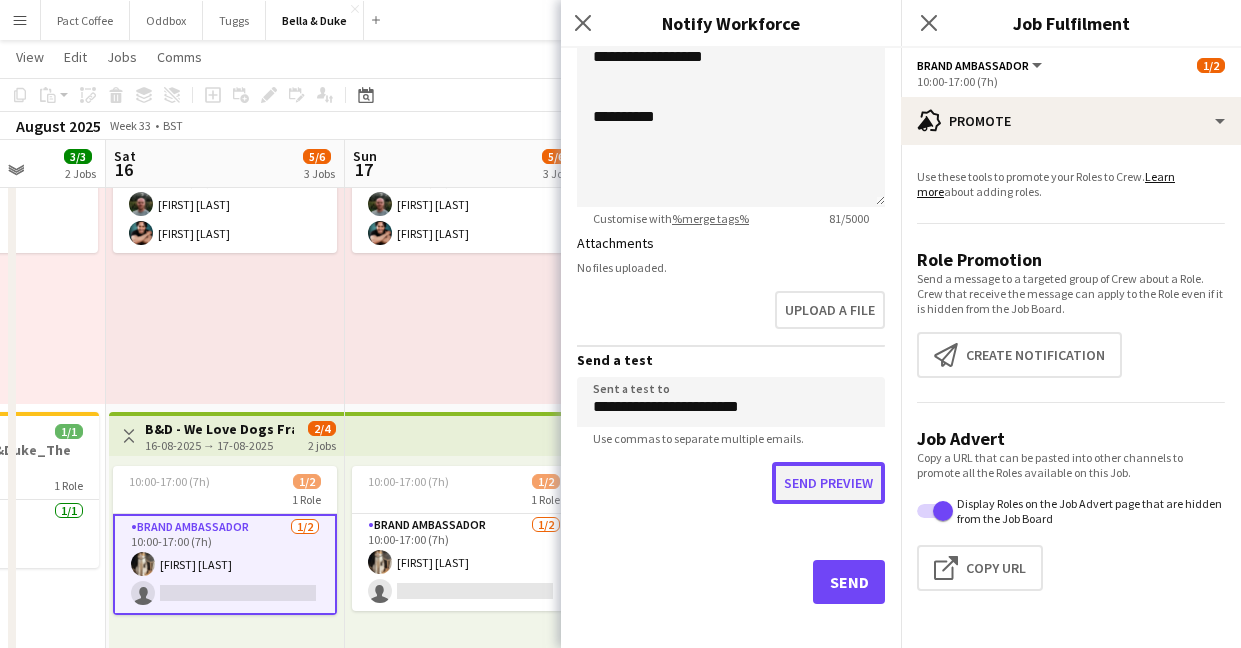 click on "Send preview" 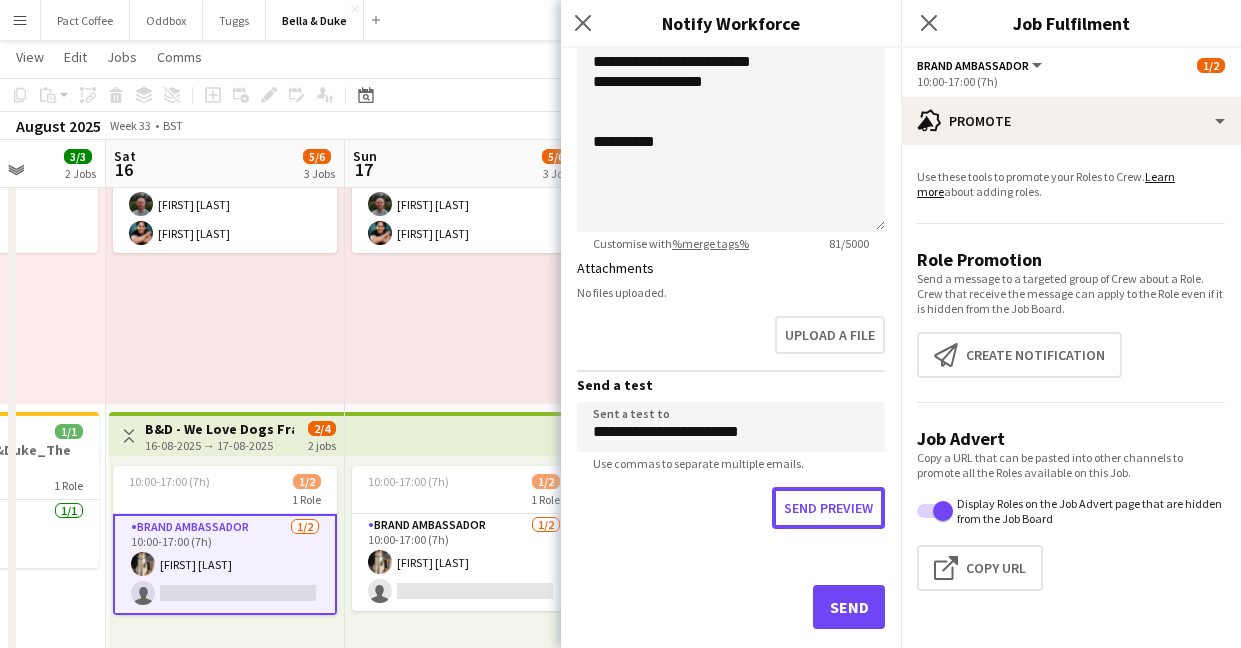 scroll, scrollTop: 967, scrollLeft: 0, axis: vertical 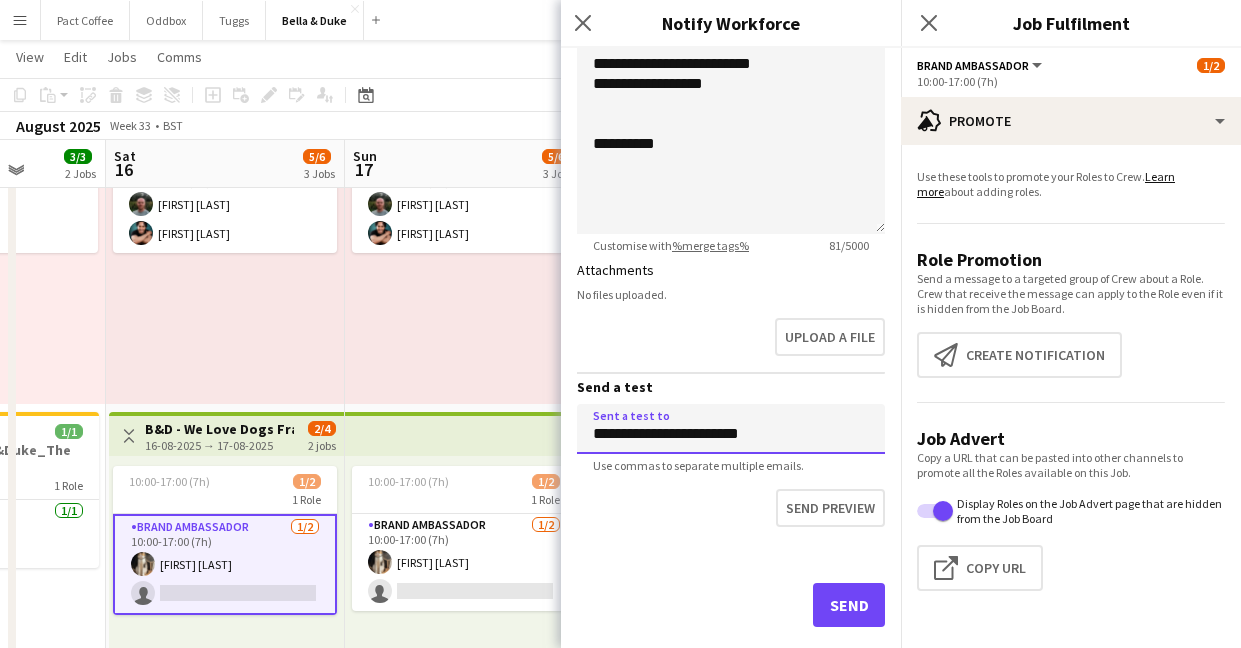 drag, startPoint x: 732, startPoint y: 444, endPoint x: 504, endPoint y: 444, distance: 228 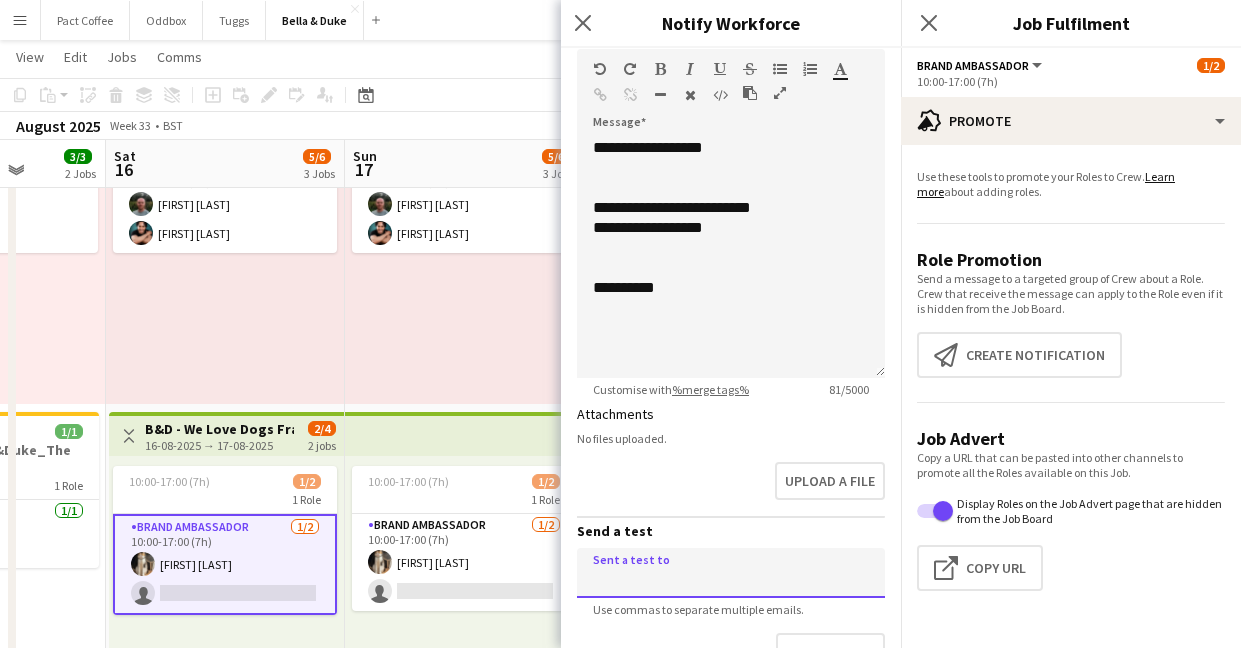scroll, scrollTop: 821, scrollLeft: 0, axis: vertical 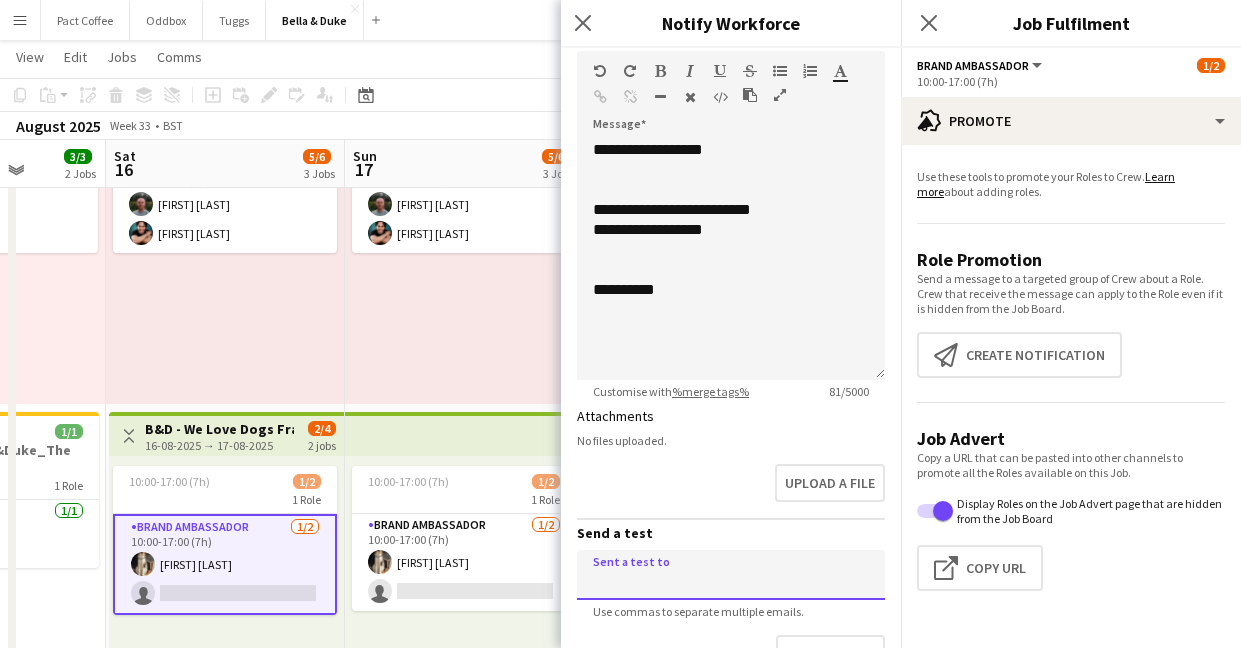 type 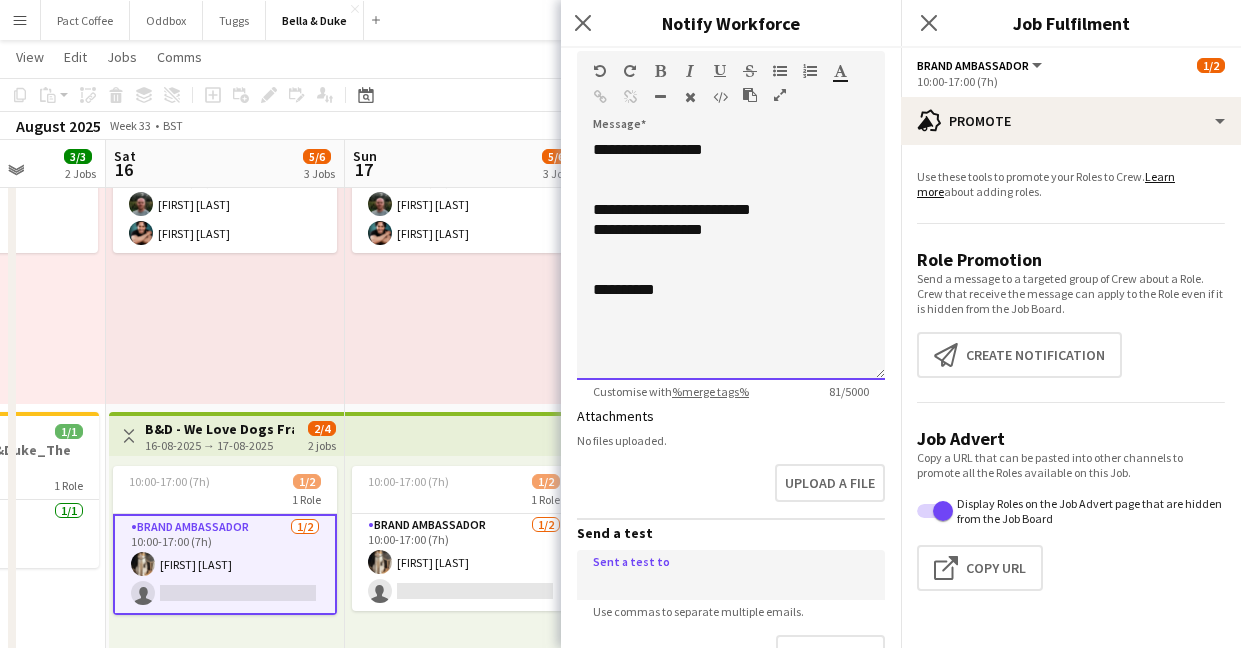 click on "**********" 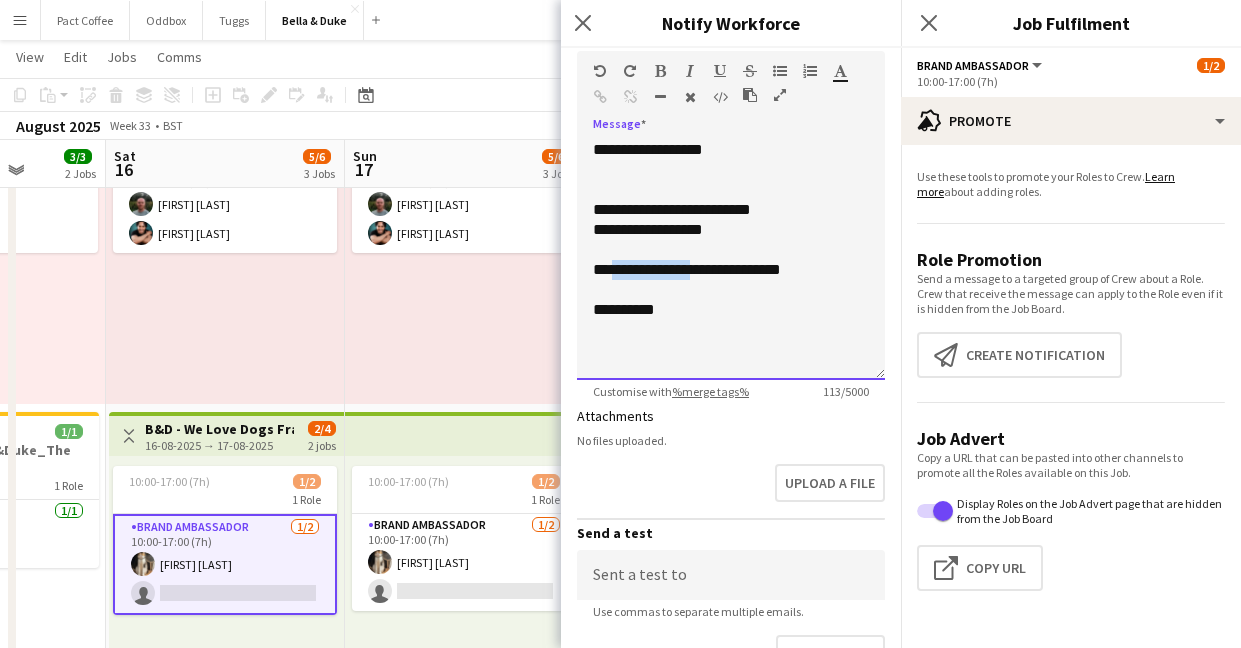 drag, startPoint x: 609, startPoint y: 280, endPoint x: 731, endPoint y: 280, distance: 122 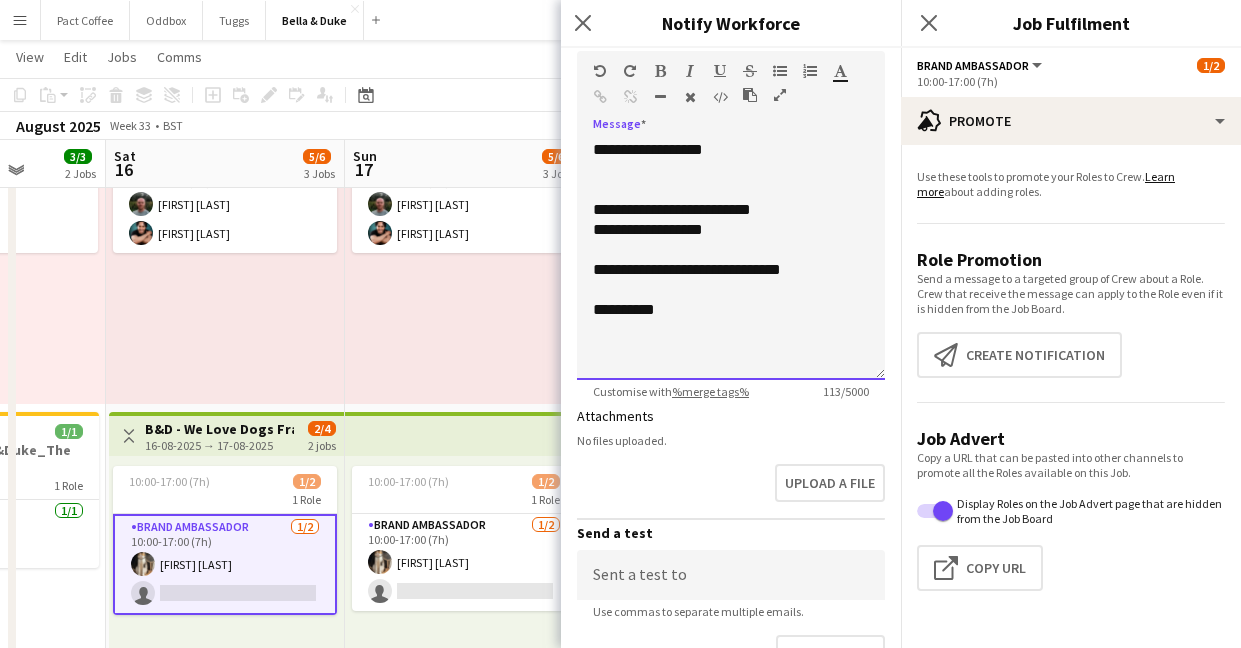 click on "**********" 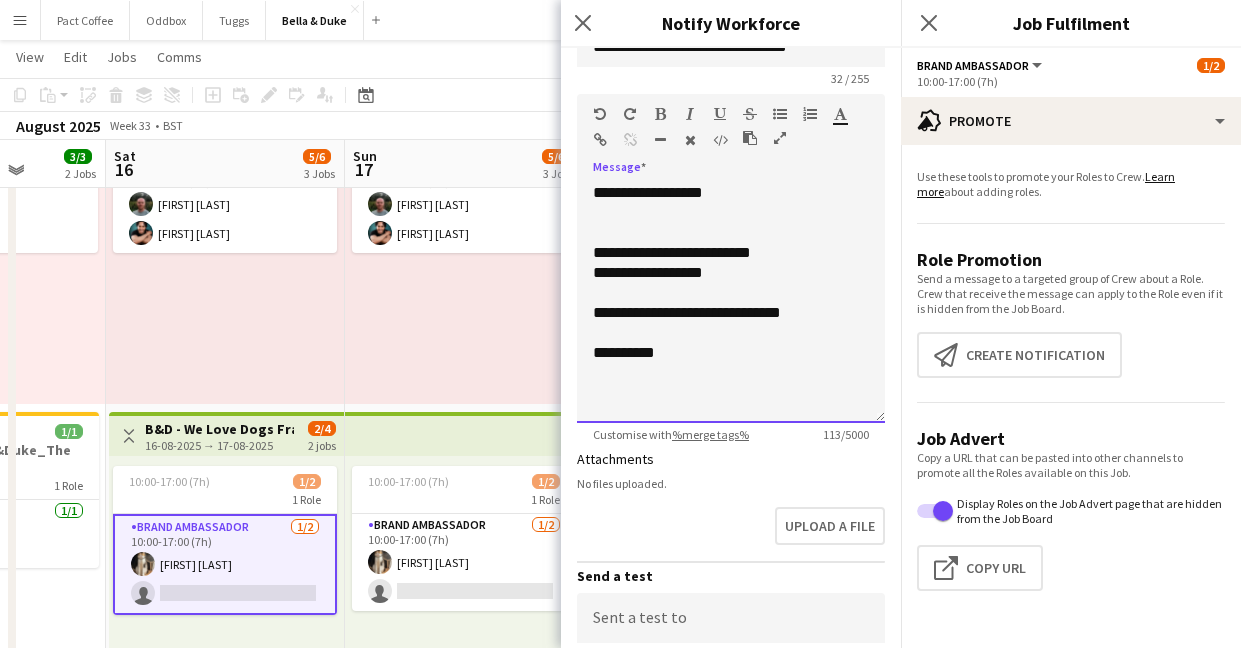 scroll, scrollTop: 777, scrollLeft: 0, axis: vertical 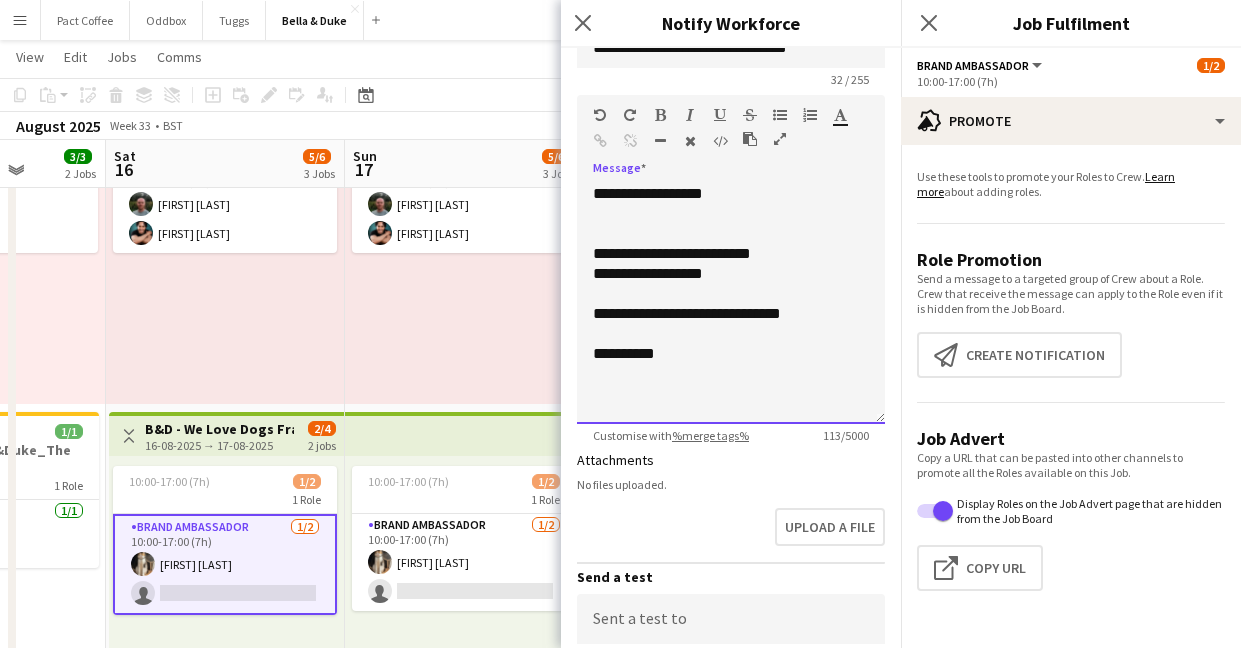 click on "**********" 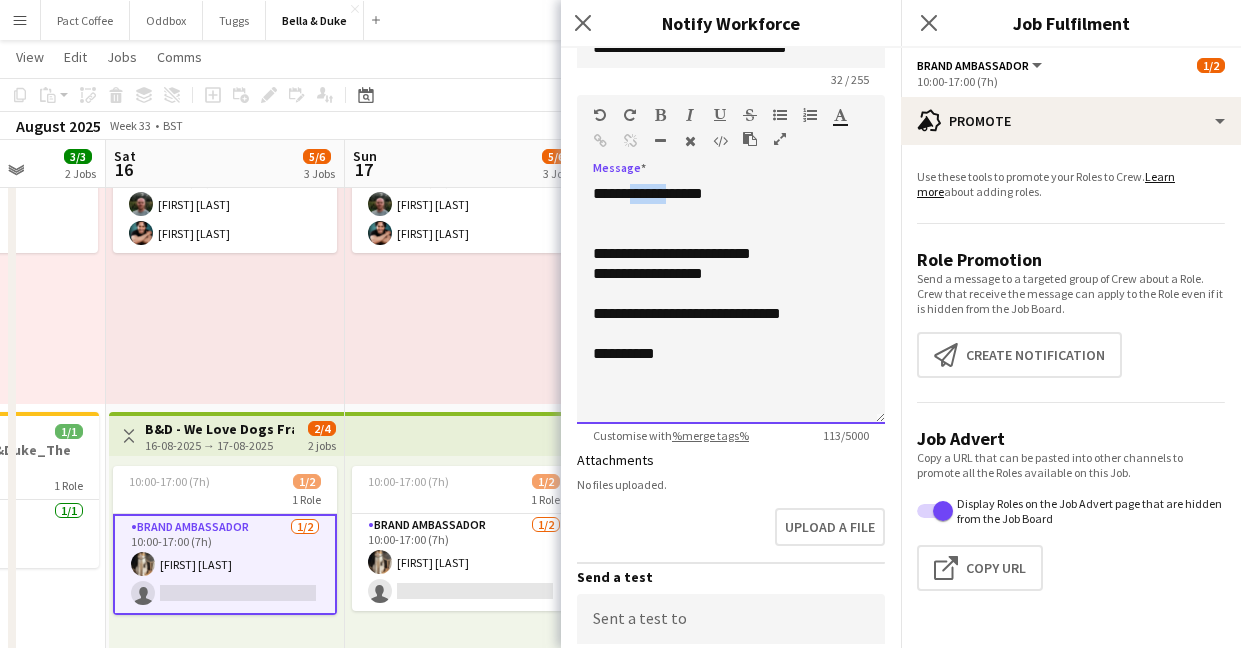 click on "**********" 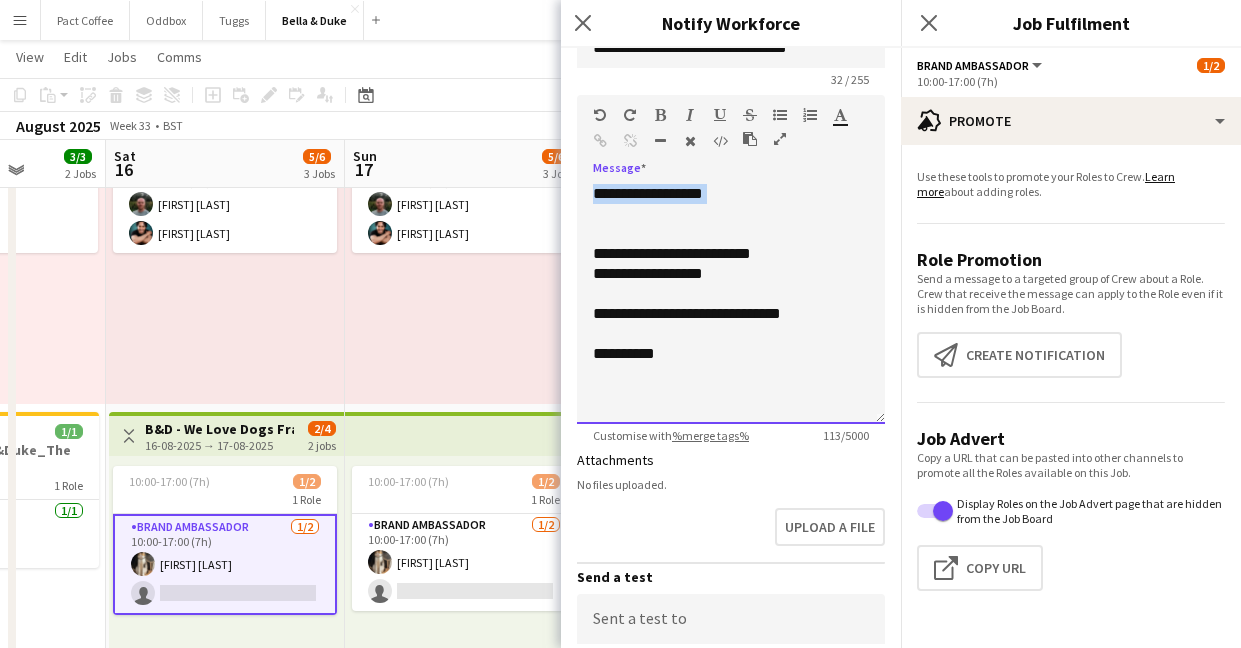 click on "**********" 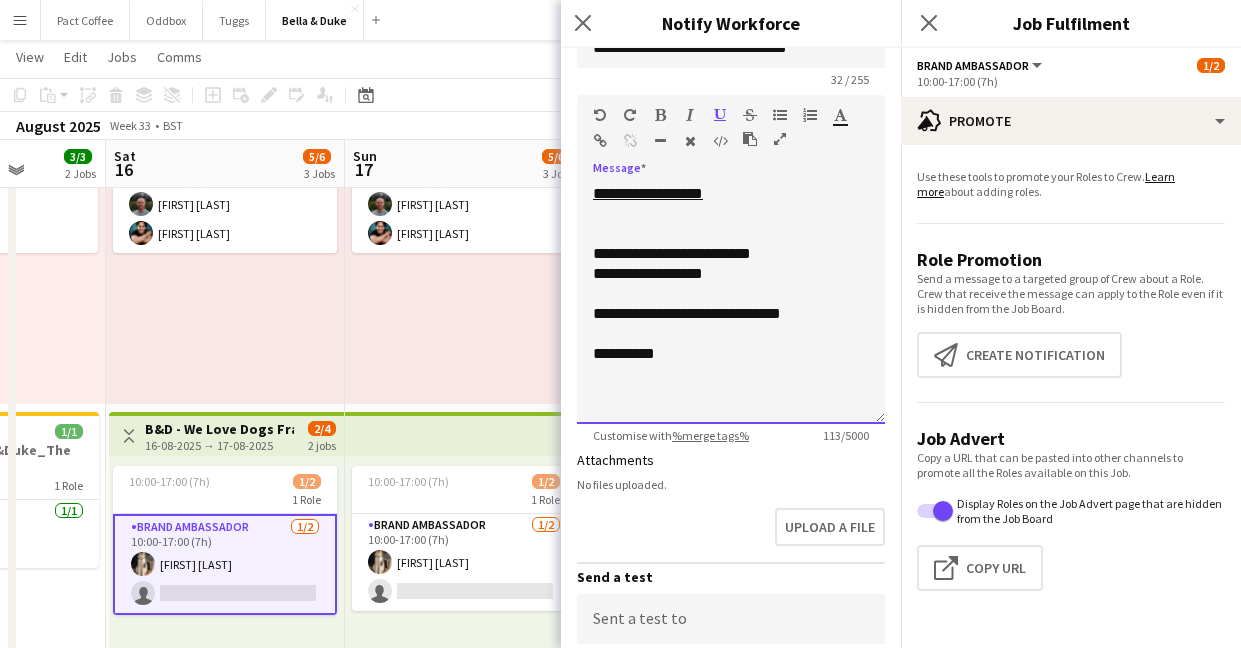 click on "**********" 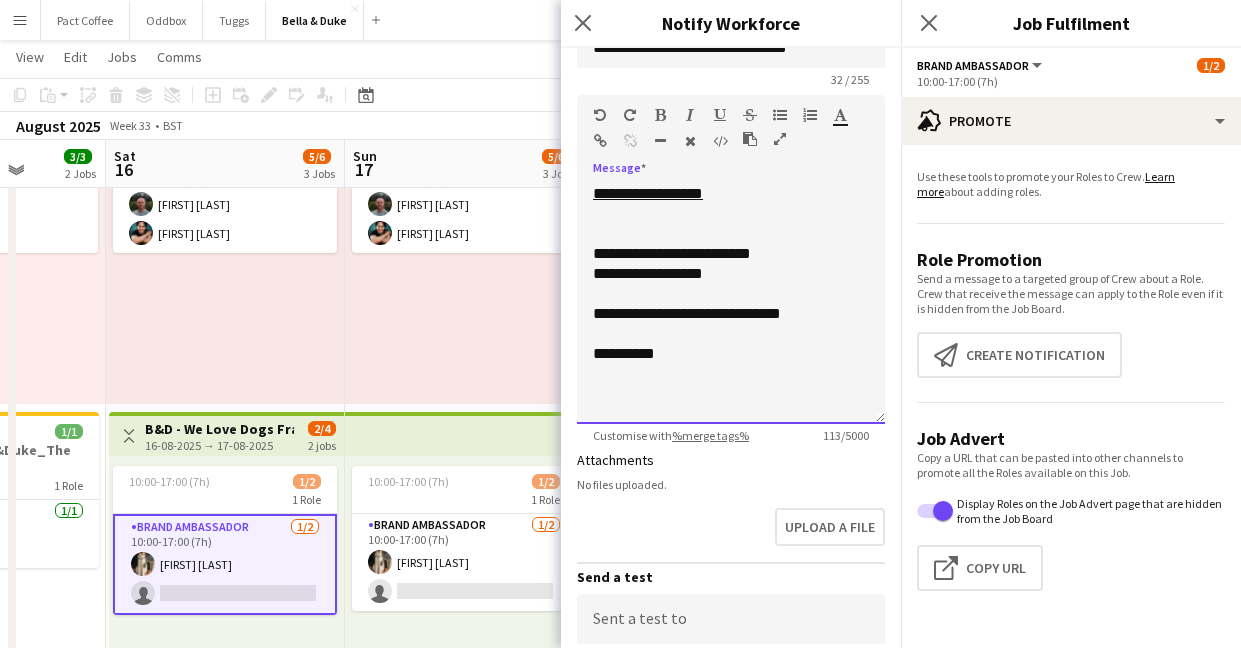 click on "**********" 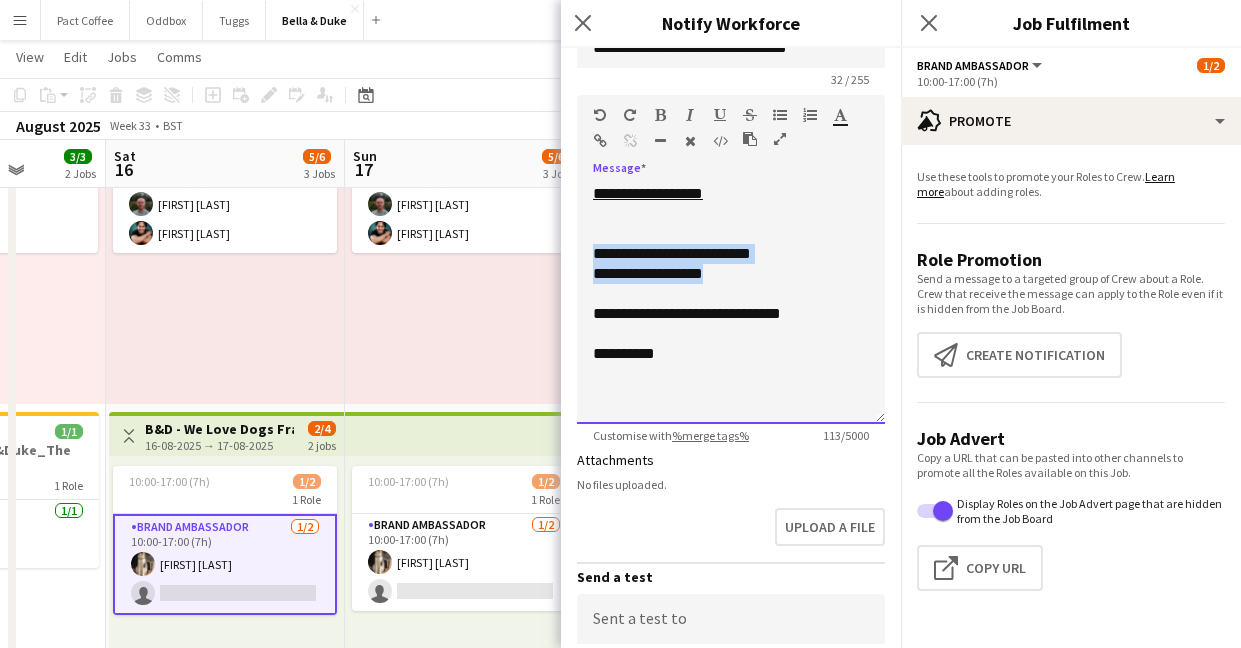 drag, startPoint x: 734, startPoint y: 269, endPoint x: 584, endPoint y: 258, distance: 150.40279 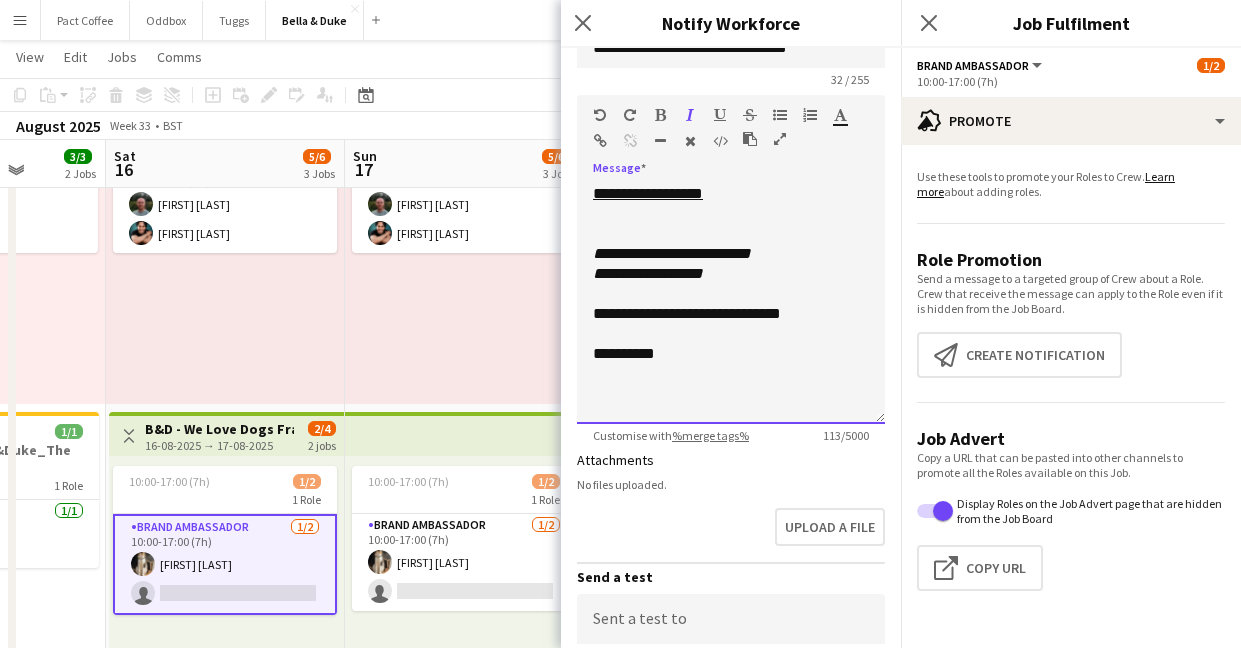 click on "**********" 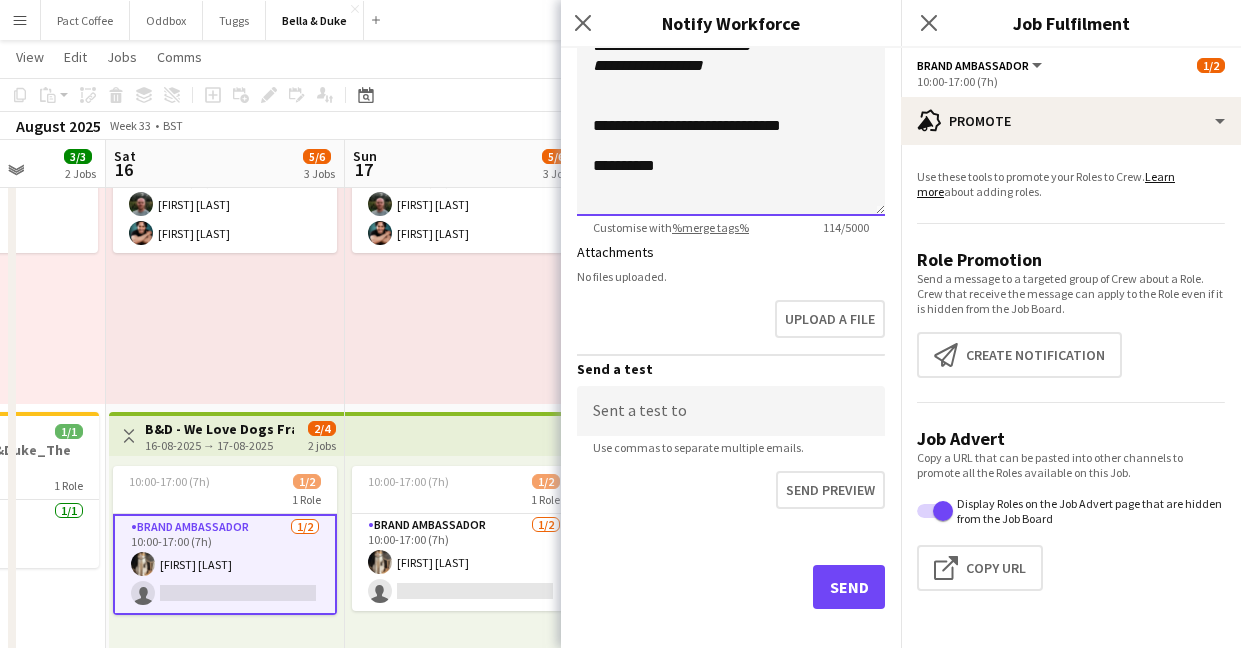 scroll, scrollTop: 1006, scrollLeft: 0, axis: vertical 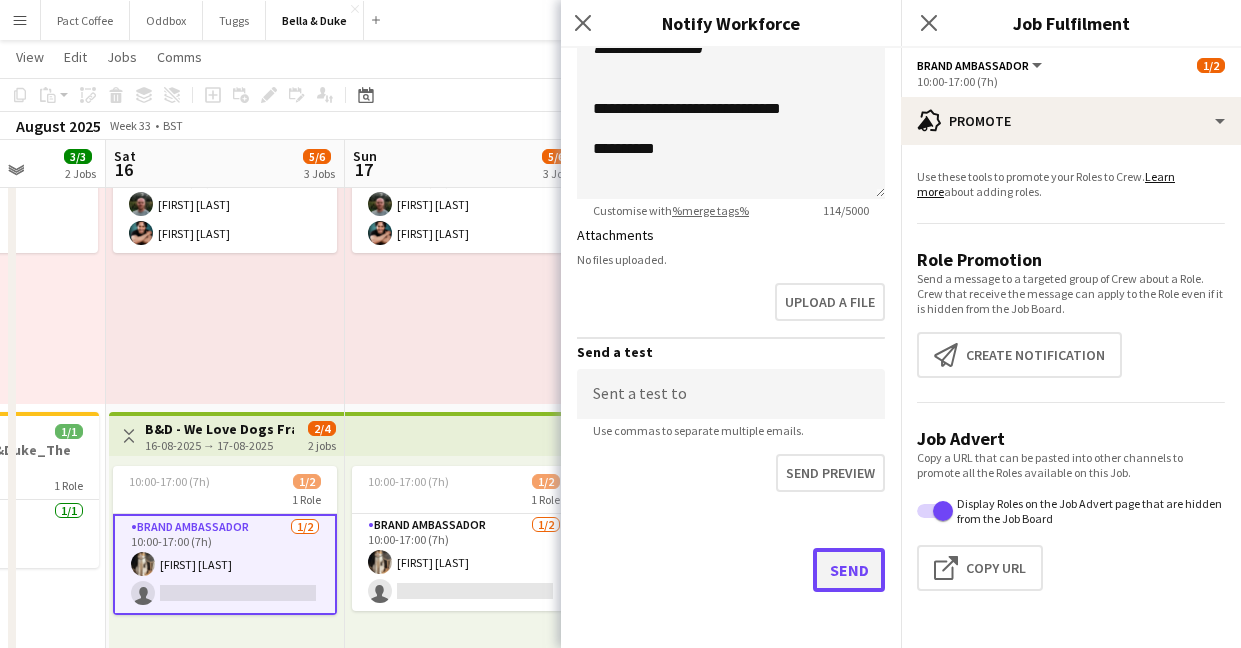 click on "Send" 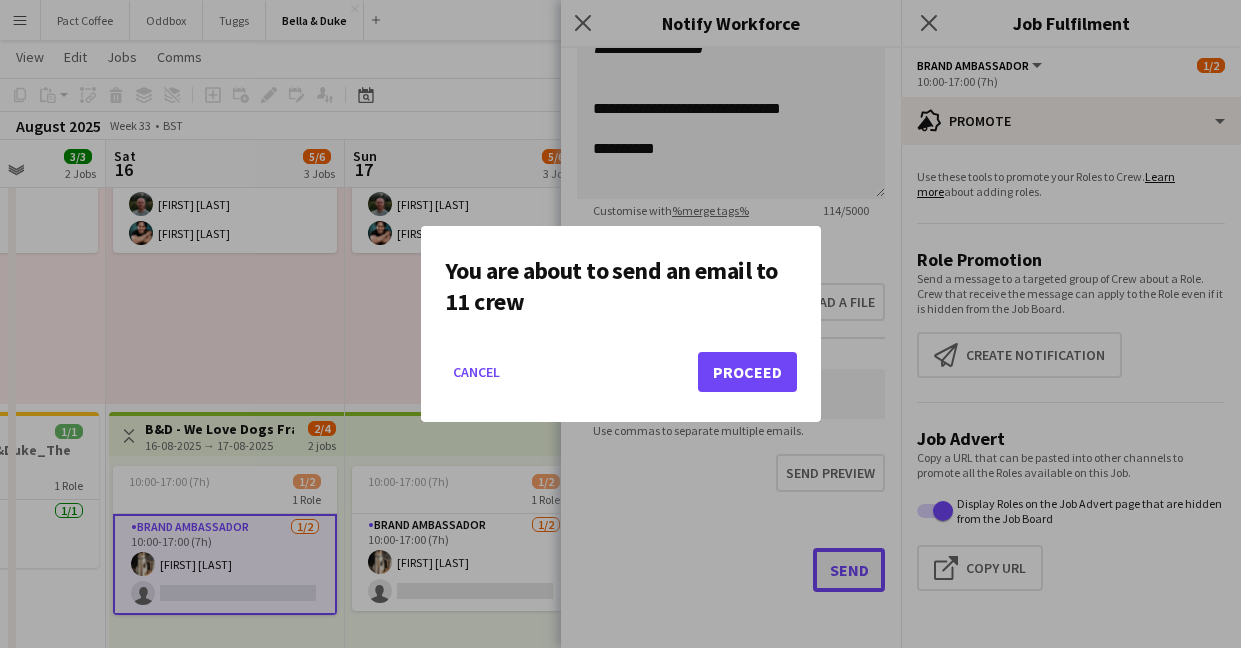 scroll, scrollTop: 0, scrollLeft: 0, axis: both 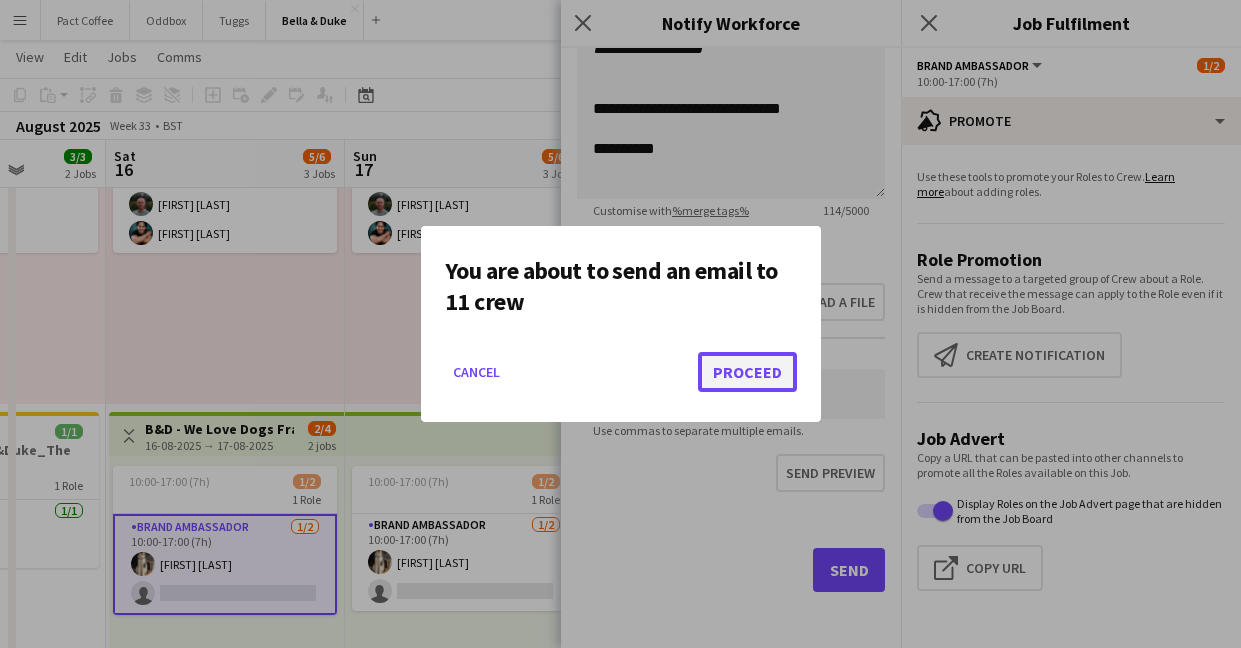 click on "Proceed" 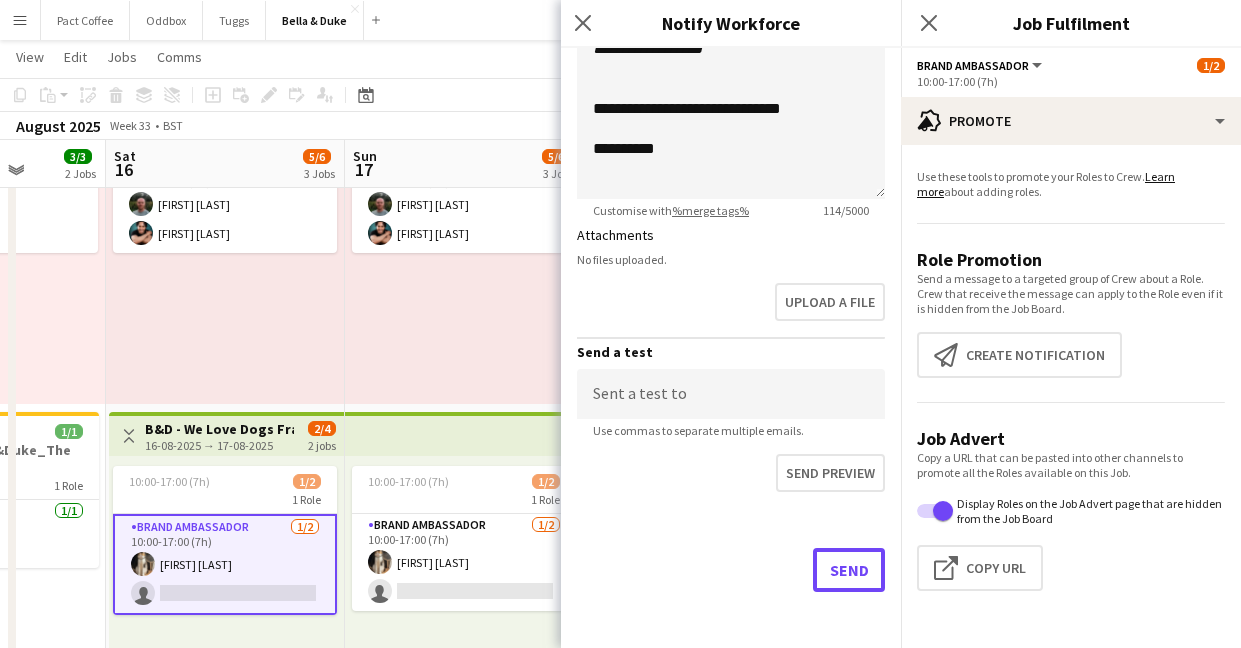scroll, scrollTop: 270, scrollLeft: 0, axis: vertical 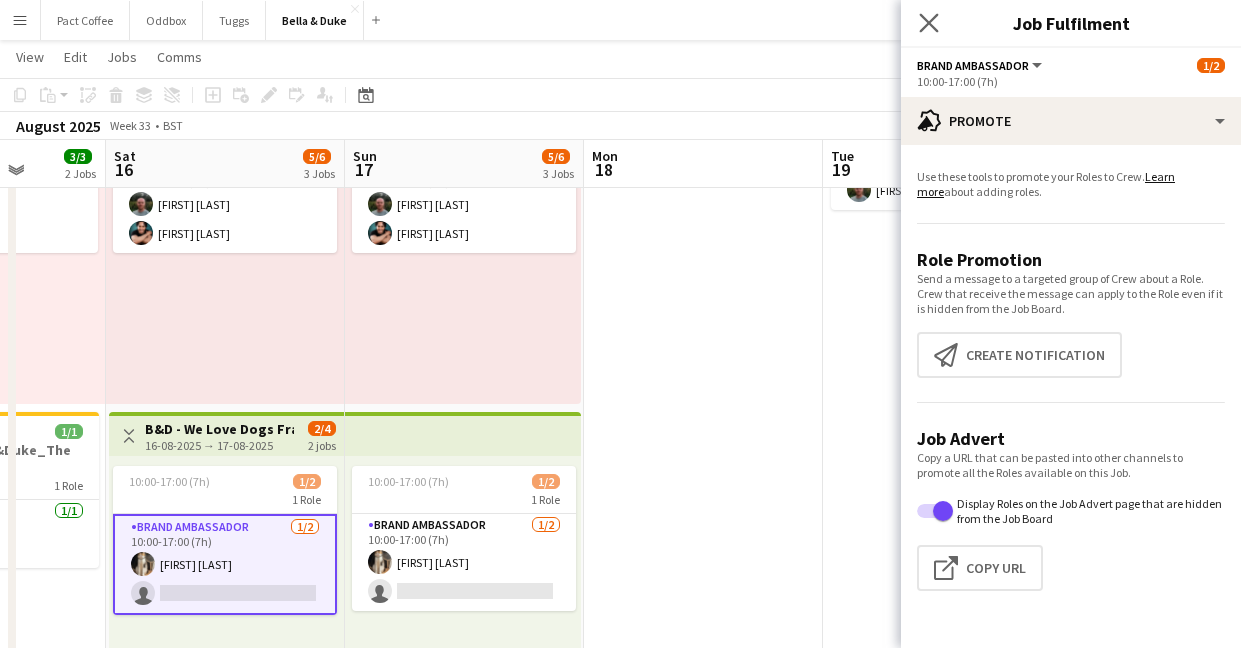 click on "Close pop-in" 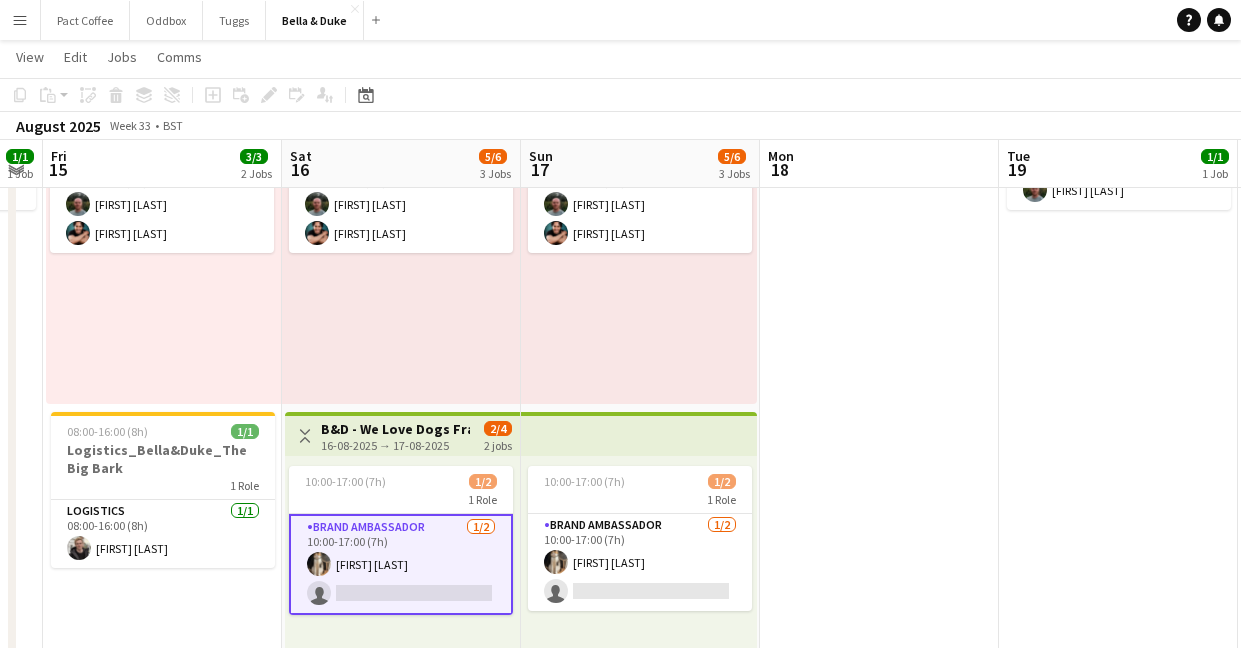 scroll, scrollTop: 0, scrollLeft: 641, axis: horizontal 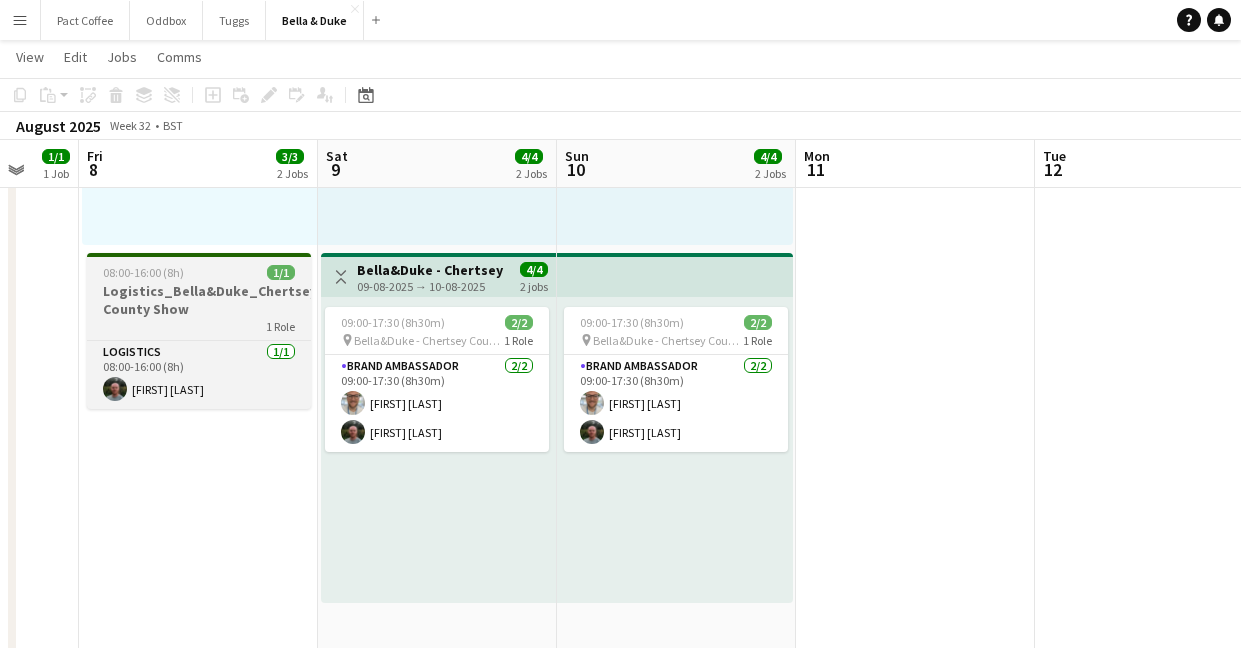 click on "Logistics_Bella&Duke_Chertsey County Show" at bounding box center (199, 300) 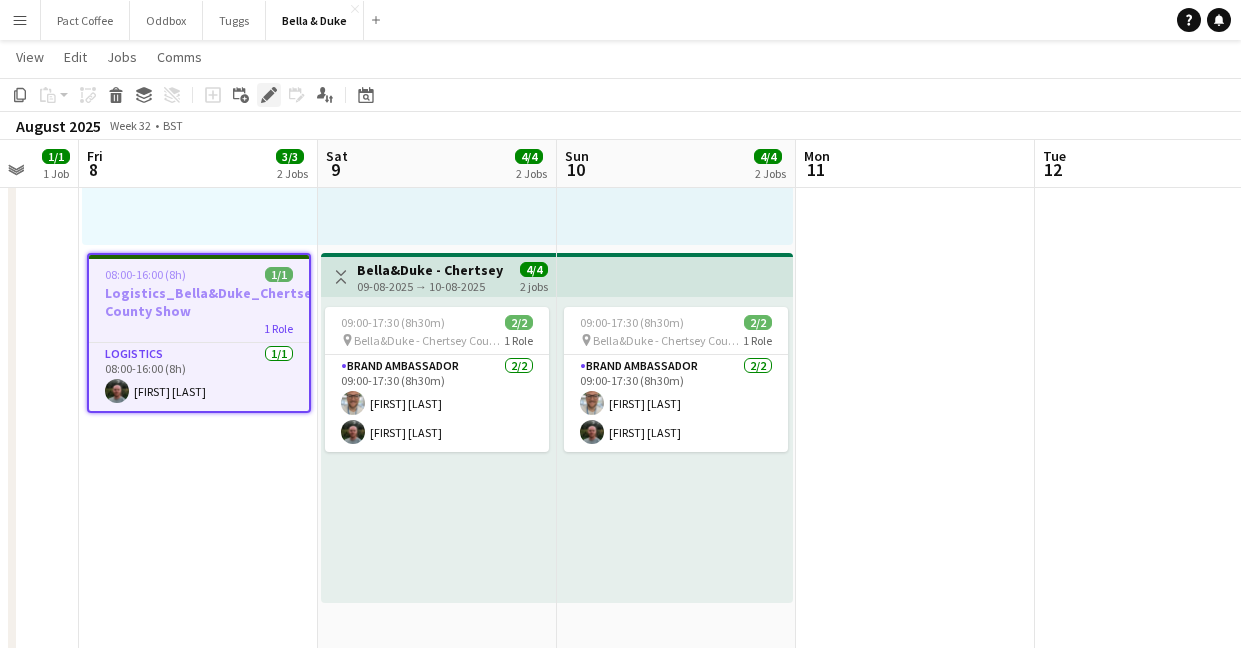 click 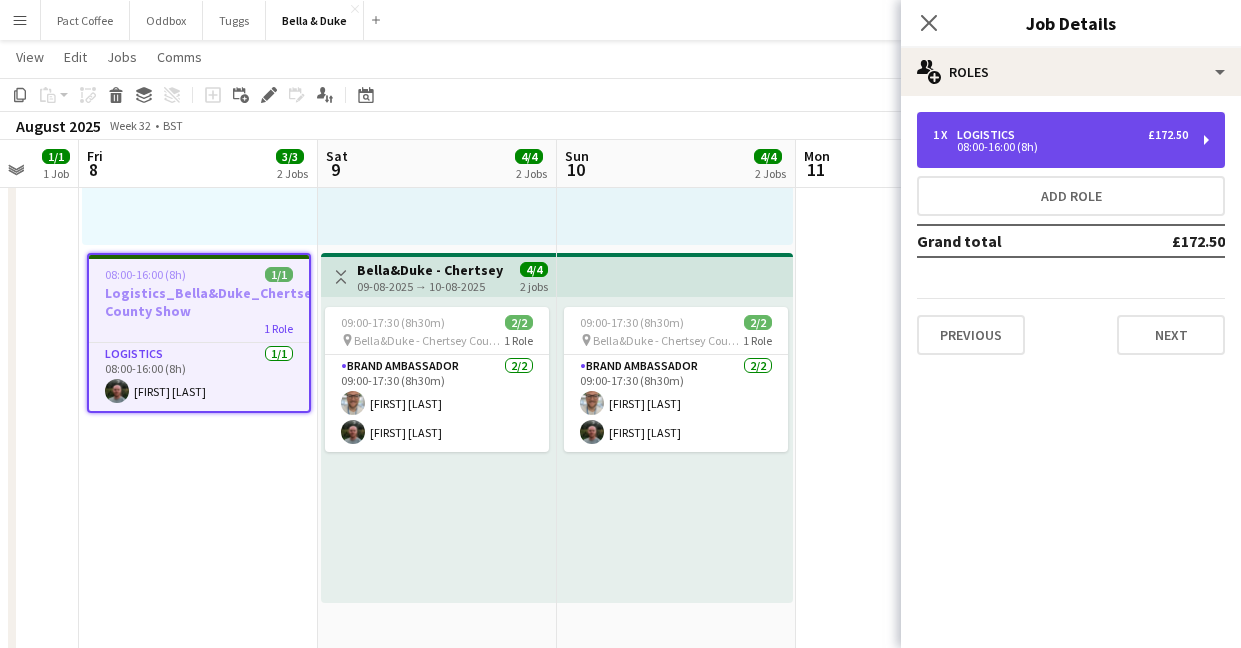 click on "1 x   Logistics   £172.50" at bounding box center [1060, 135] 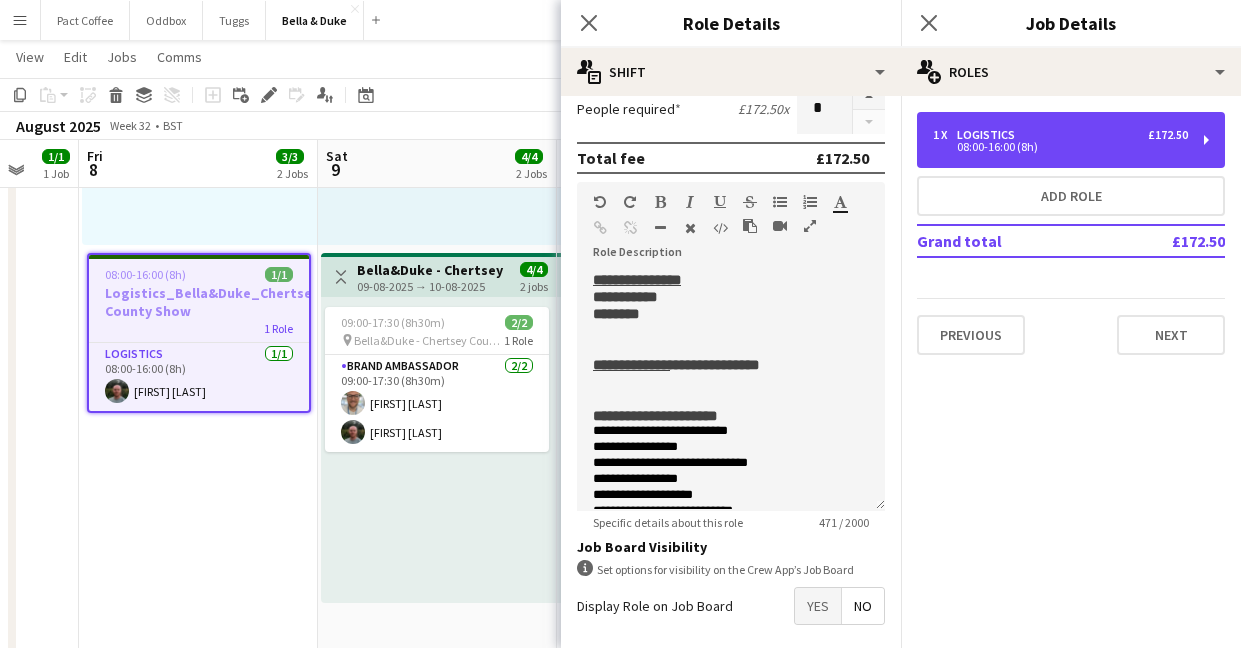 scroll, scrollTop: 359, scrollLeft: 0, axis: vertical 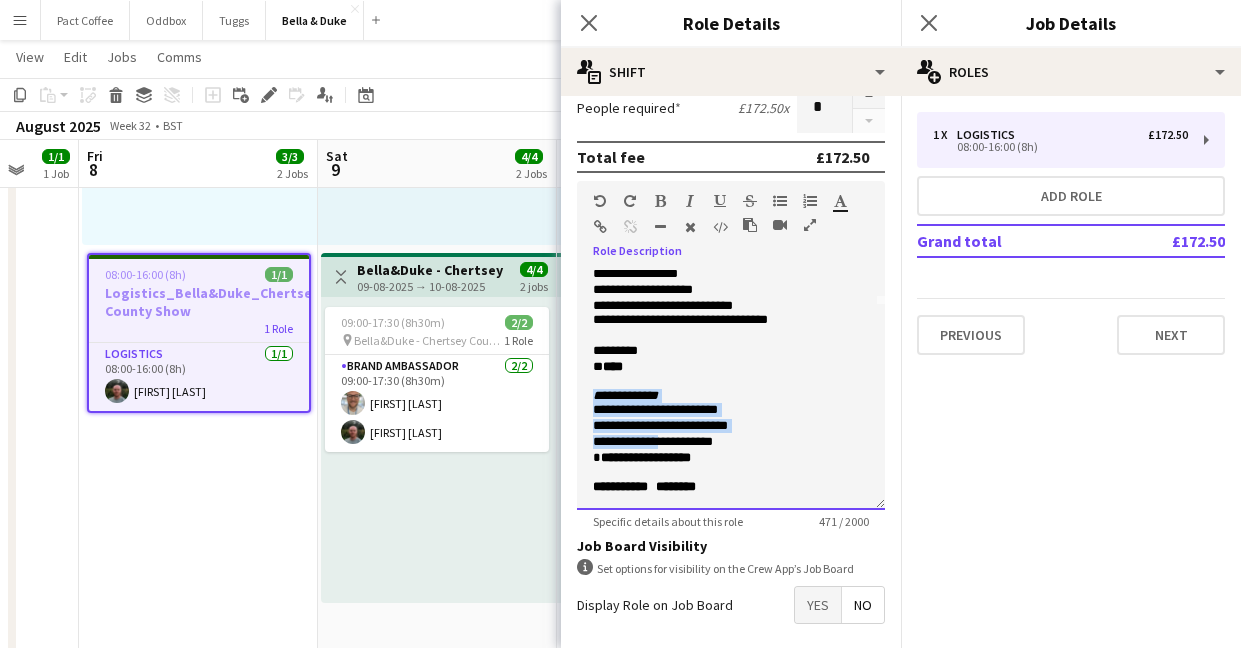 drag, startPoint x: 590, startPoint y: 391, endPoint x: 675, endPoint y: 438, distance: 97.128784 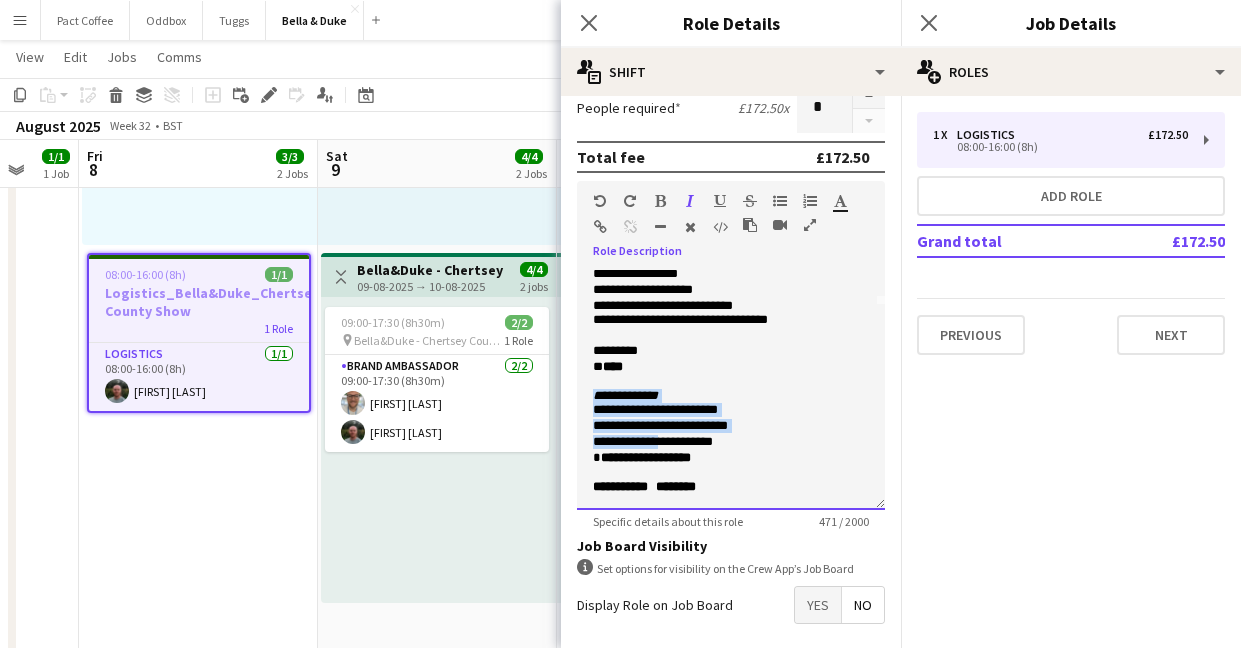 scroll, scrollTop: 244, scrollLeft: 0, axis: vertical 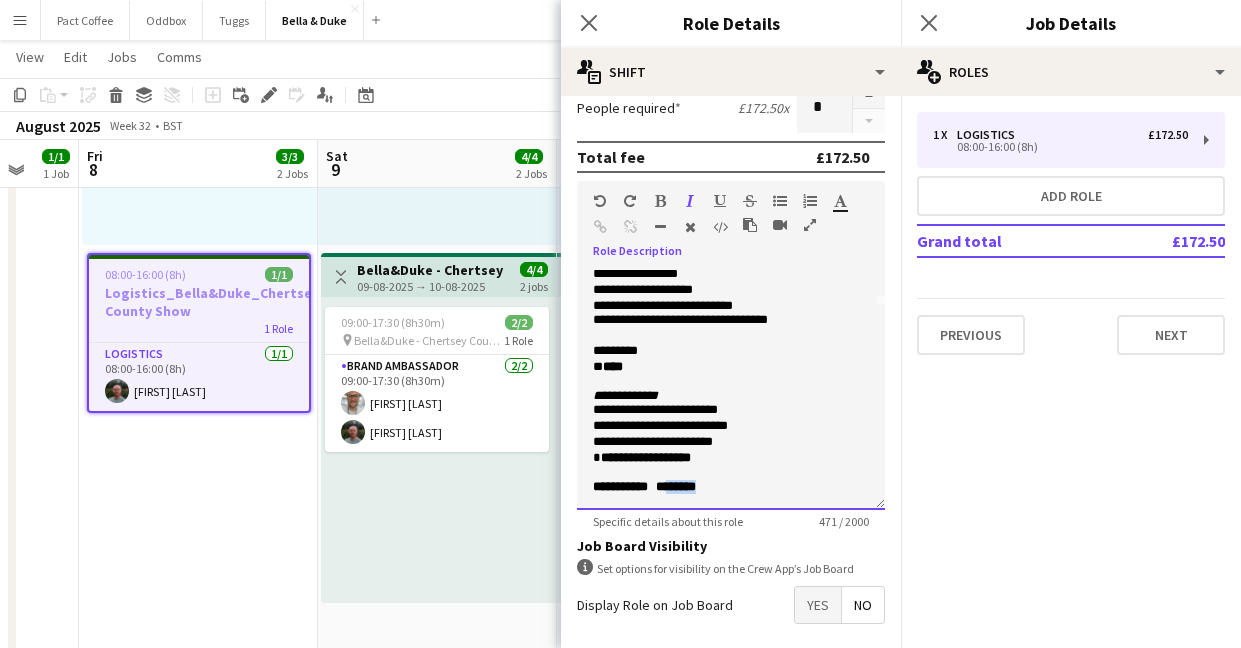 drag, startPoint x: 722, startPoint y: 490, endPoint x: 683, endPoint y: 490, distance: 39 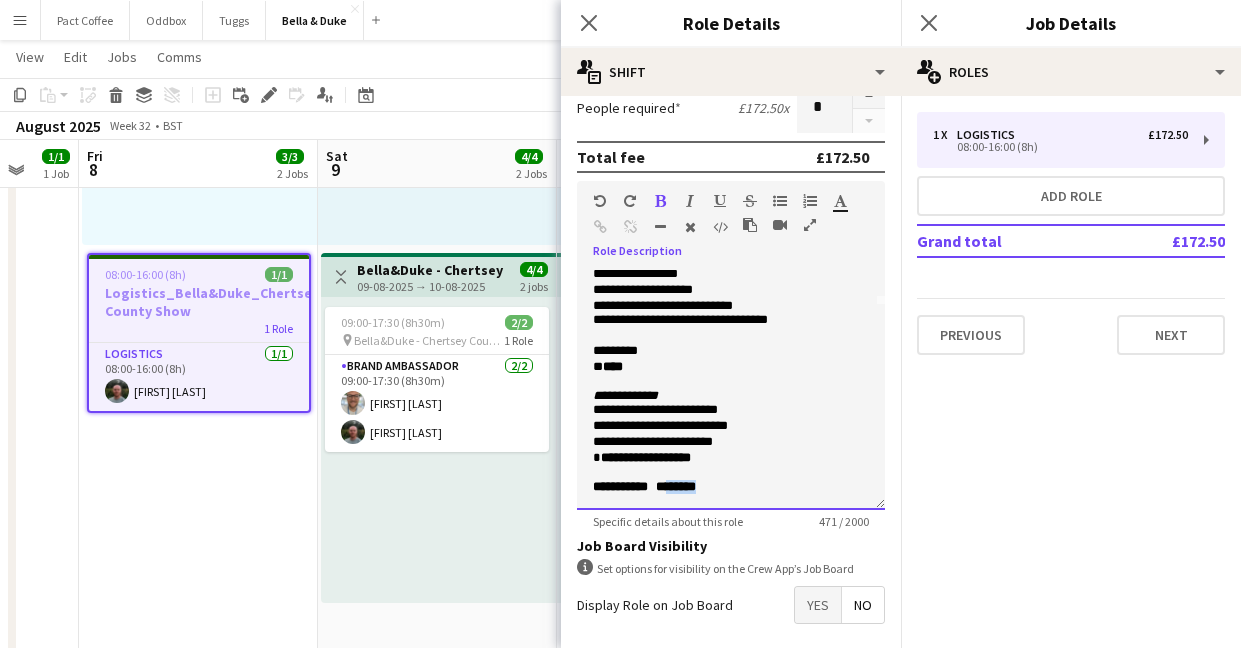 copy on "******" 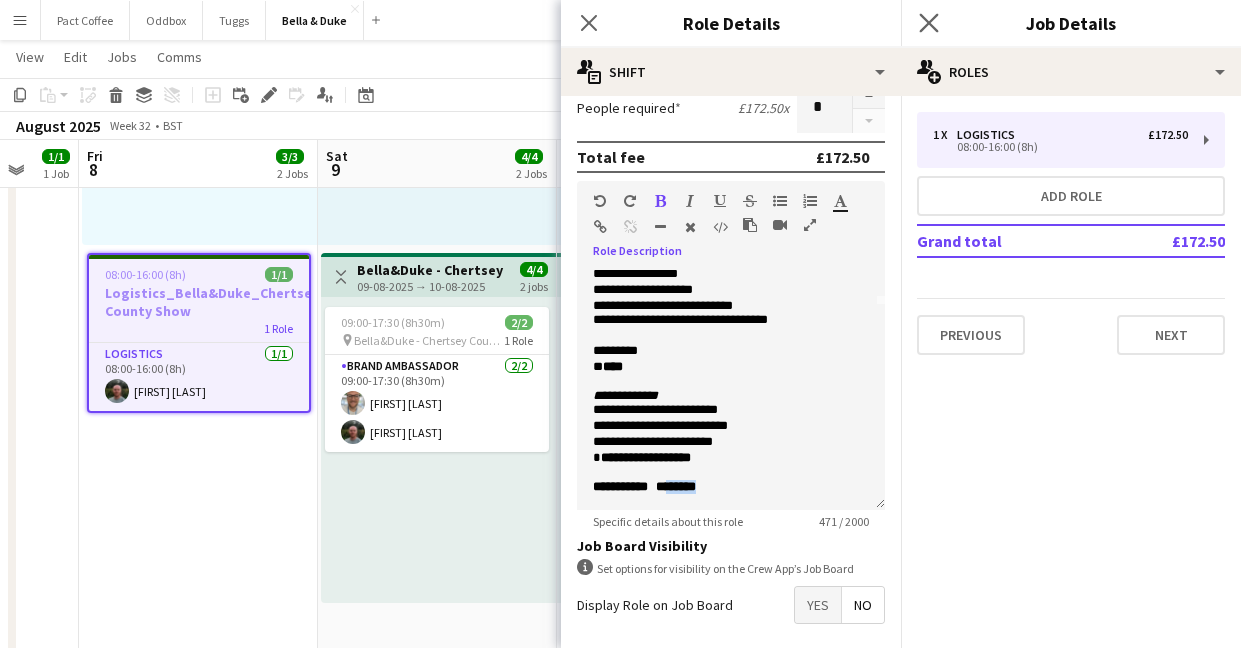 click on "Close pop-in" 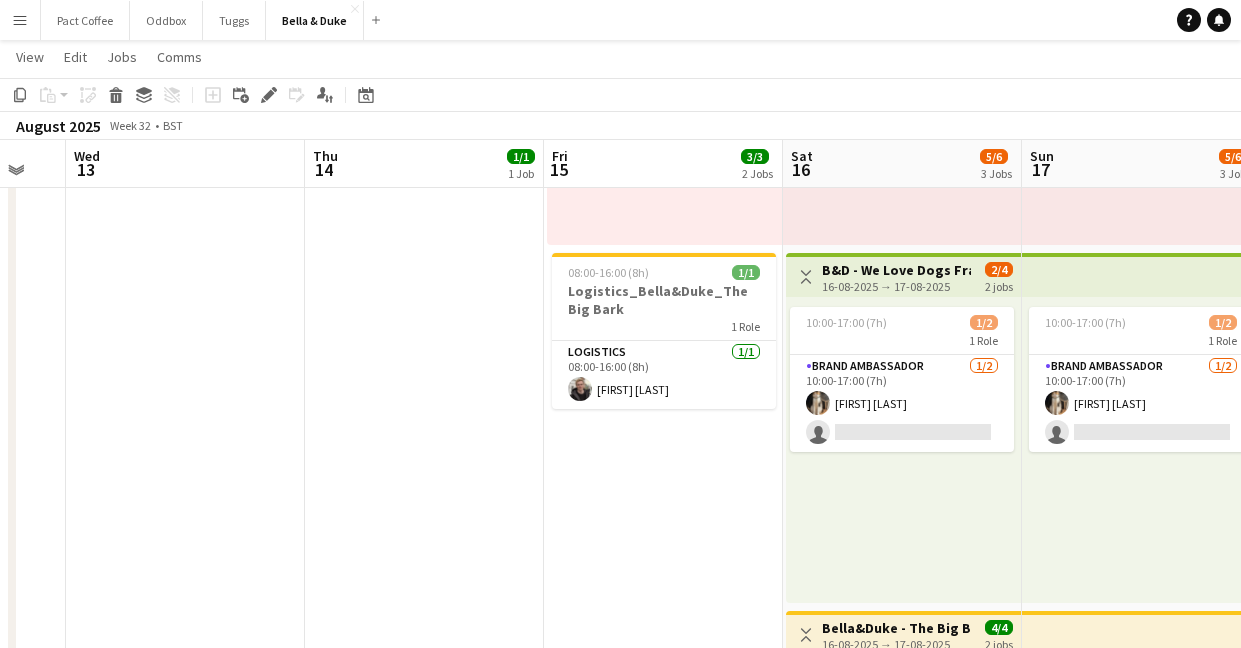 scroll, scrollTop: 0, scrollLeft: 672, axis: horizontal 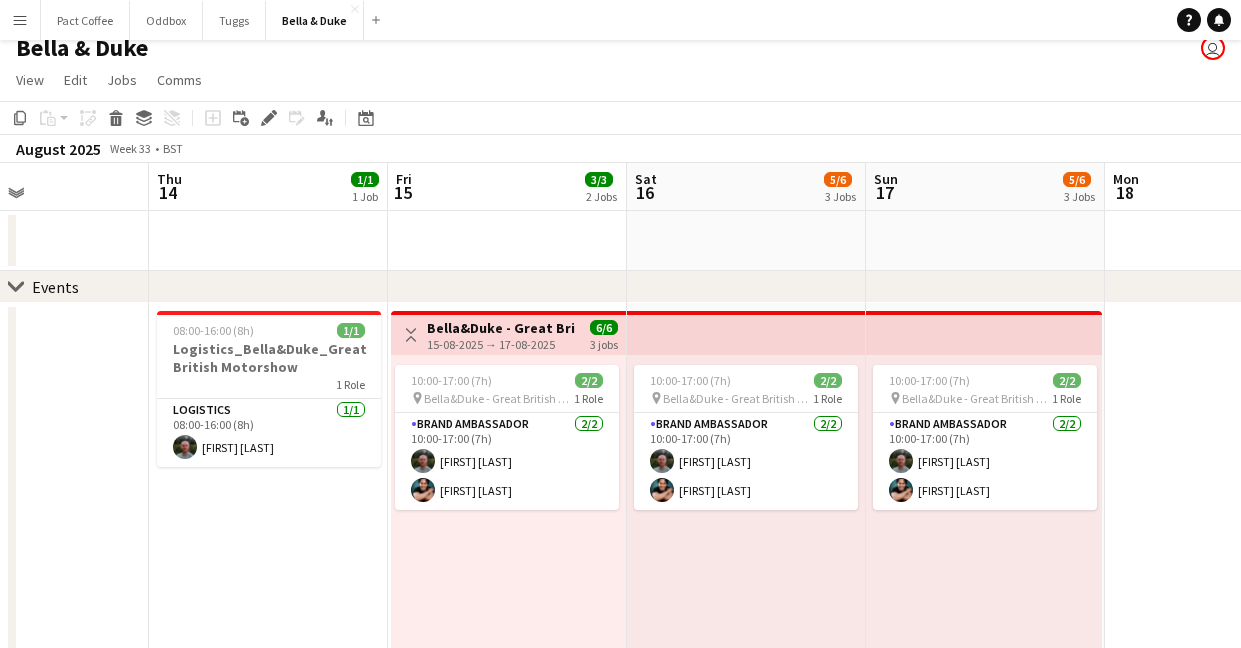 click on "Logistics_Bella&Duke_Great British Motorshow" at bounding box center (269, 358) 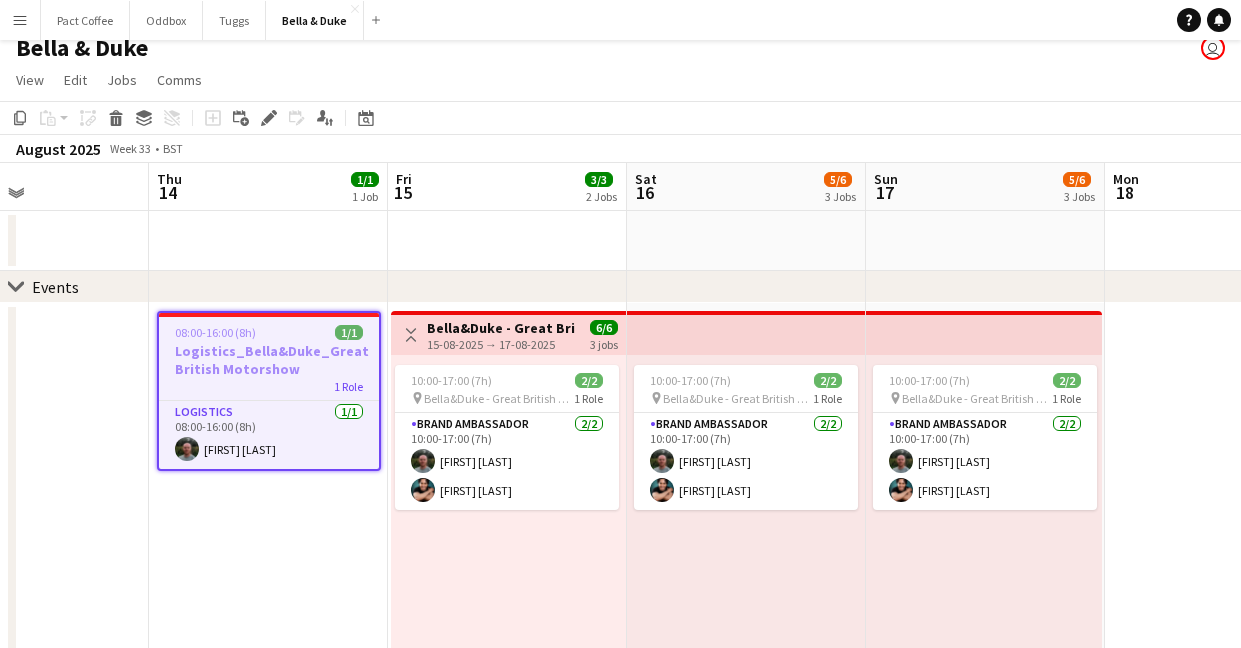 click on "View  Day view expanded Day view collapsed Month view Date picker Jump to today Expand Linked Jobs Collapse Linked Jobs  Edit  Copy
Command
C  Paste  Without Crew
Command
V With Crew
Command
Shift
V Paste as linked job  Group  Group Ungroup  Jobs  New Job Edit Job Delete Job New Linked Job Edit Linked Jobs Job fulfilment Promote Role Copy Role URL  Comms  Notify confirmed crew Create chat" 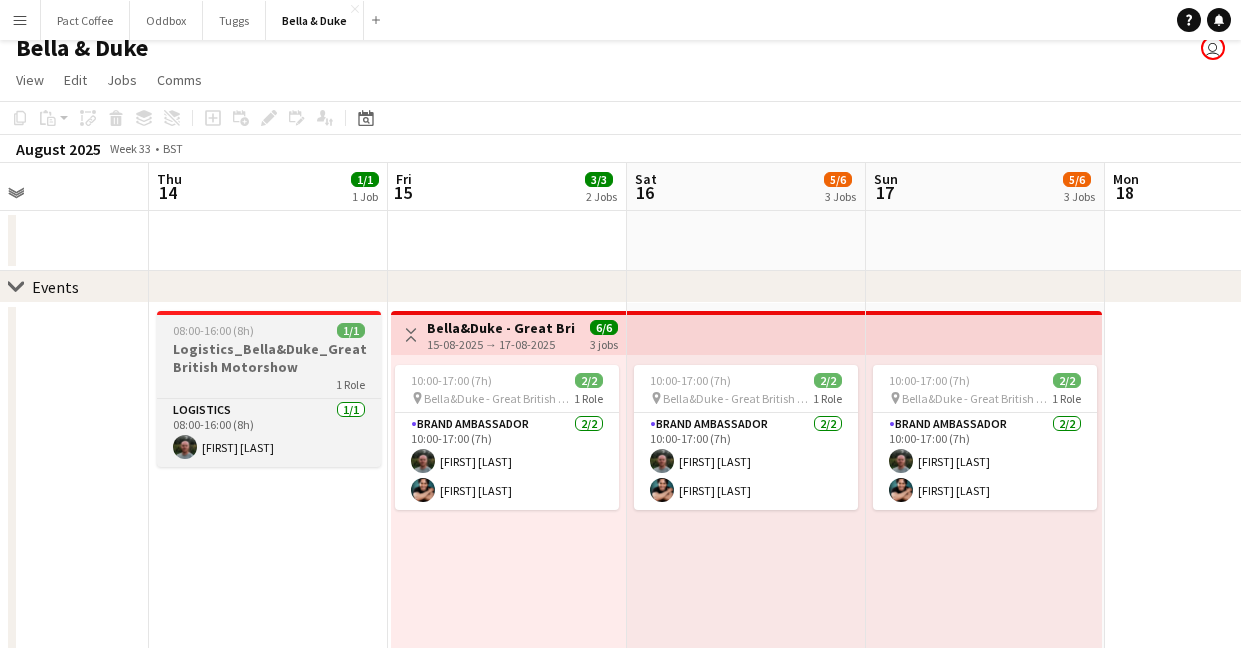 click on "Logistics_Bella&Duke_Great British Motorshow" at bounding box center (269, 358) 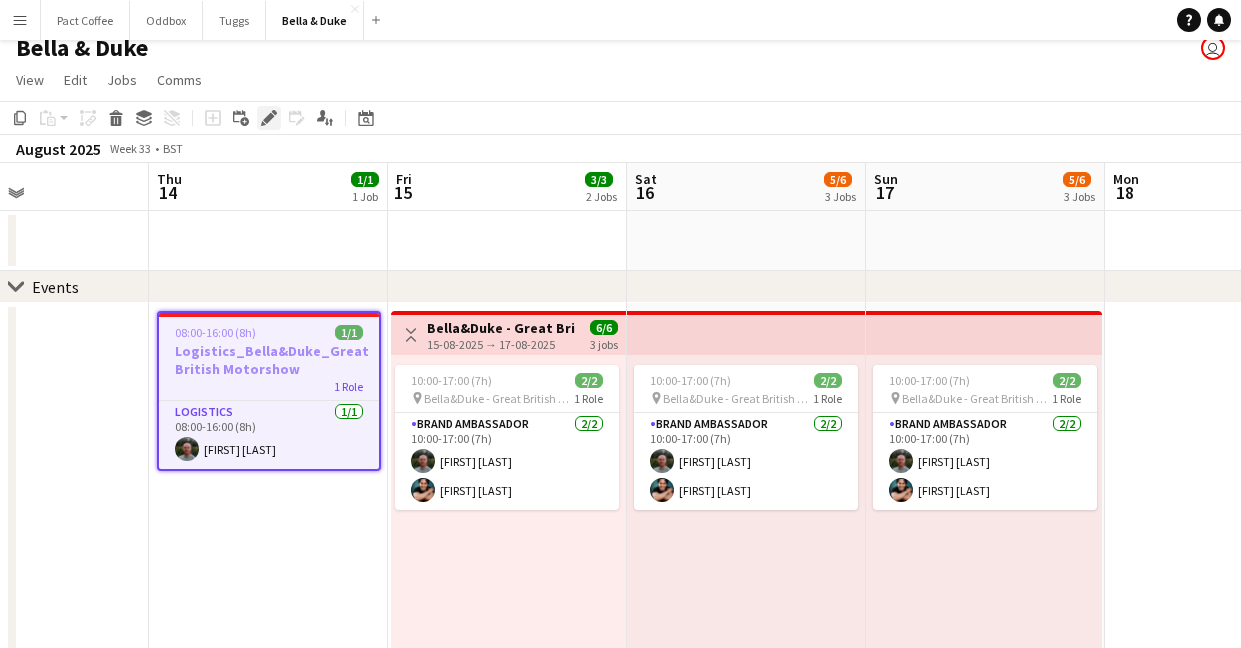 click on "Edit" 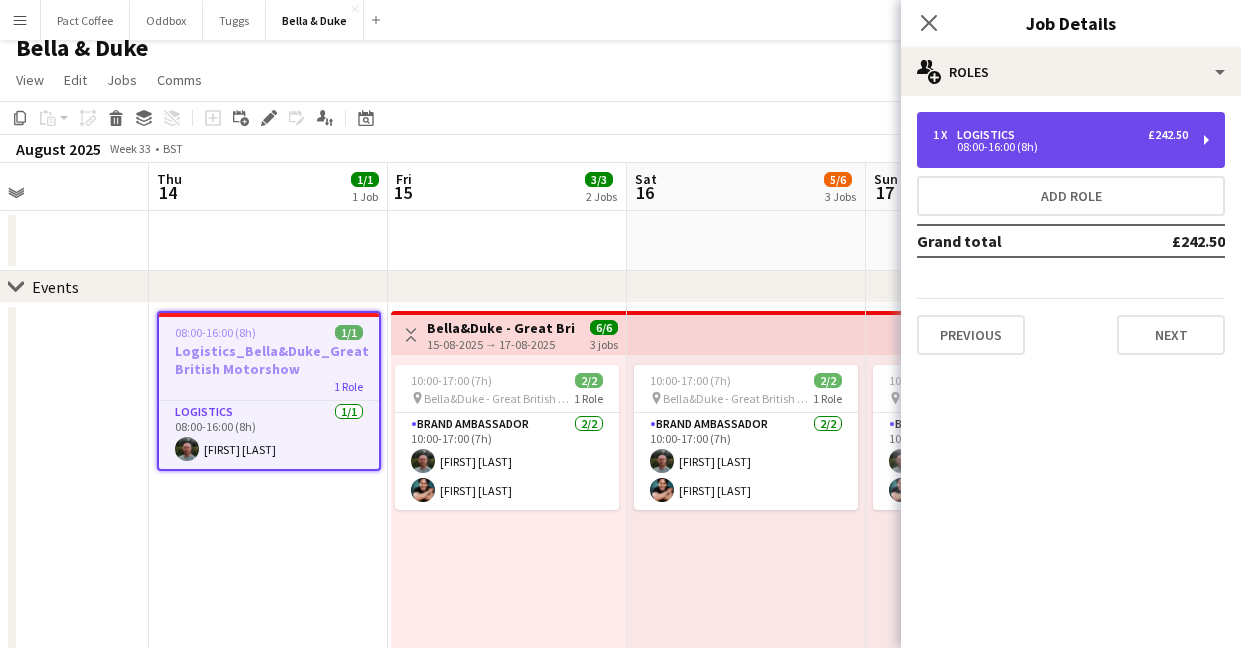 click on "08:00-16:00 (8h)" at bounding box center (1060, 147) 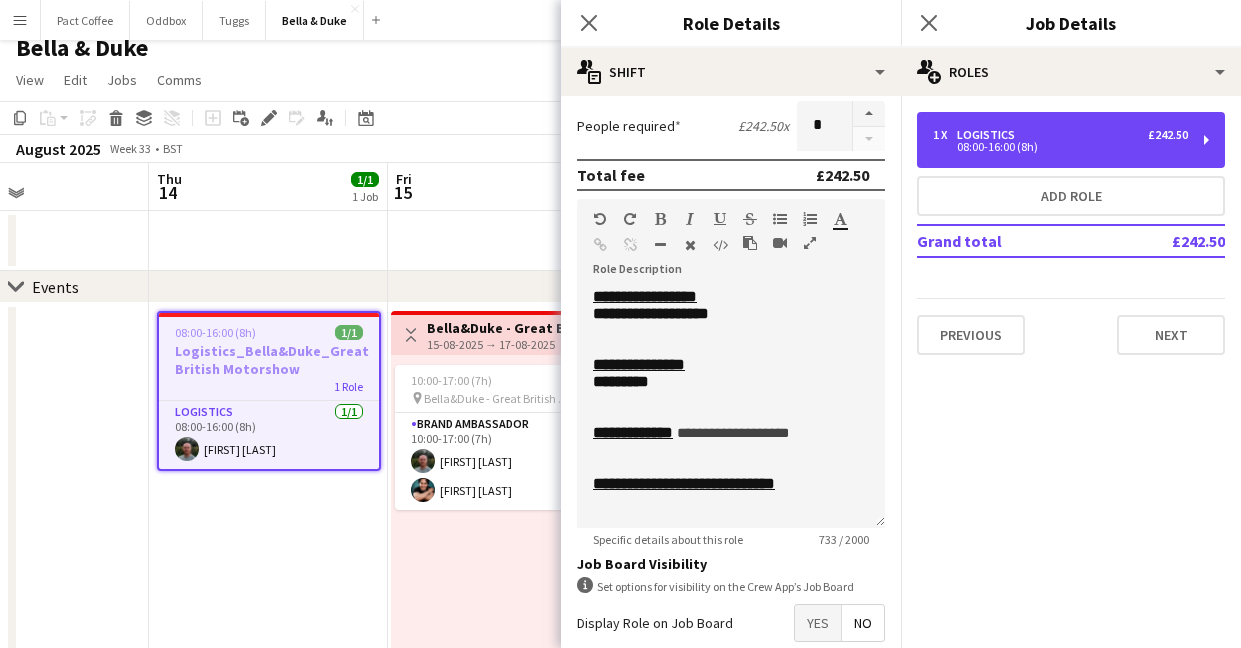scroll, scrollTop: 362, scrollLeft: 0, axis: vertical 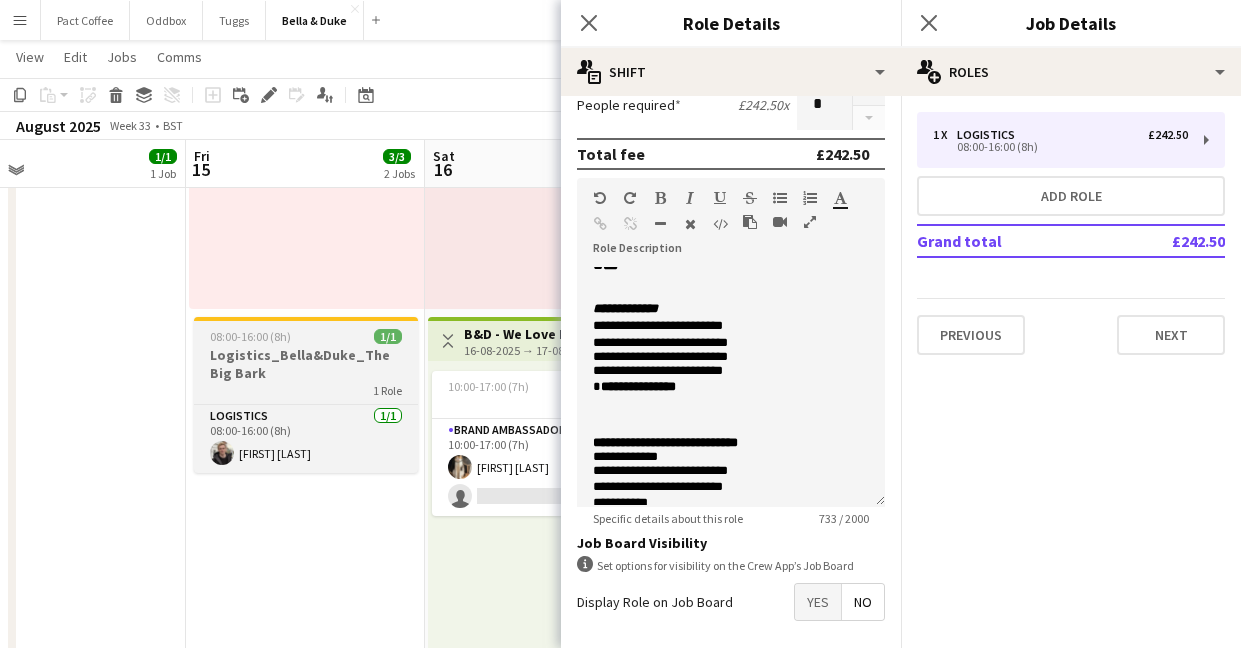 click on "Logistics_Bella&Duke_The Big Bark" at bounding box center (306, 364) 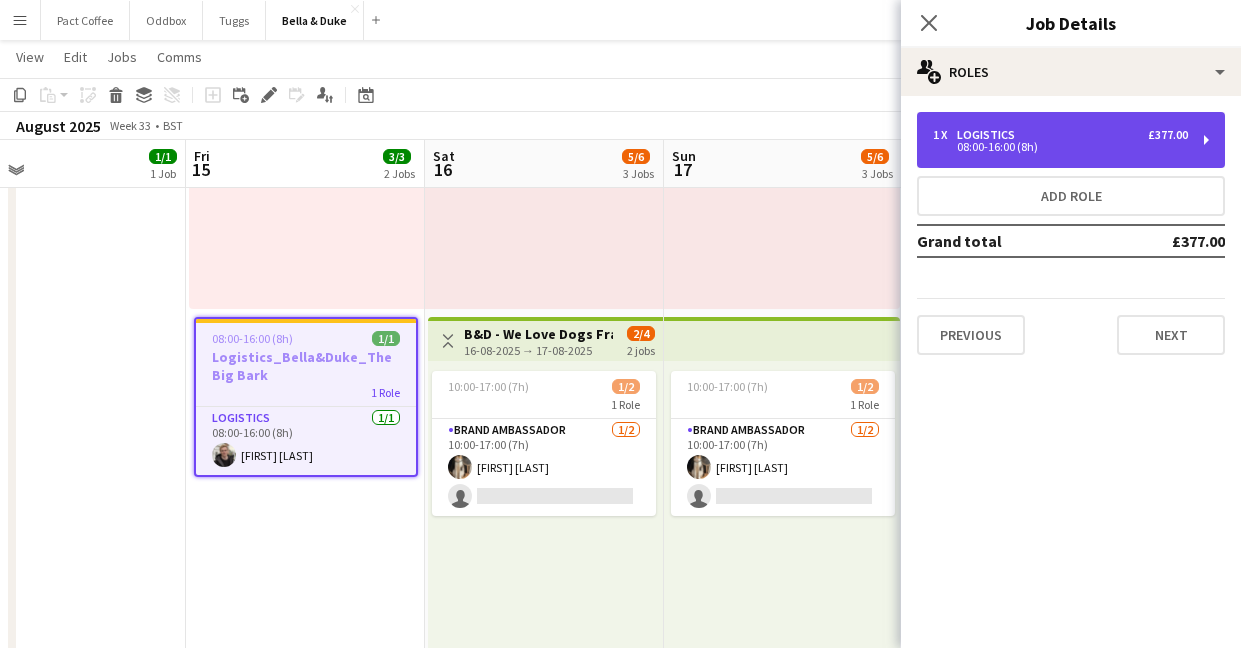 click on "1 x   Logistics   £377.00" at bounding box center (1060, 135) 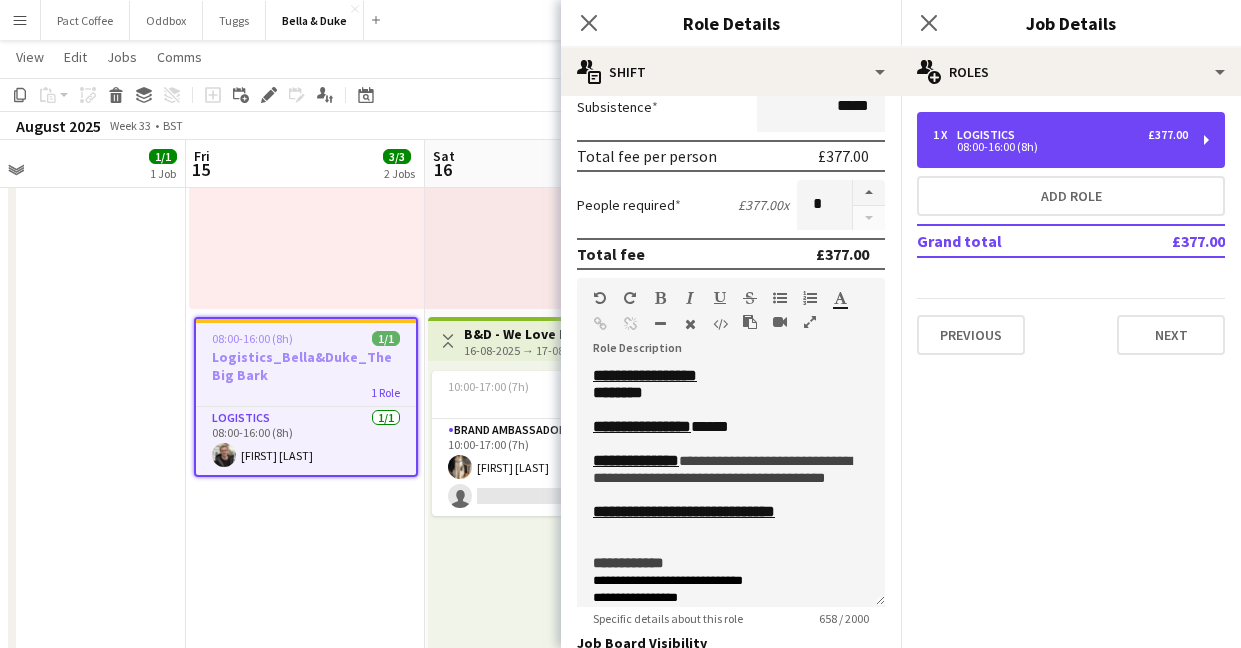 scroll, scrollTop: 336, scrollLeft: 0, axis: vertical 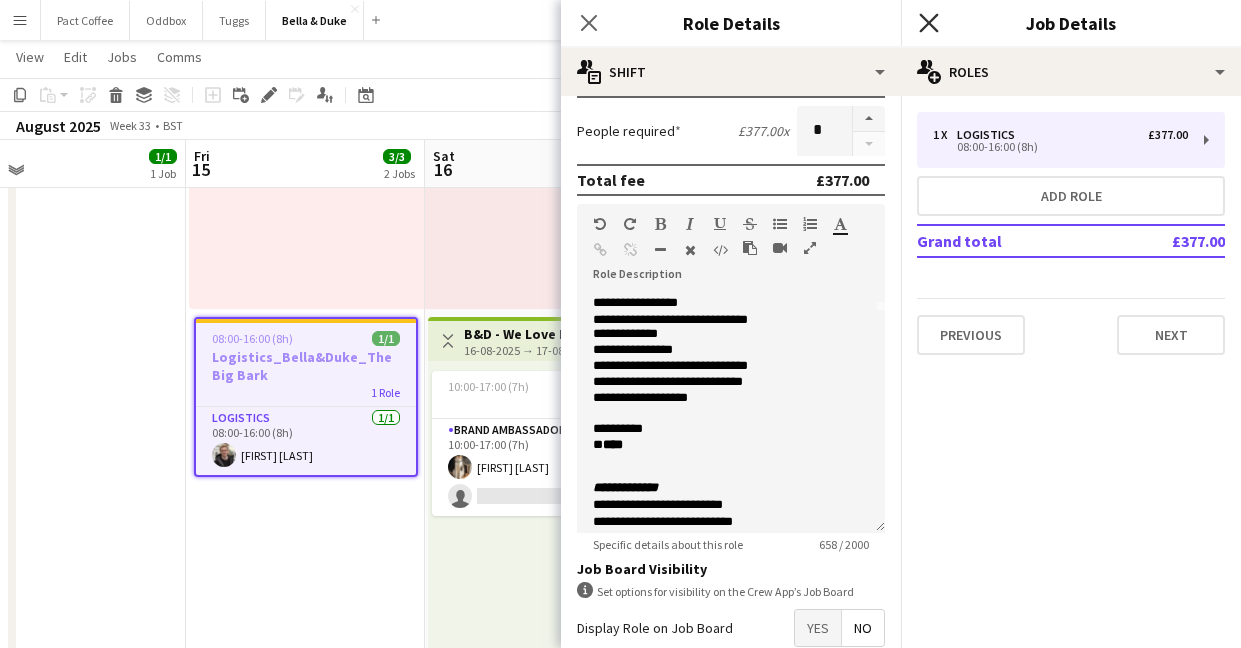 click 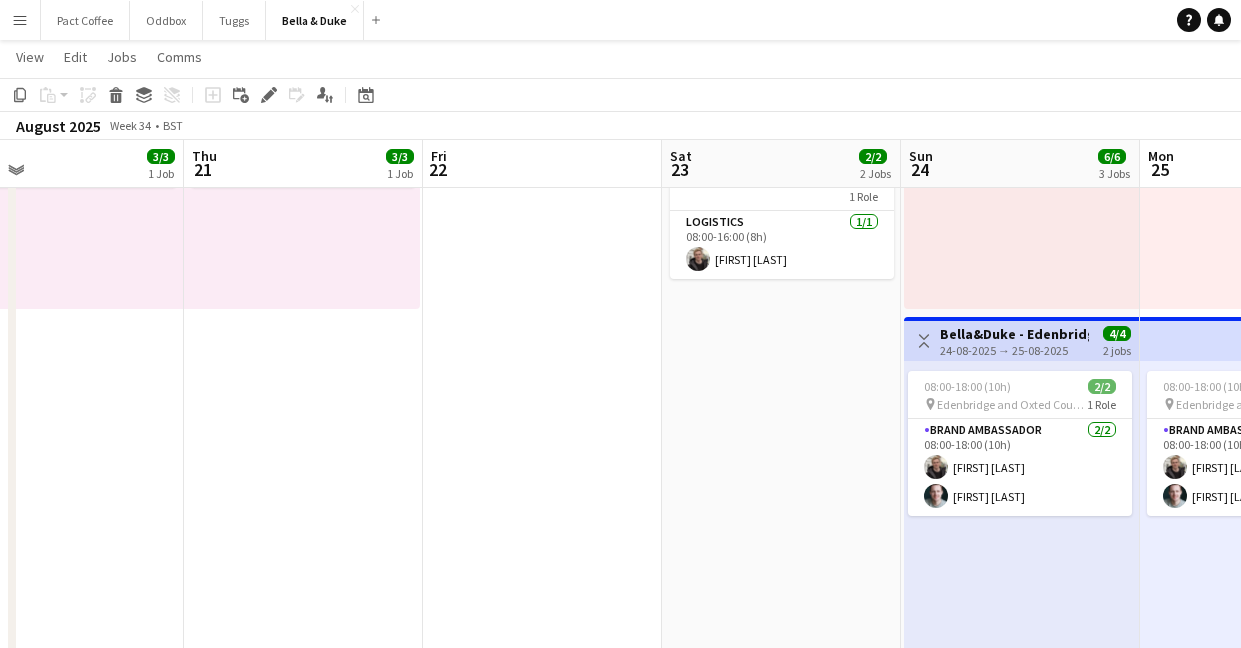 scroll, scrollTop: 0, scrollLeft: 611, axis: horizontal 